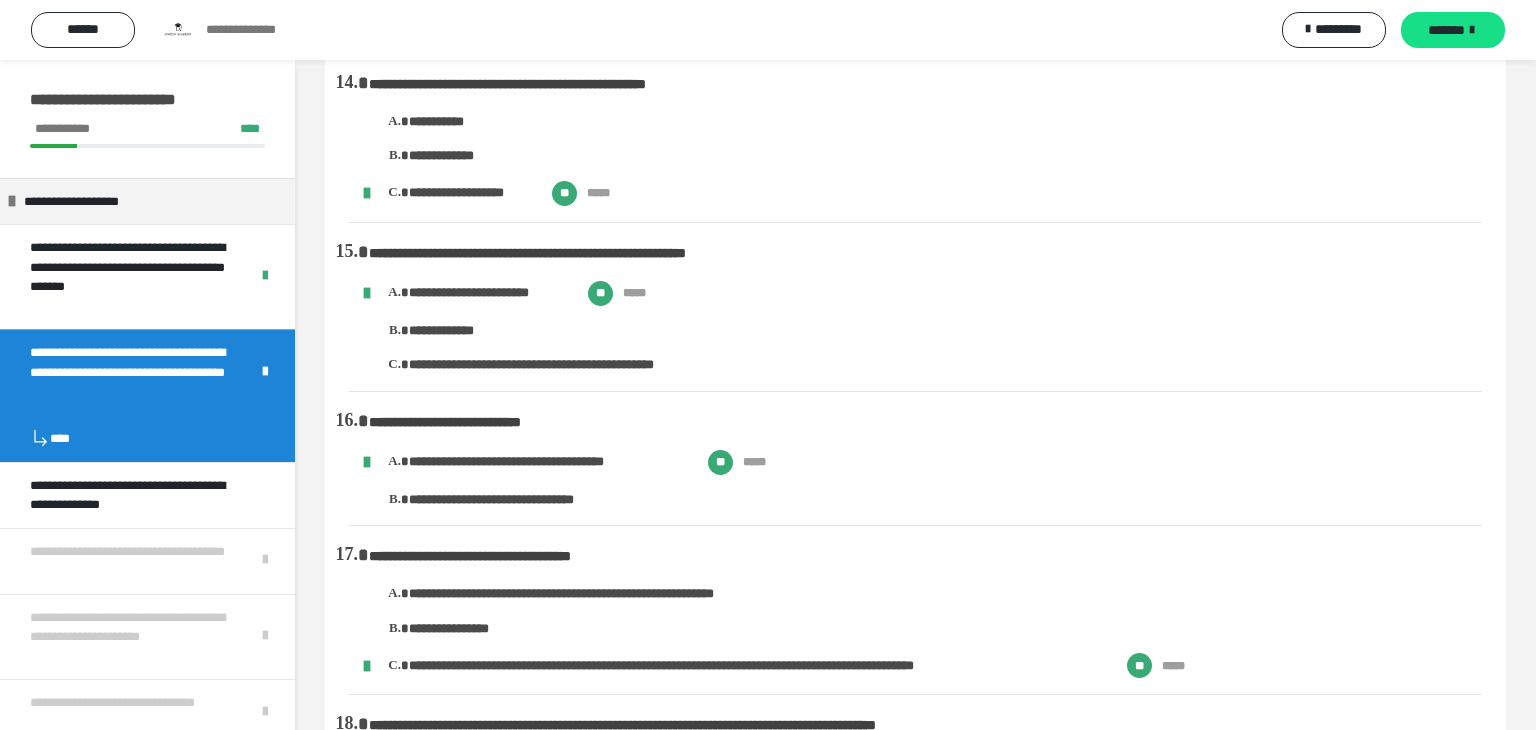 scroll, scrollTop: 0, scrollLeft: 0, axis: both 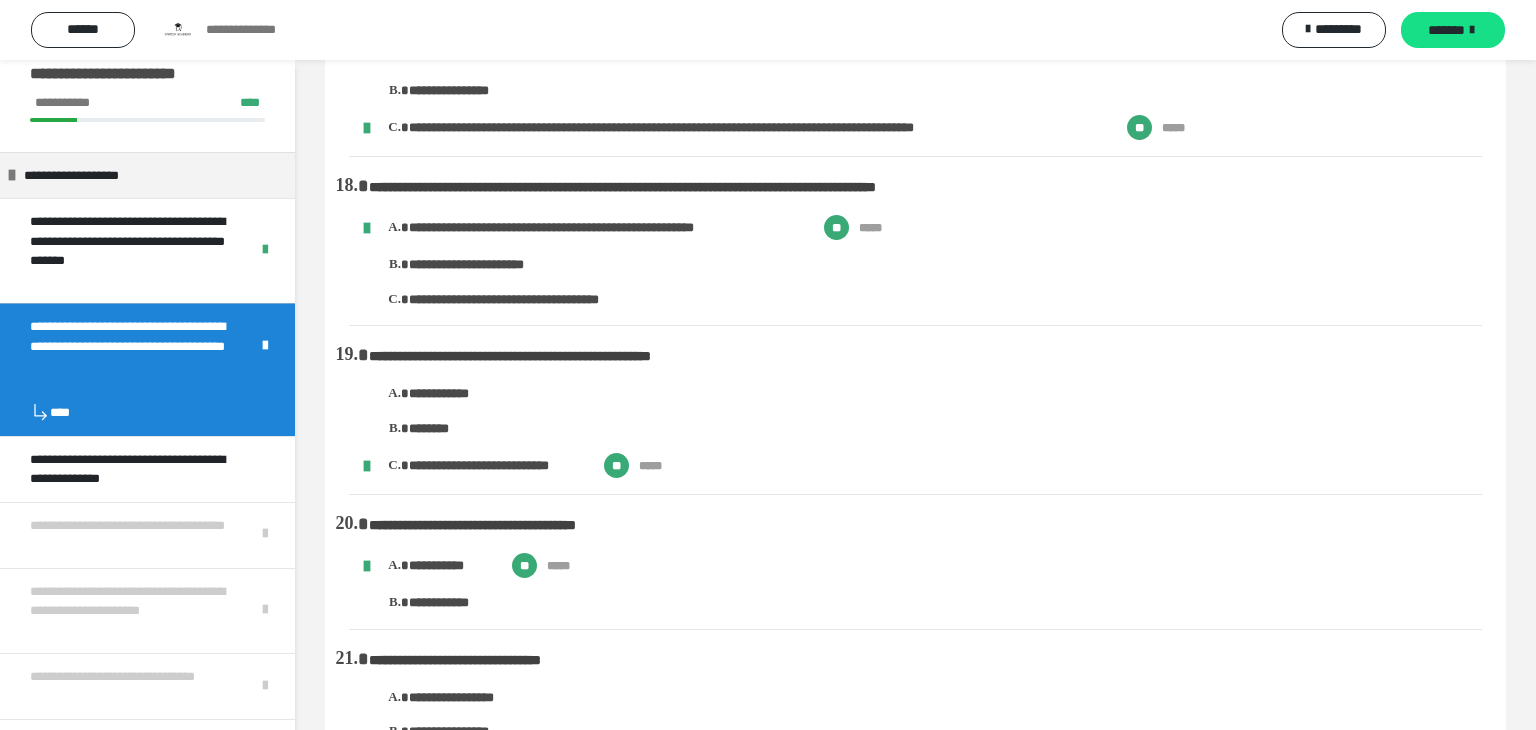 click on "**********" at bounding box center [915, 436] 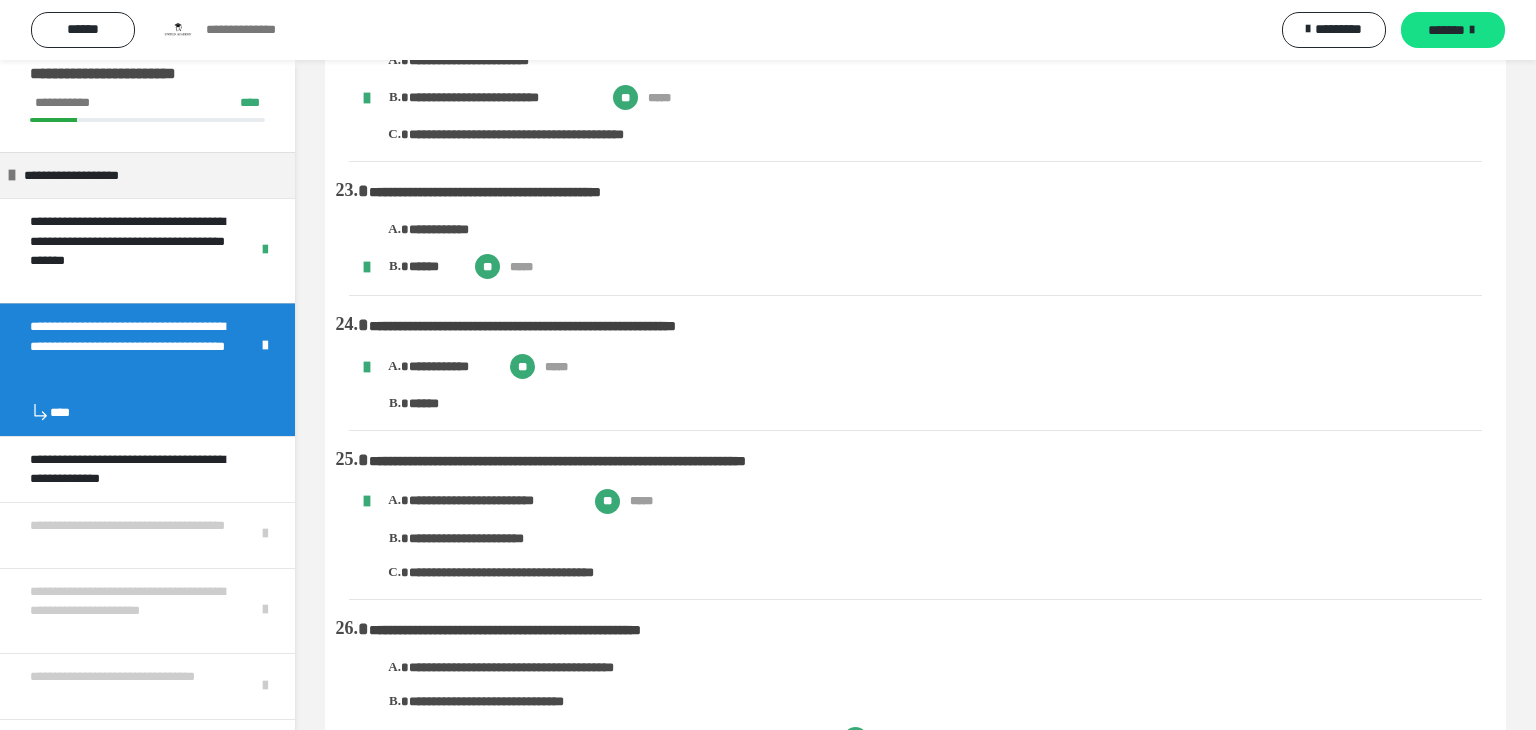 scroll, scrollTop: 3455, scrollLeft: 0, axis: vertical 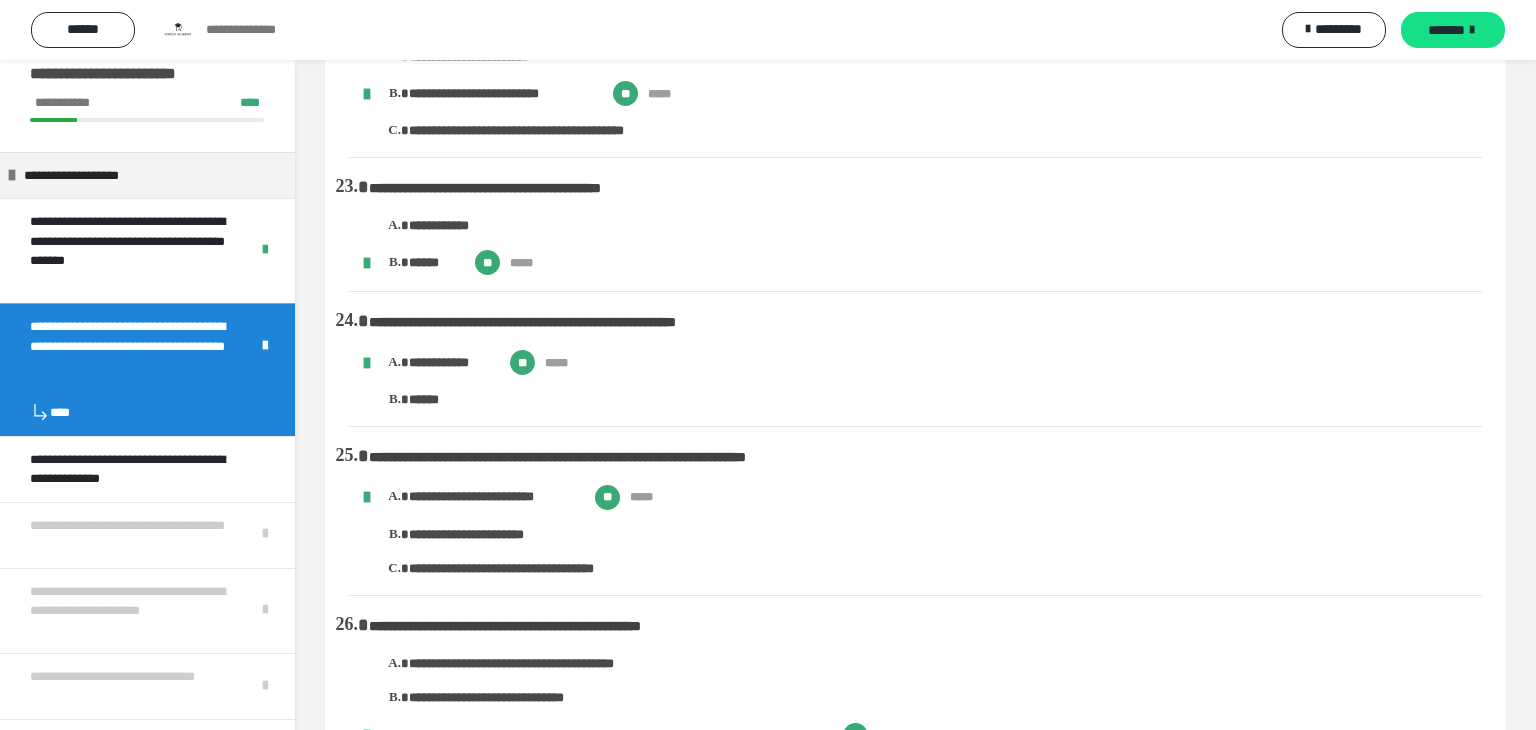 click on "**********" at bounding box center [925, 701] 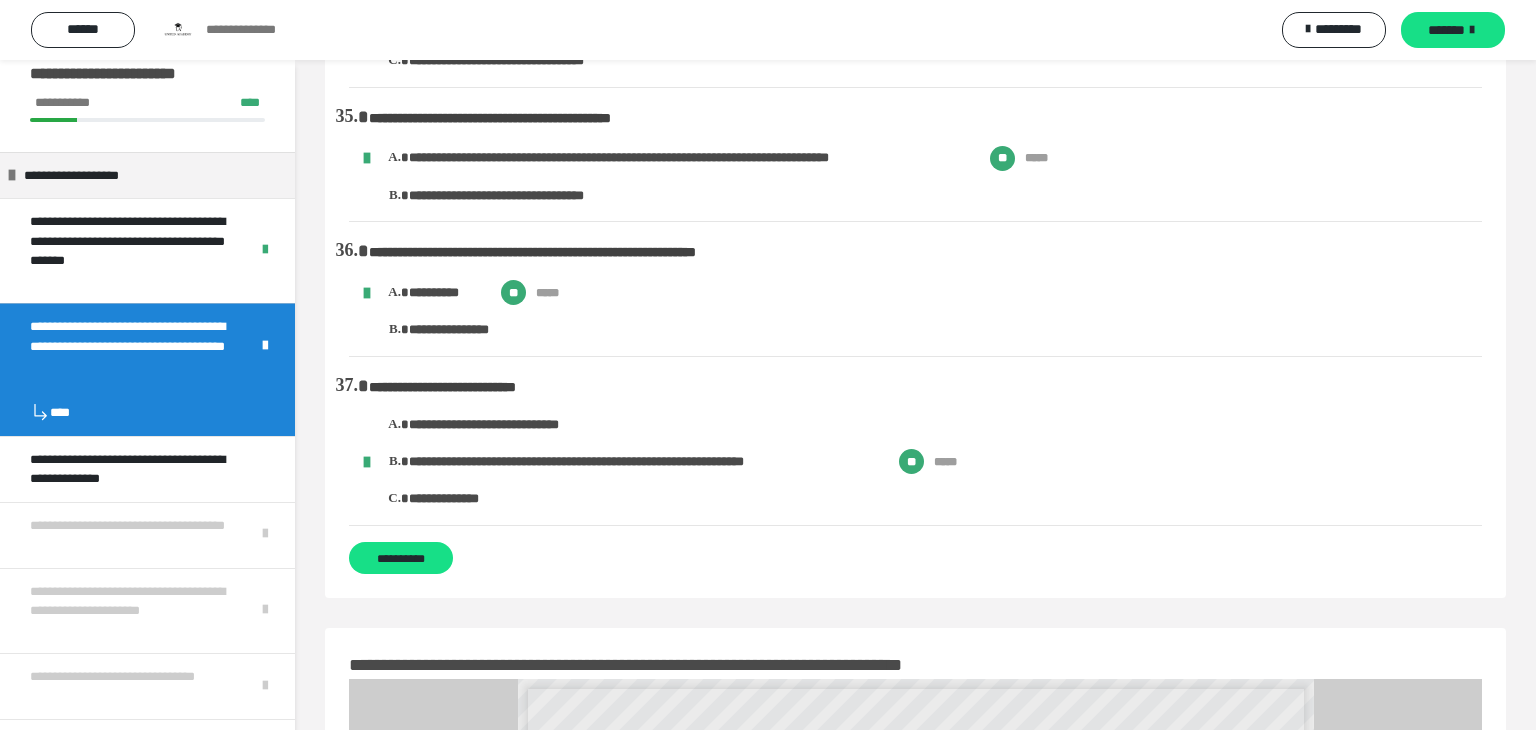 scroll, scrollTop: 5503, scrollLeft: 0, axis: vertical 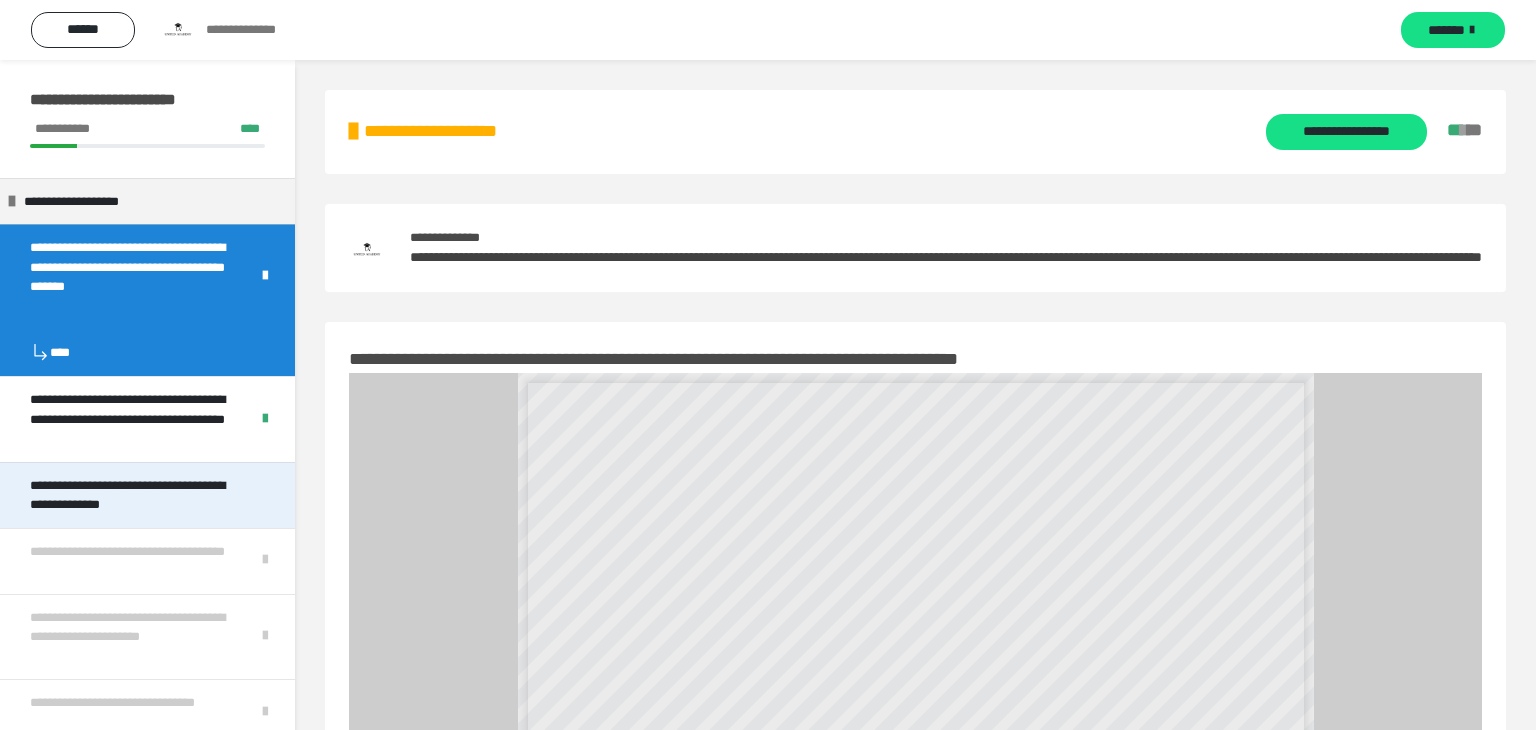click on "**********" at bounding box center (139, 495) 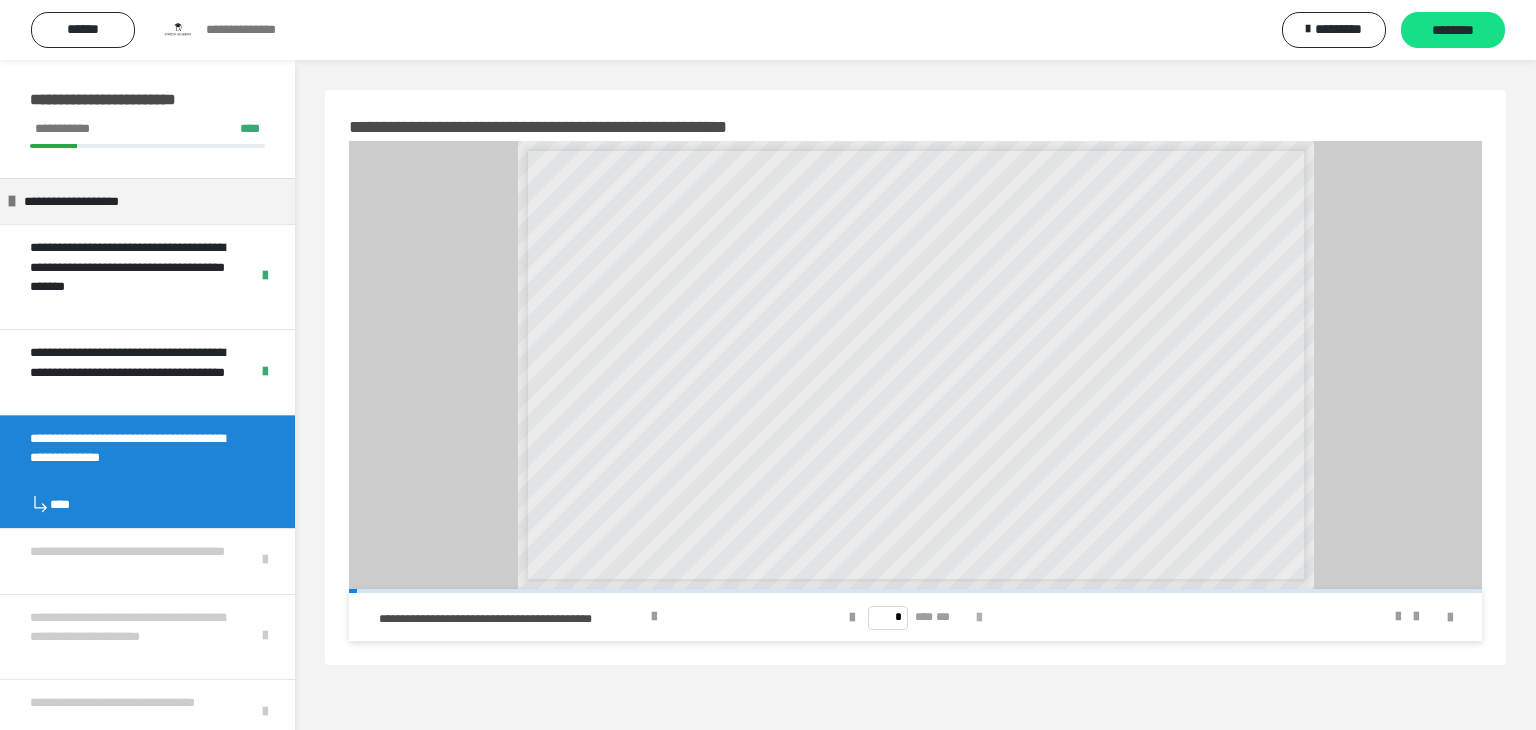 click at bounding box center (979, 618) 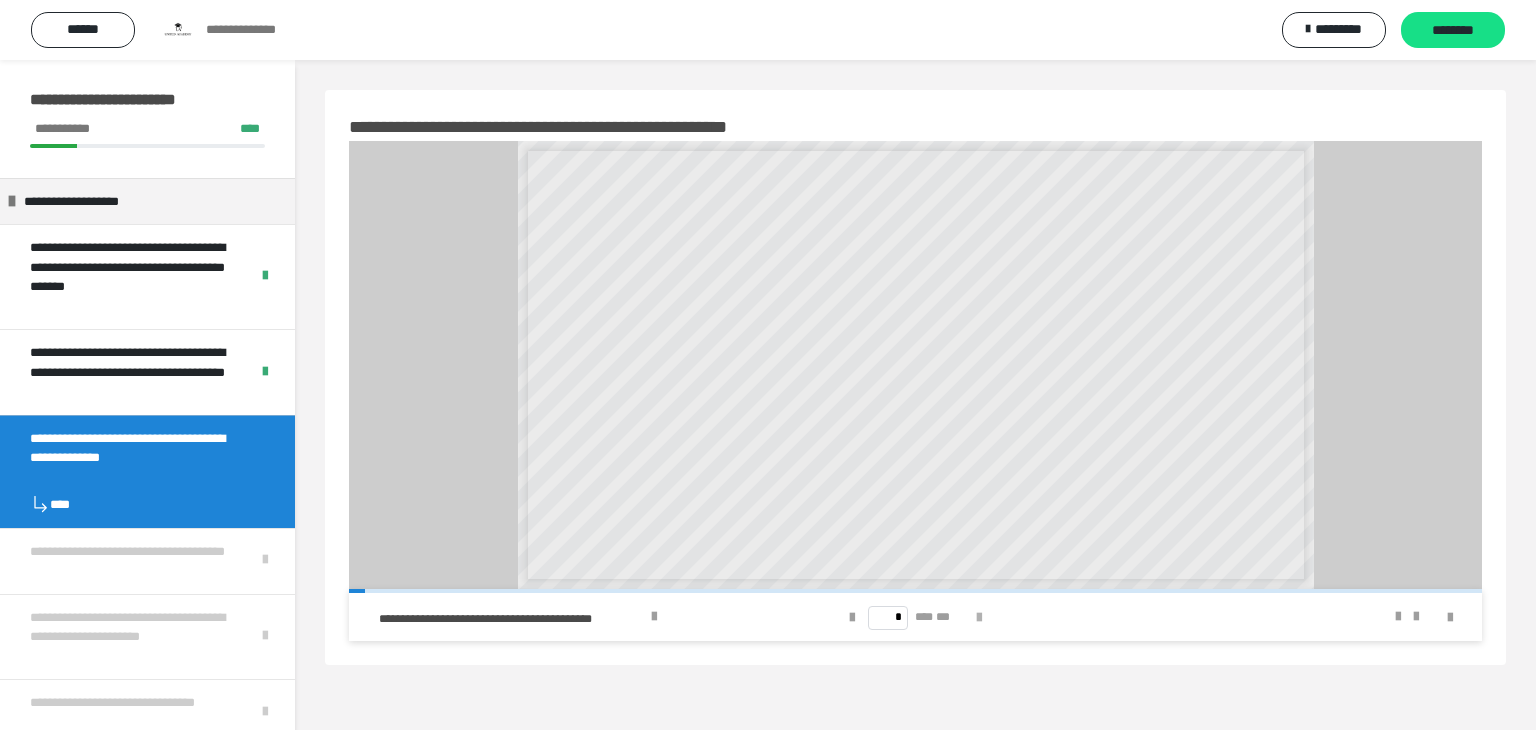 click at bounding box center (979, 618) 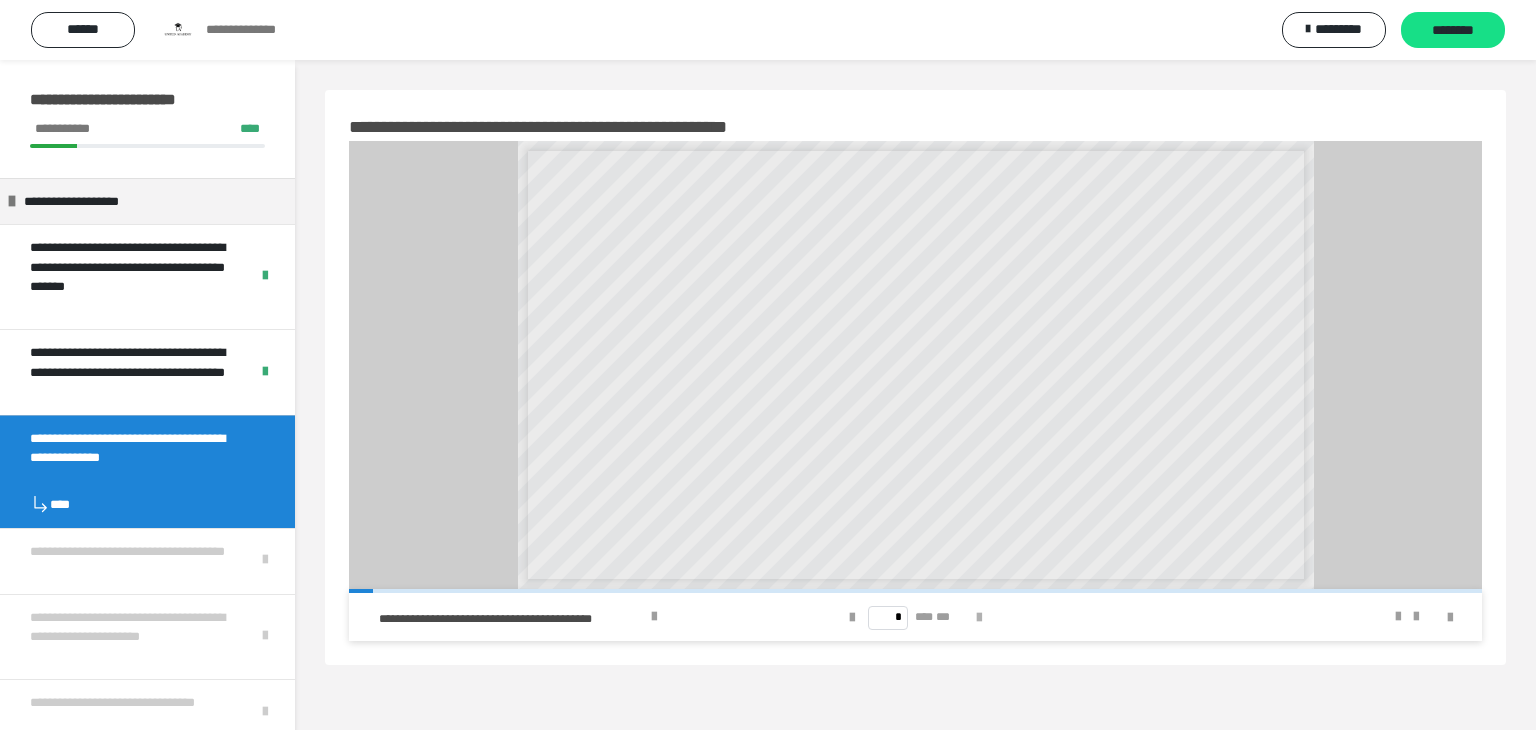 click at bounding box center (979, 618) 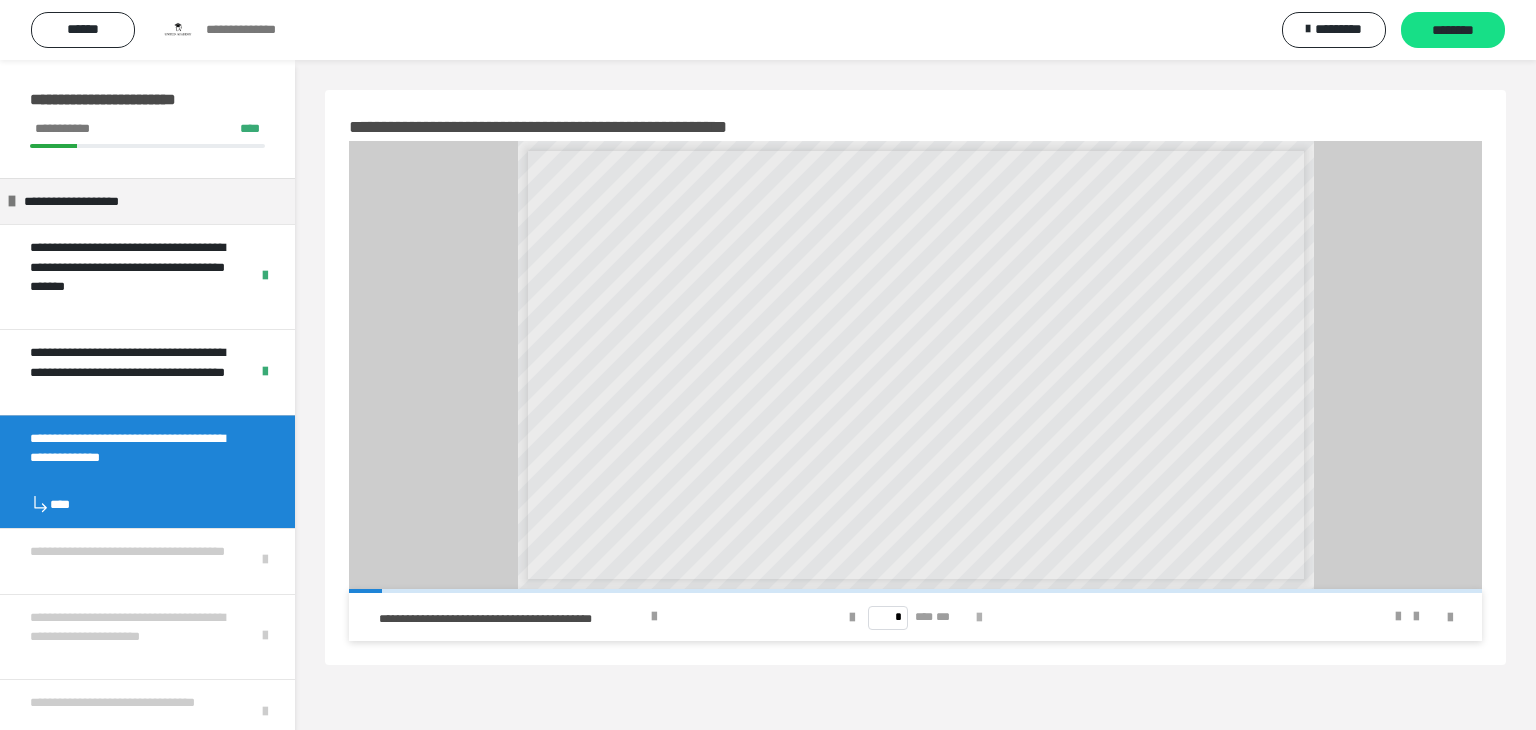 click at bounding box center [979, 618] 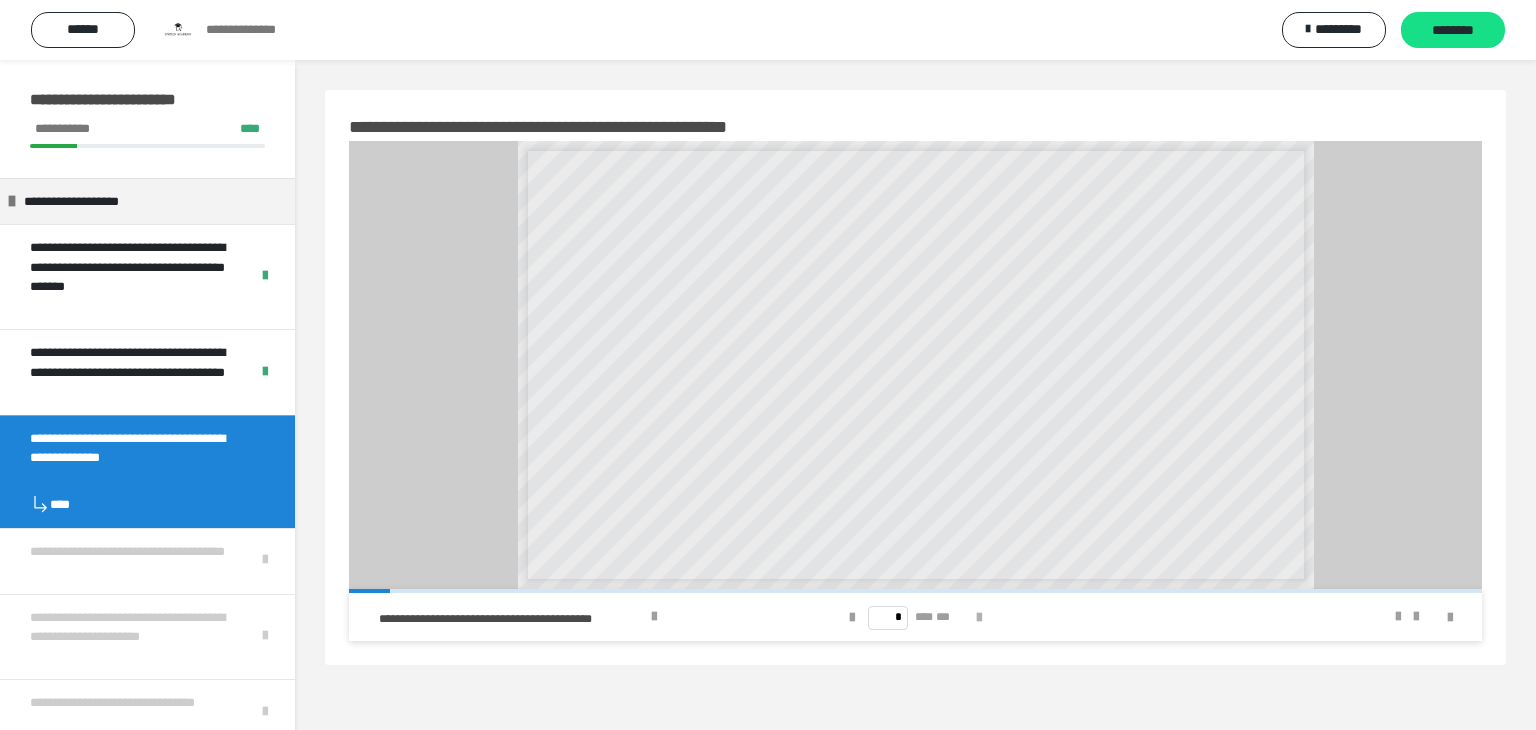 click at bounding box center [979, 618] 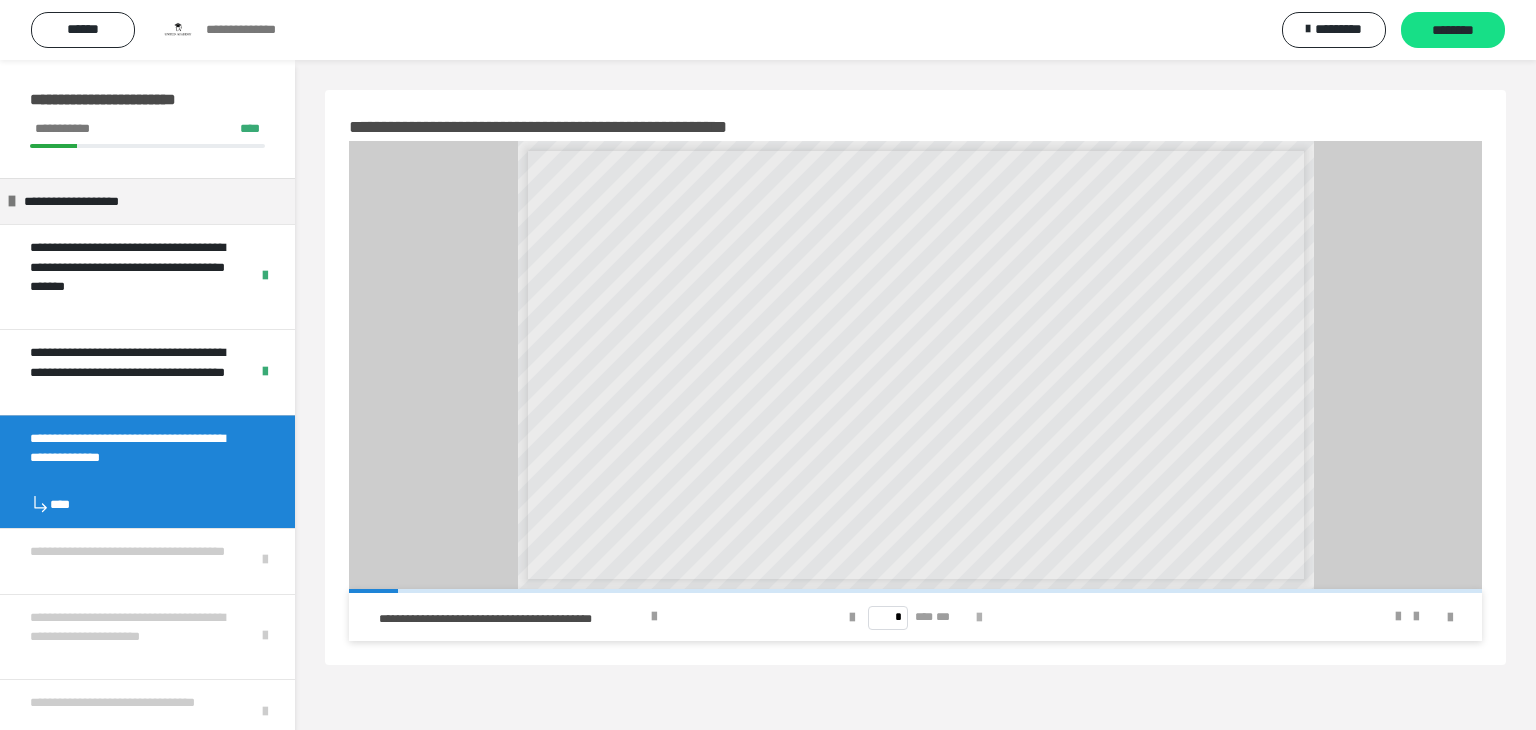 click at bounding box center (979, 618) 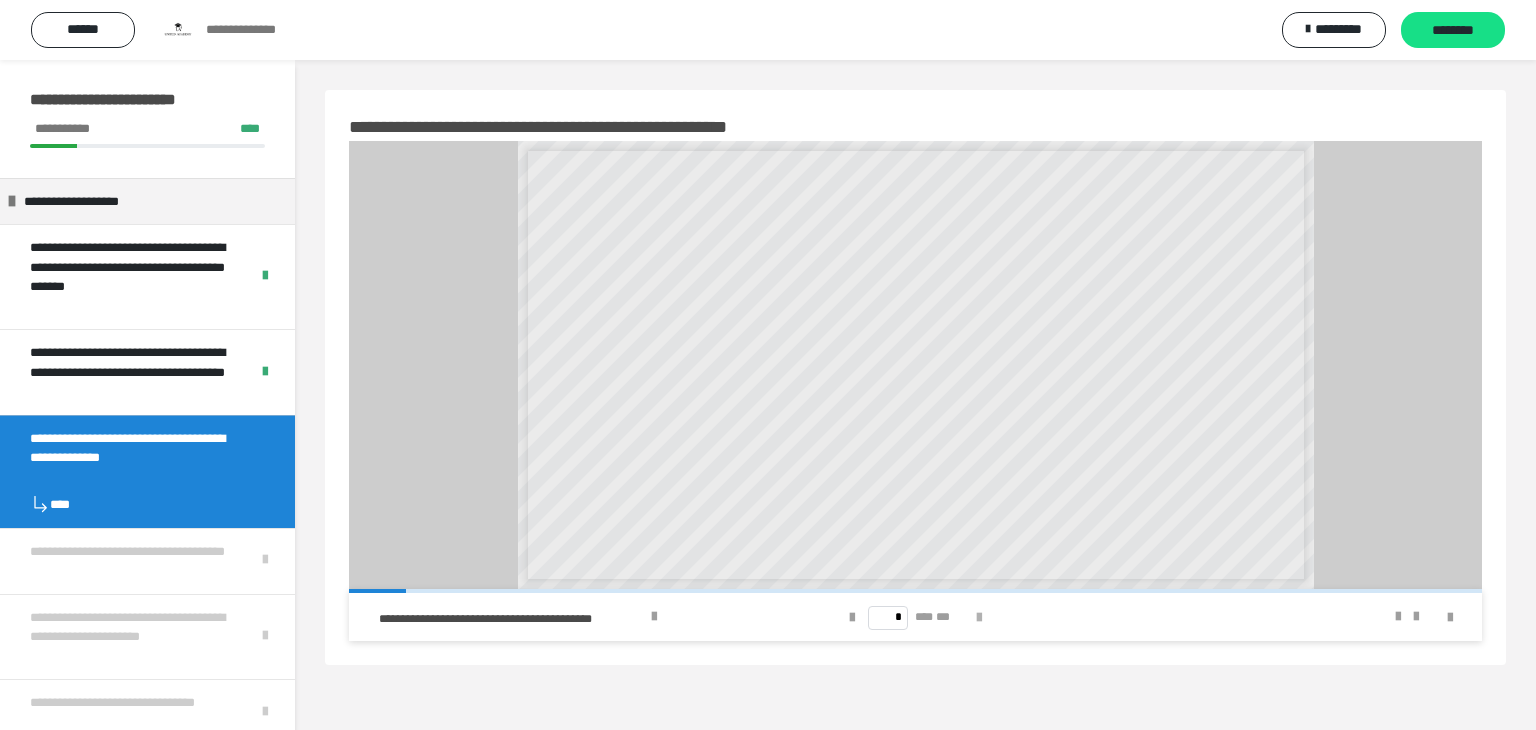 click at bounding box center (979, 618) 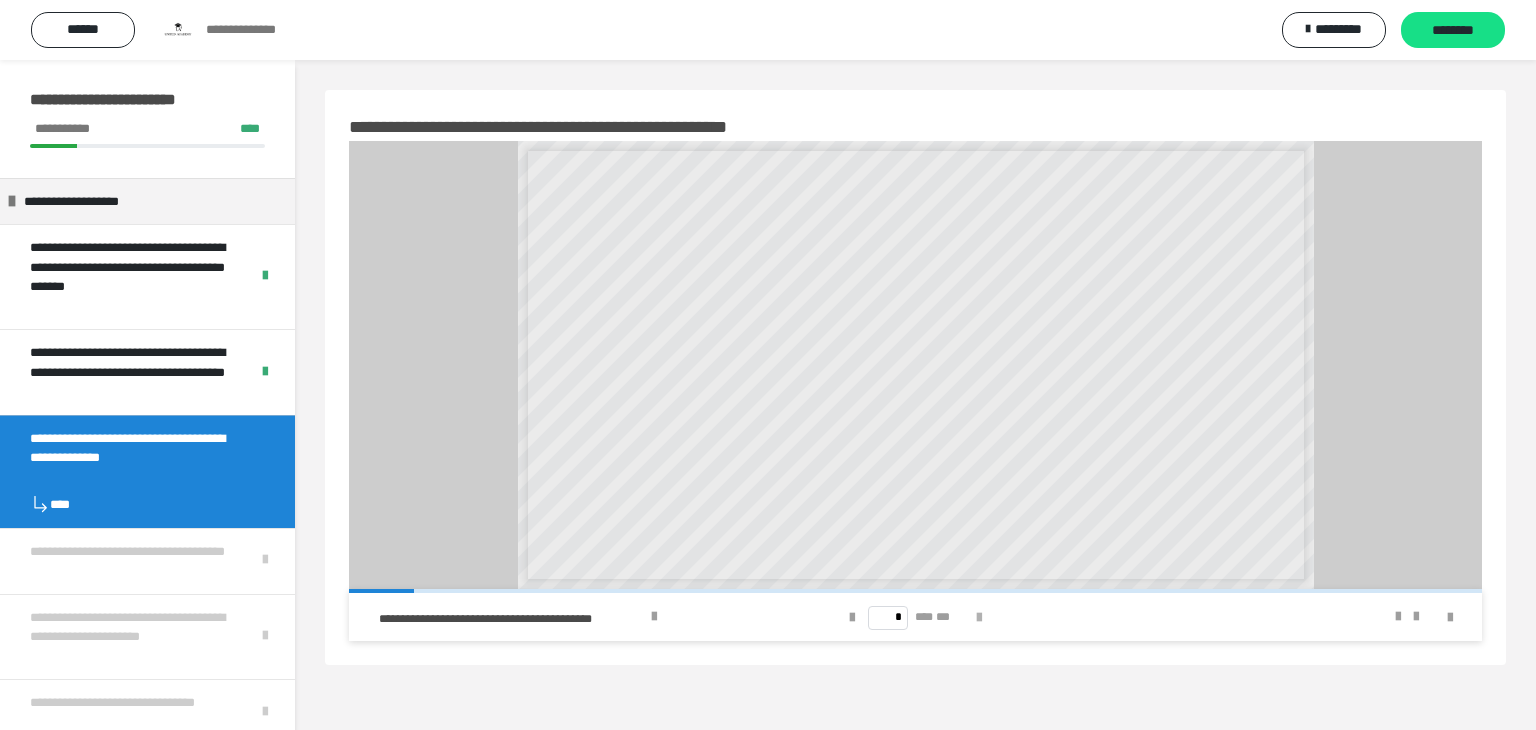 click at bounding box center (979, 618) 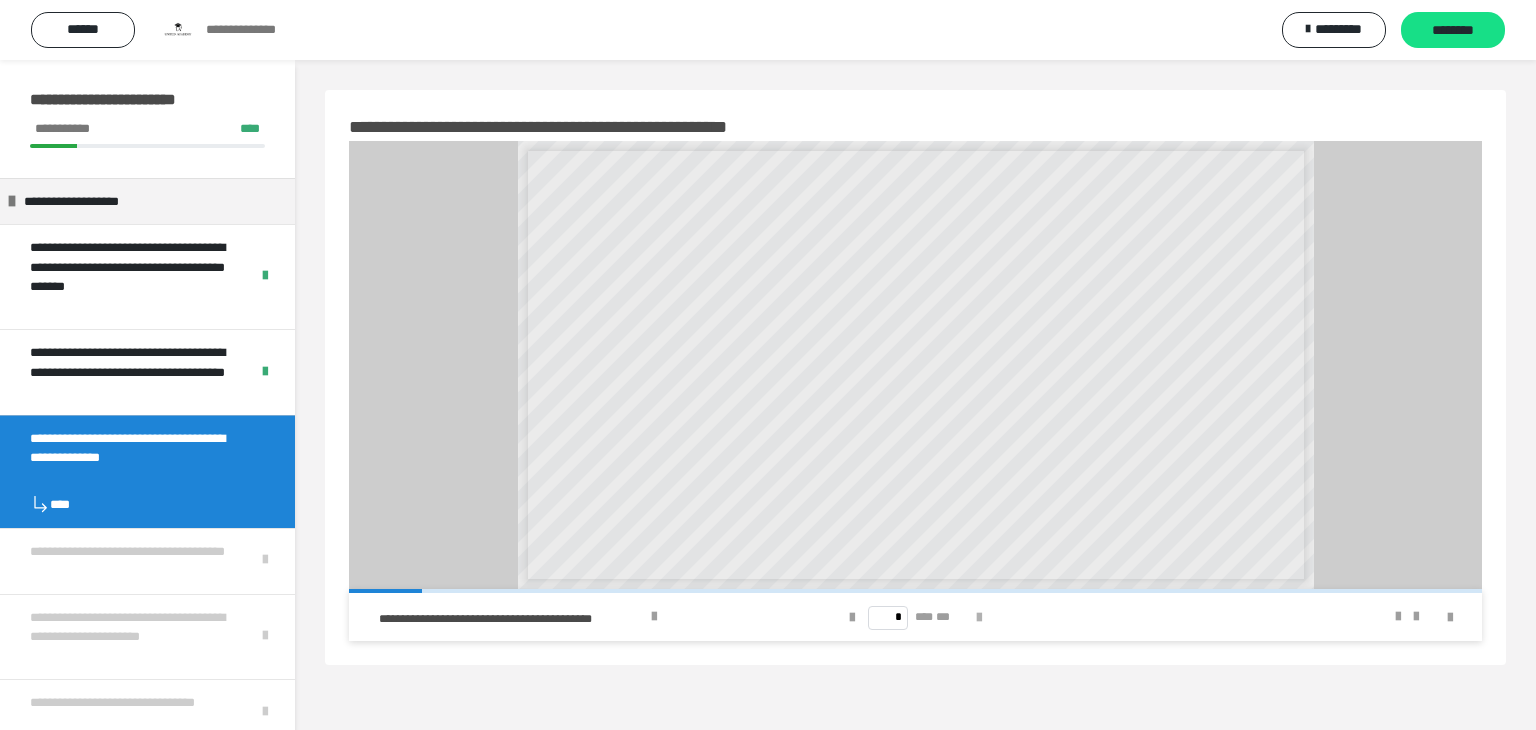 click at bounding box center [979, 618] 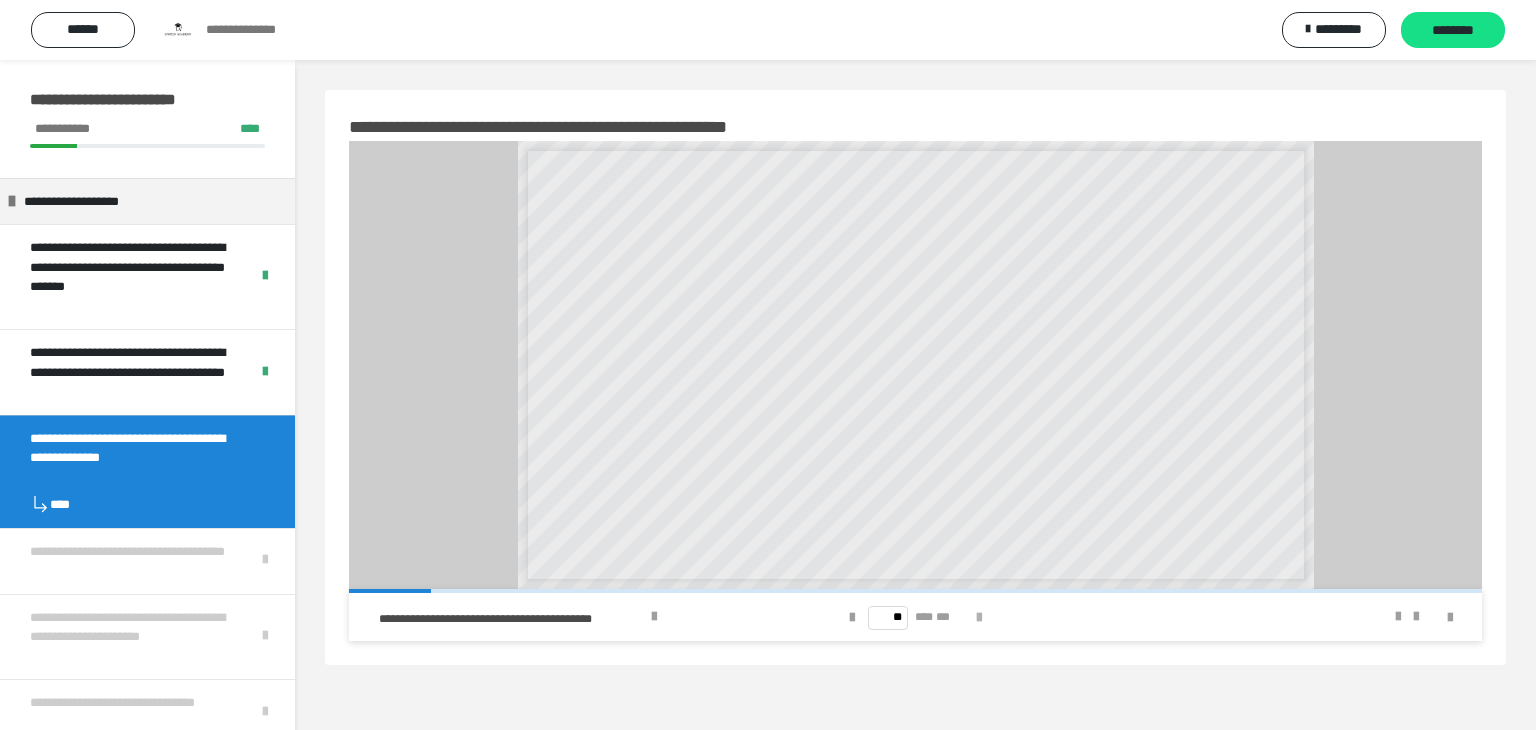 click at bounding box center (979, 618) 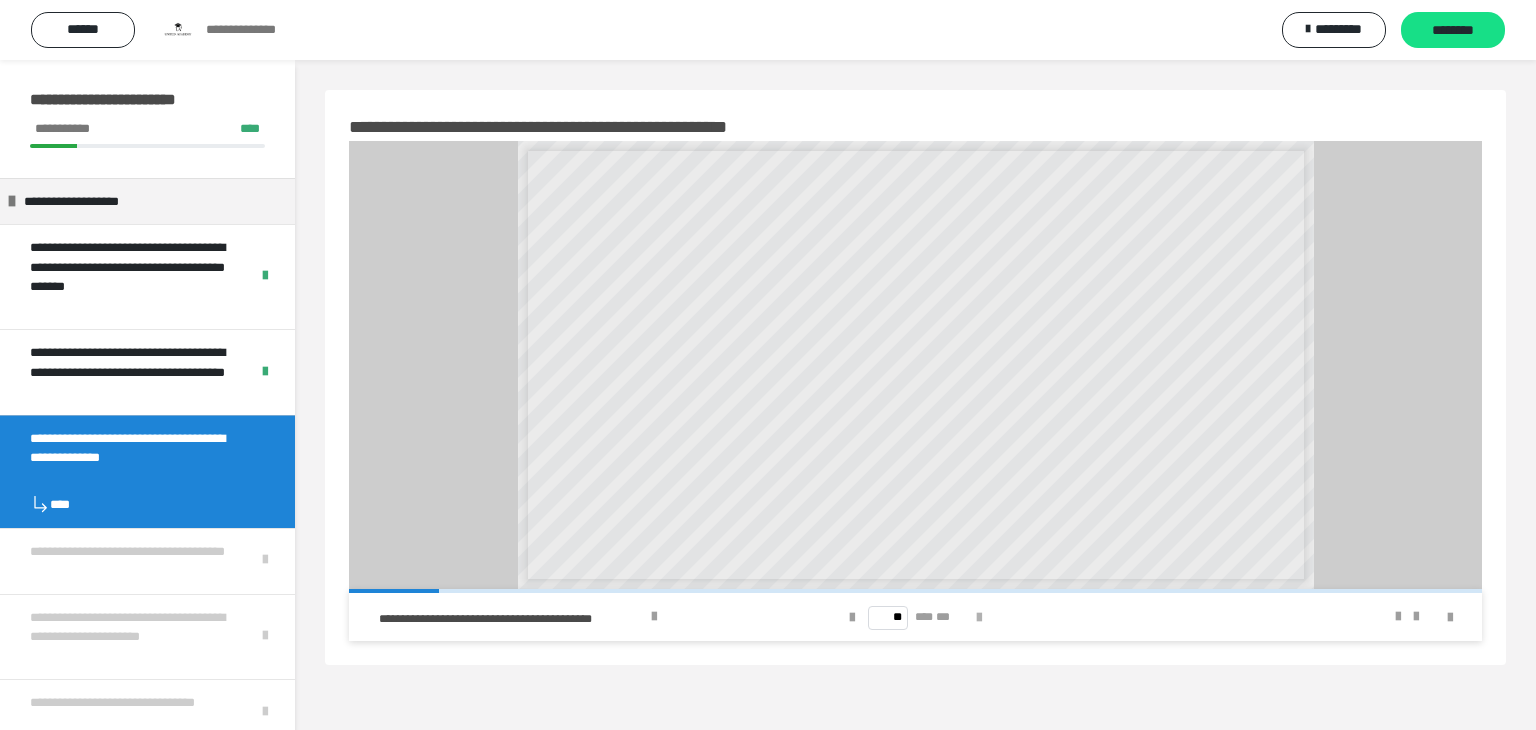 click at bounding box center (979, 618) 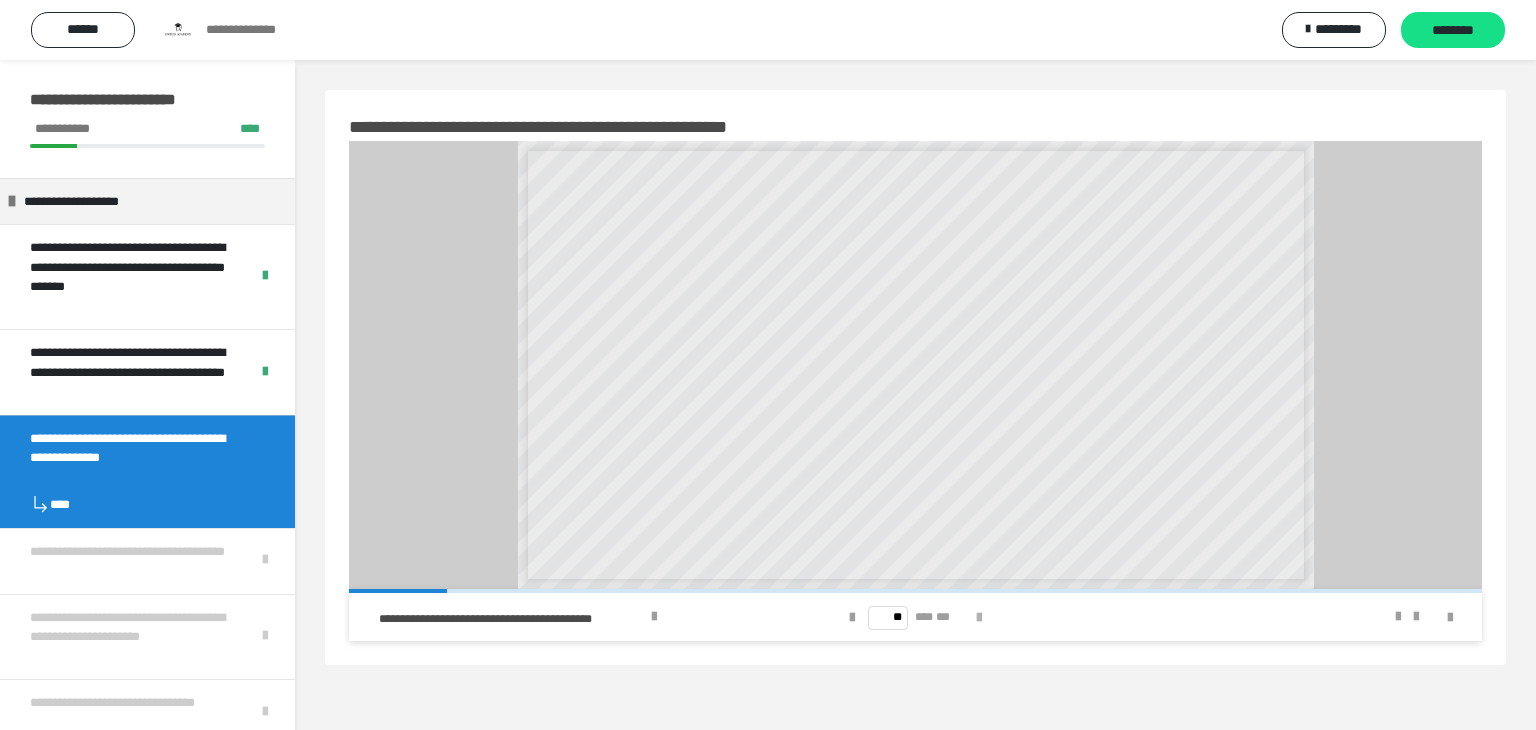click at bounding box center (979, 618) 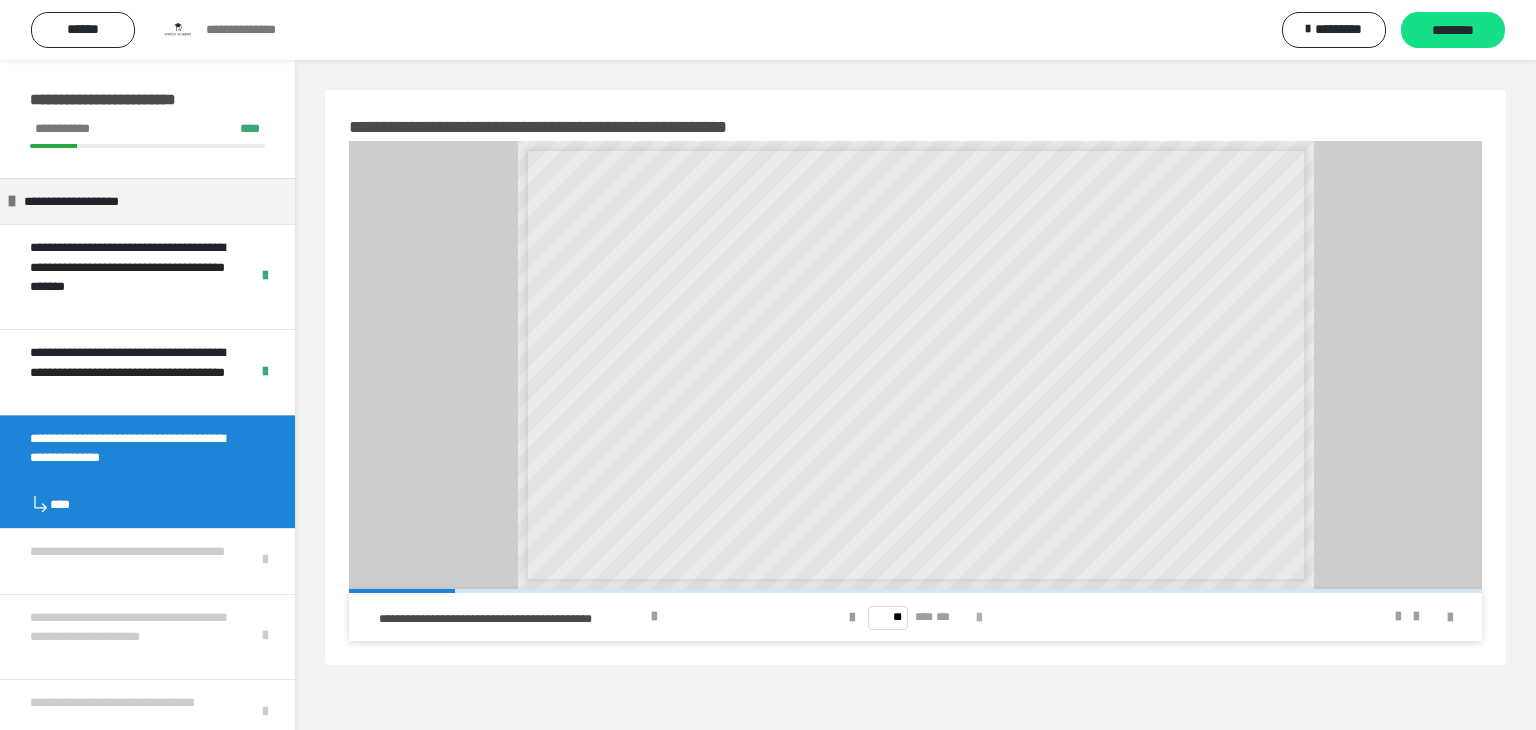 click at bounding box center (979, 618) 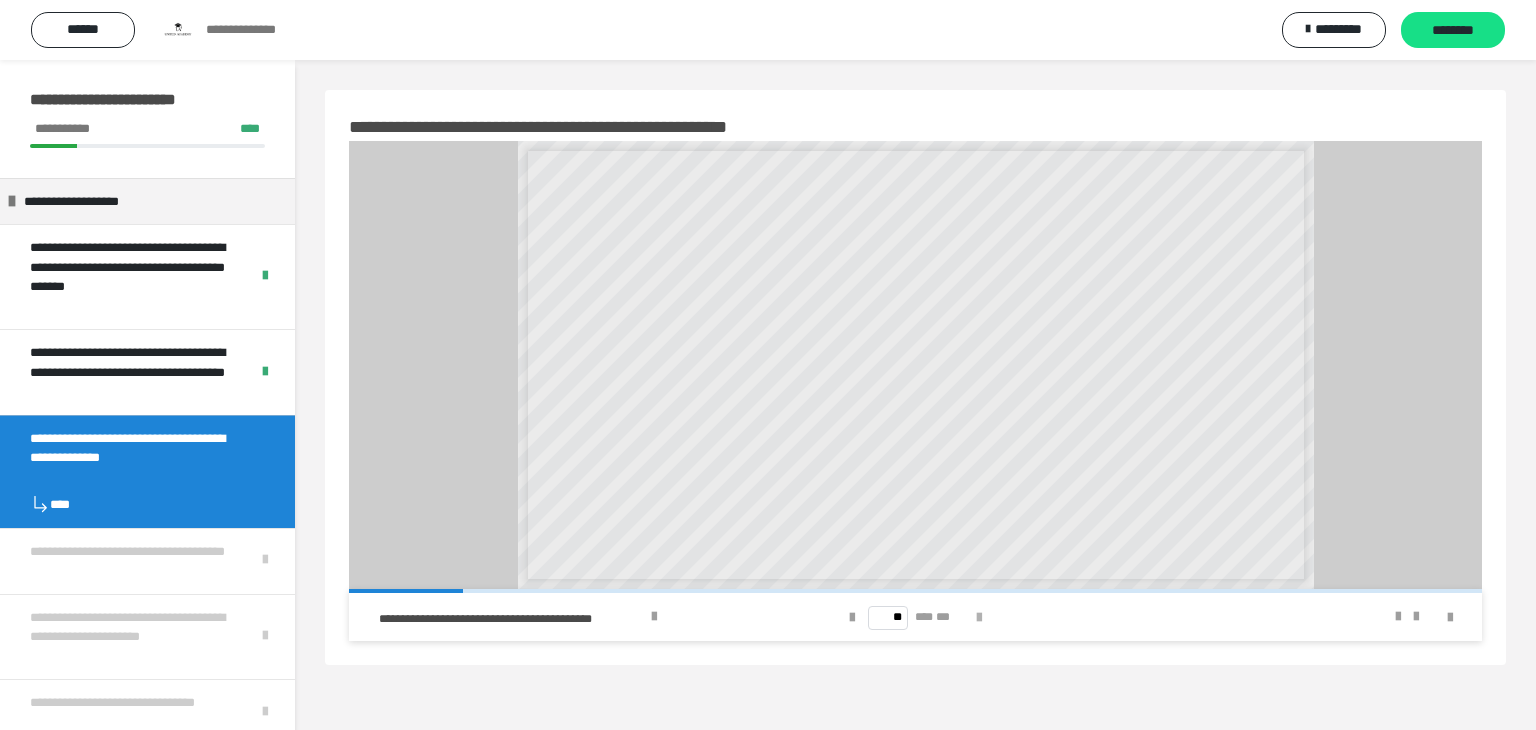 click at bounding box center (979, 618) 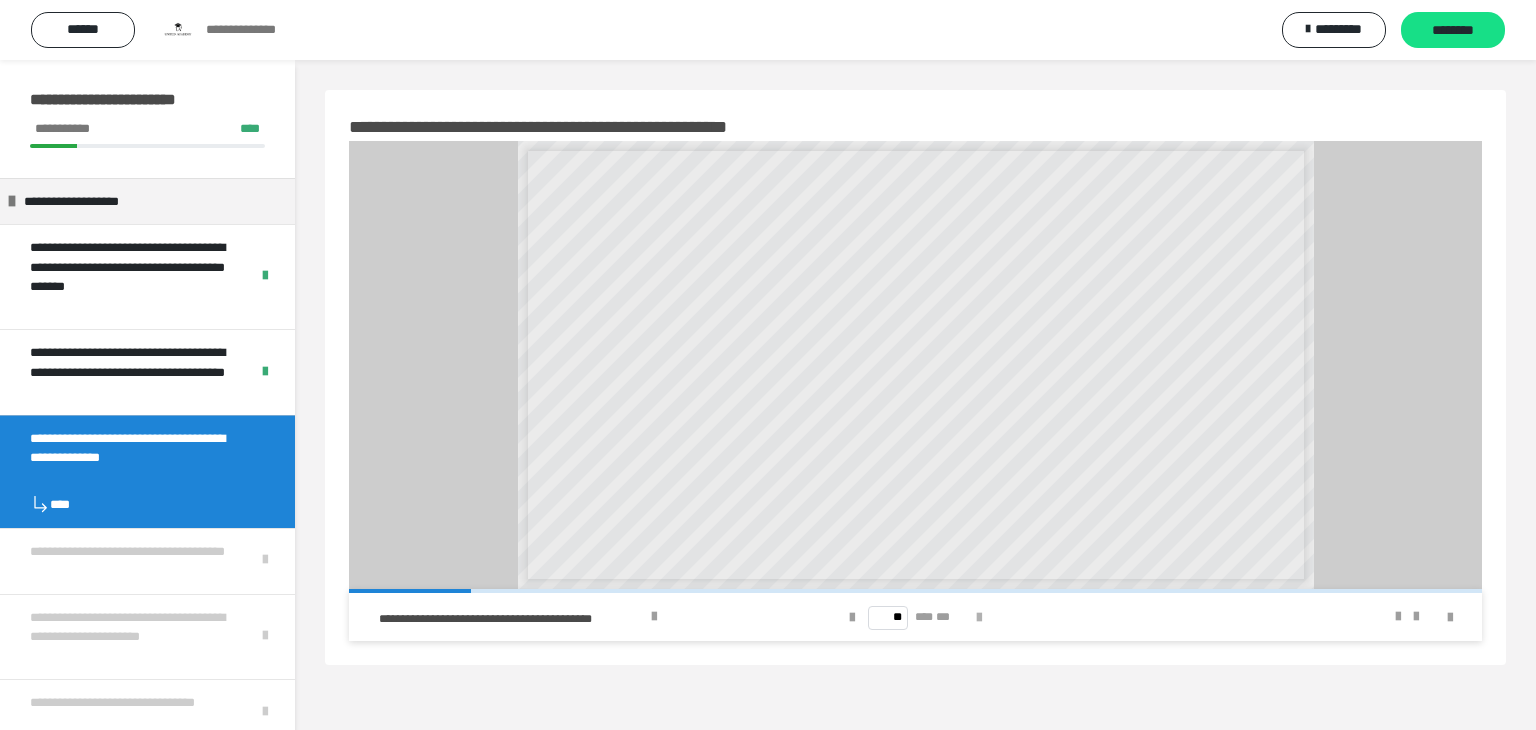 click at bounding box center [979, 618] 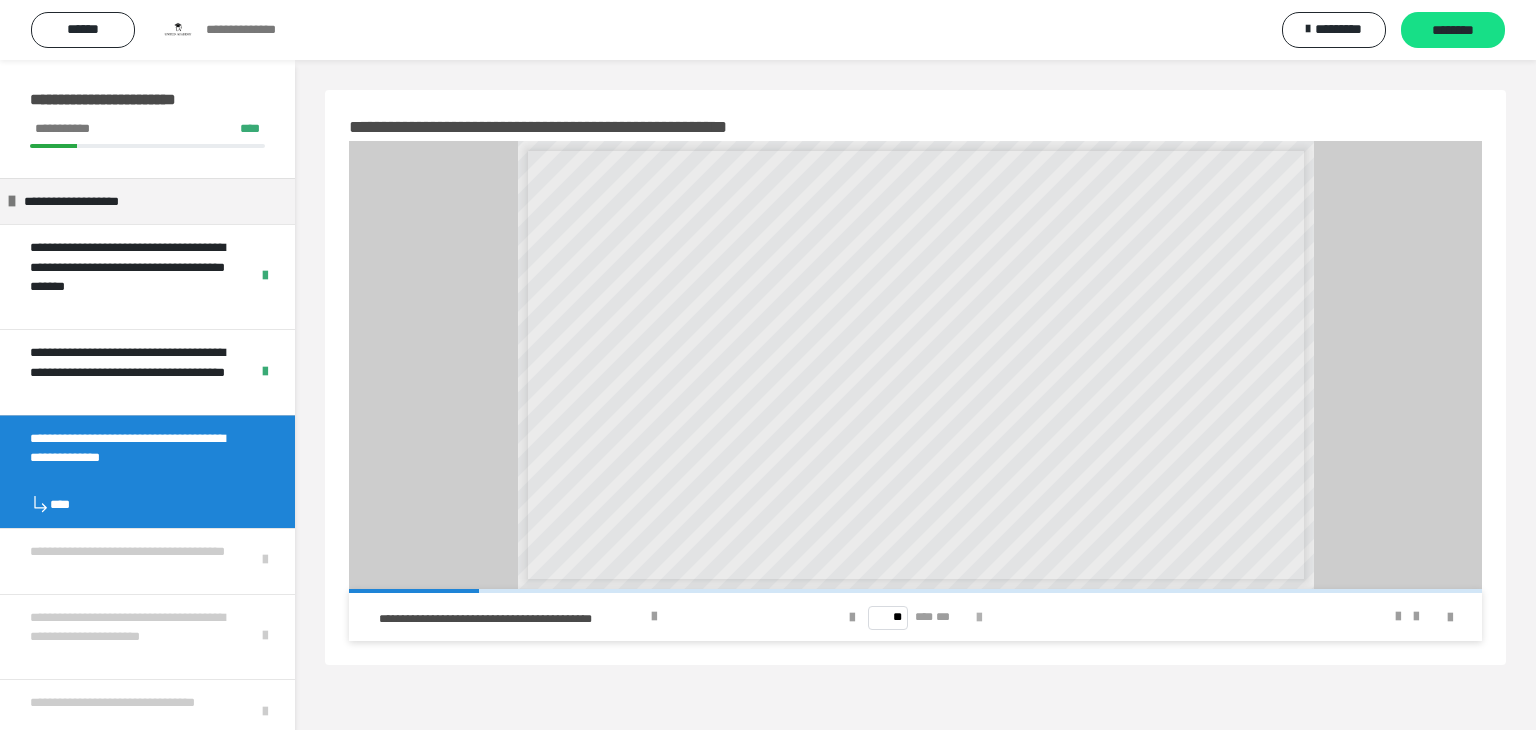 click at bounding box center (979, 618) 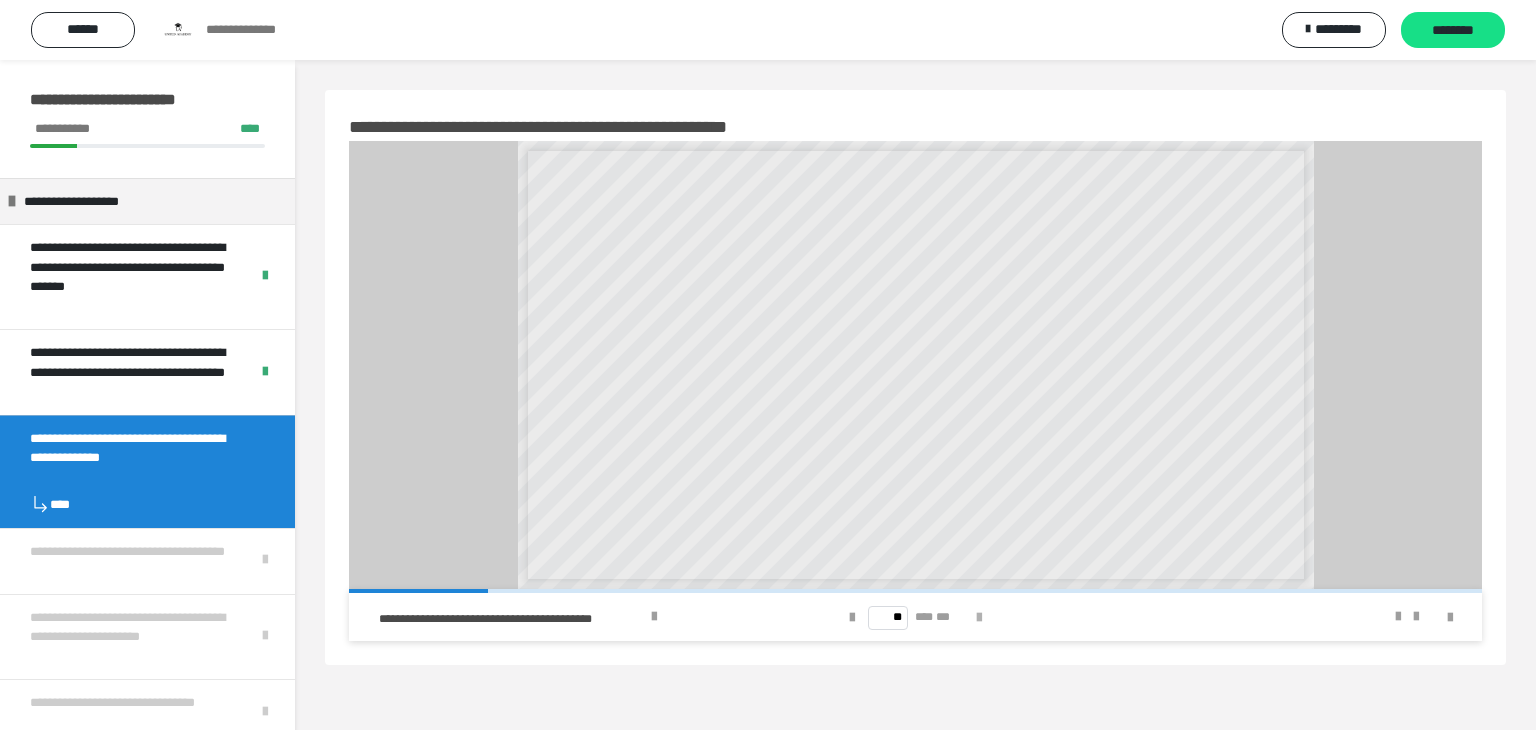 click at bounding box center [979, 618] 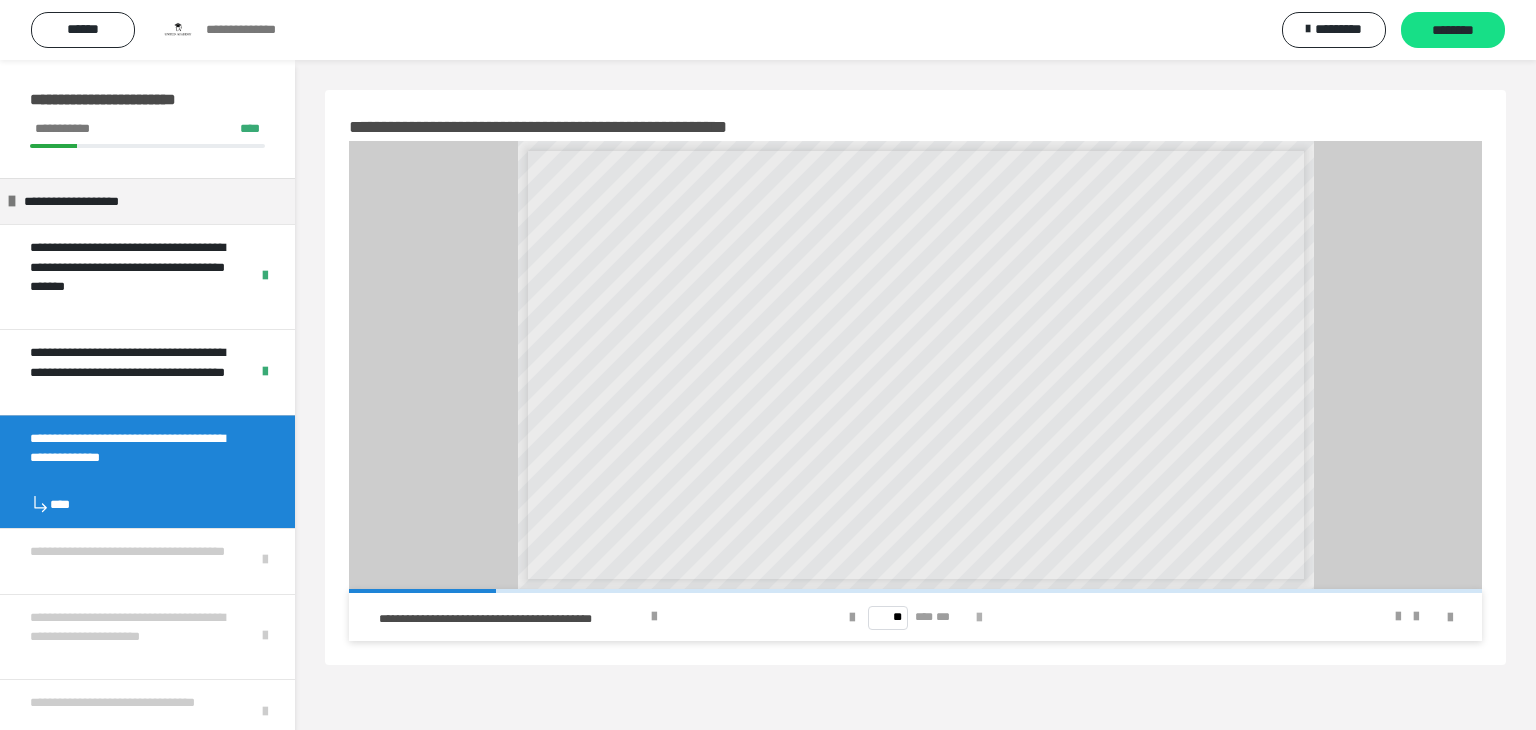 click at bounding box center [979, 618] 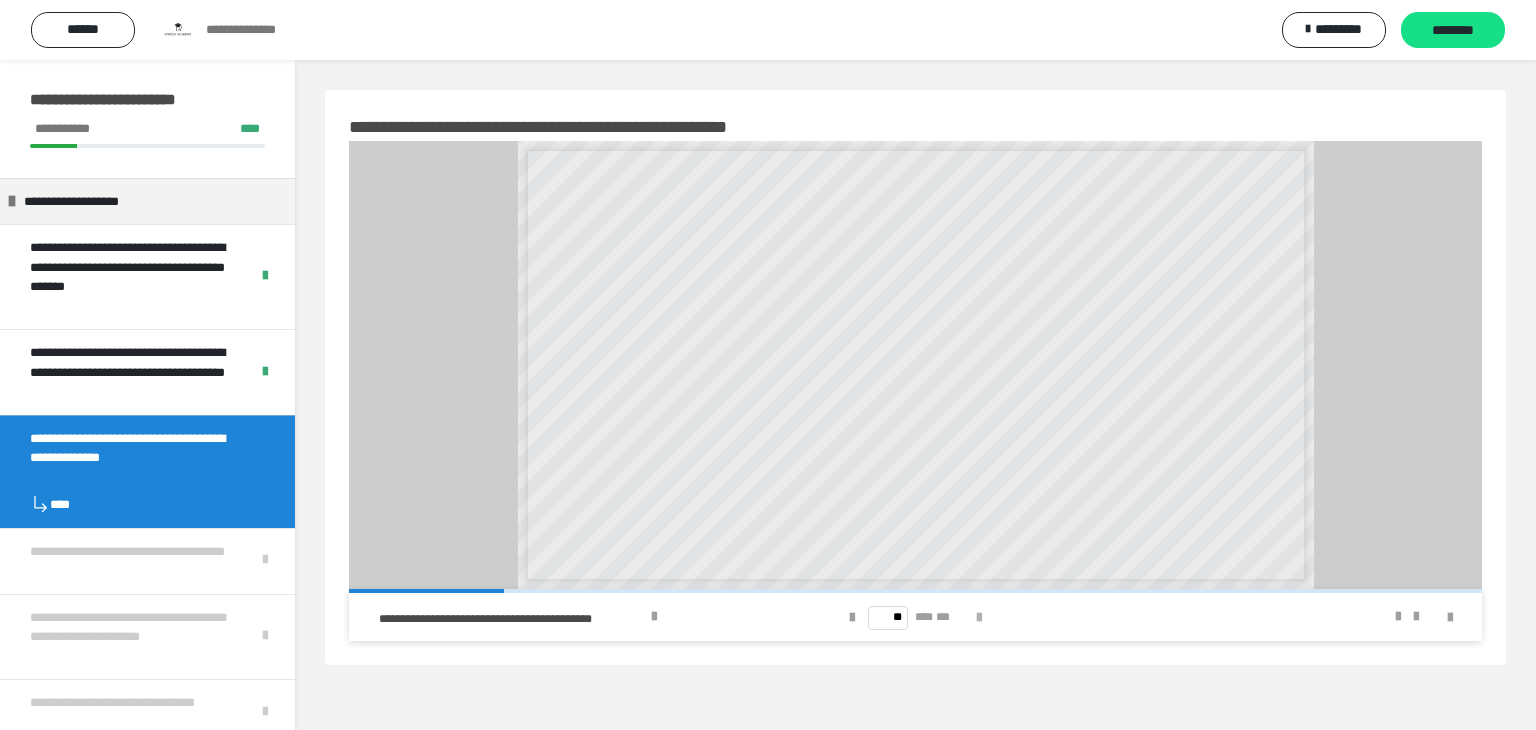 click at bounding box center (979, 618) 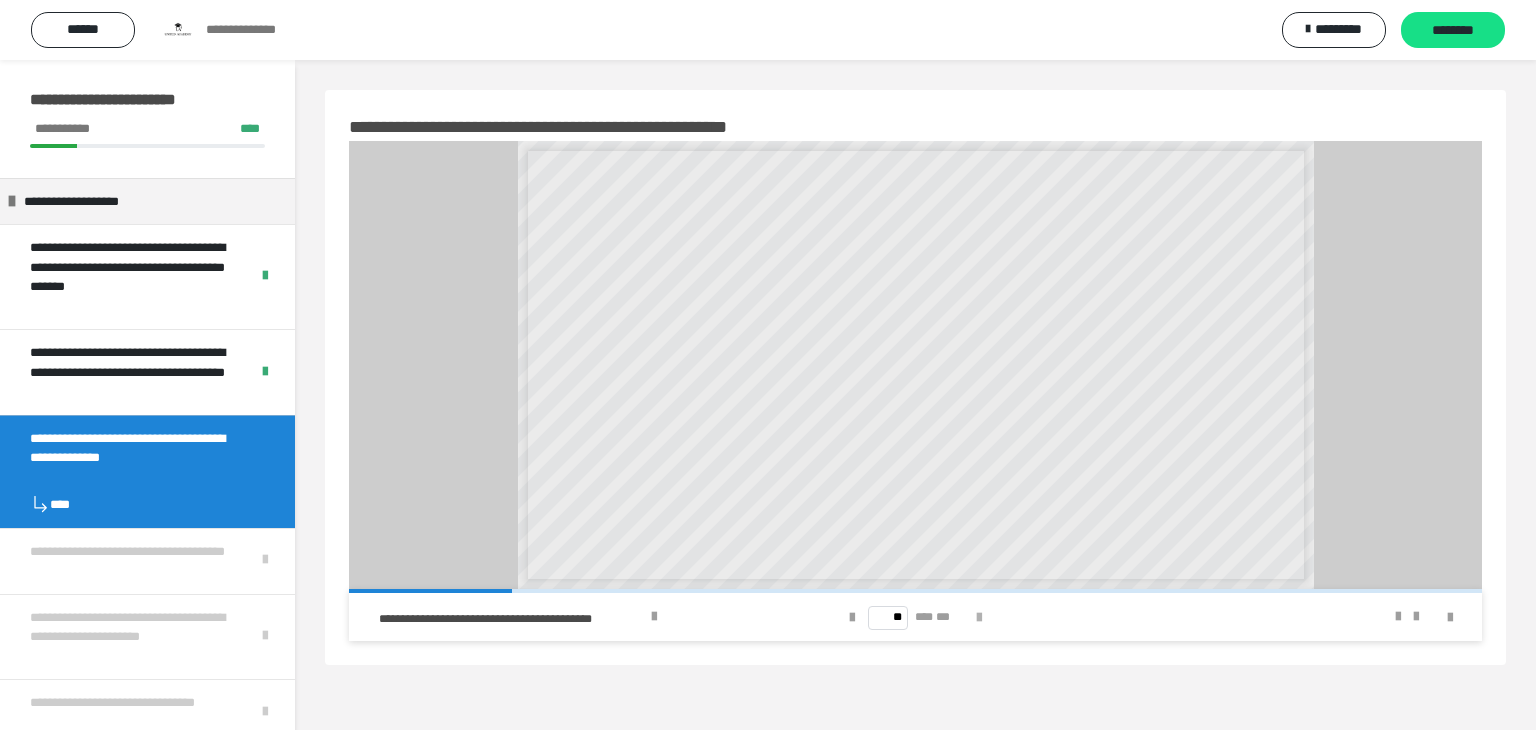 click at bounding box center [979, 618] 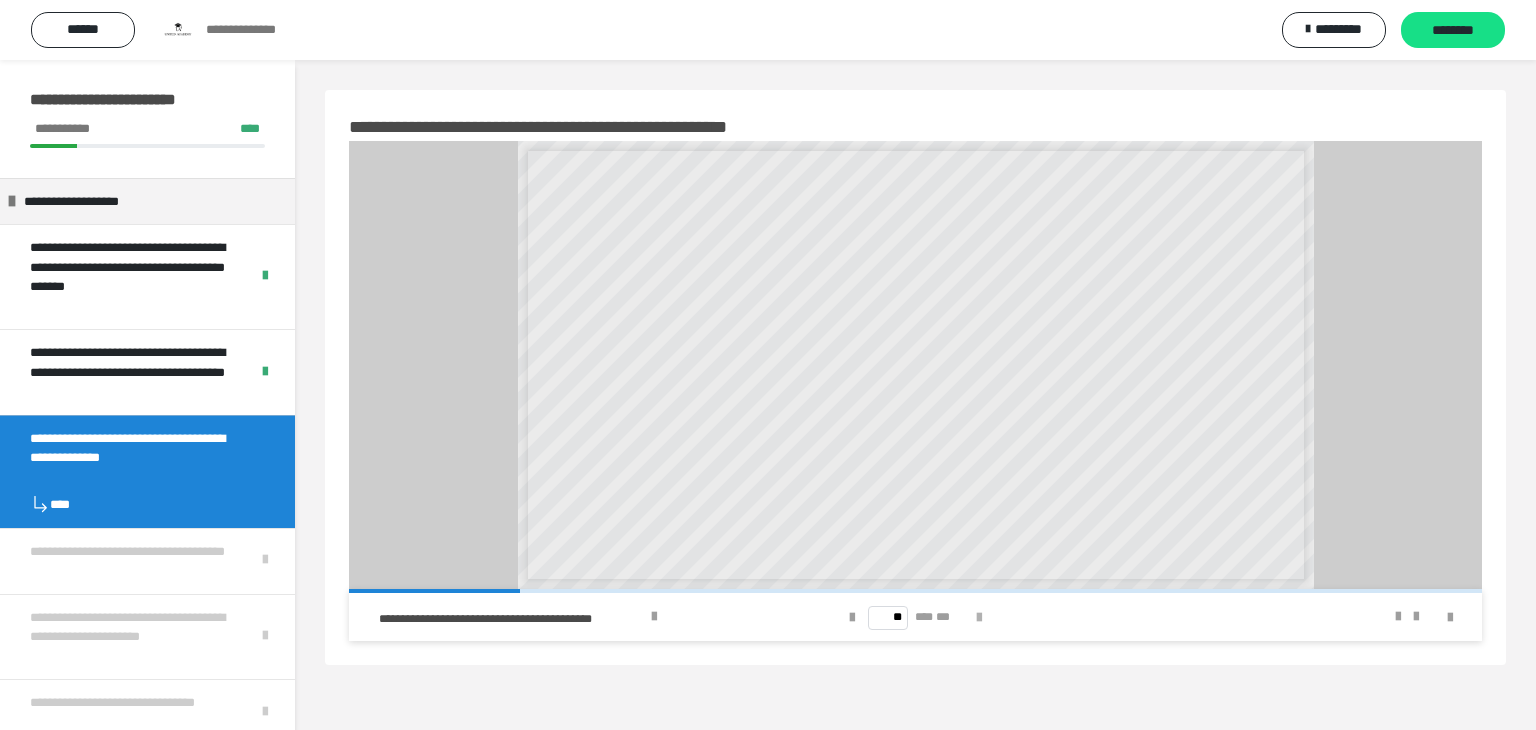 click at bounding box center (979, 618) 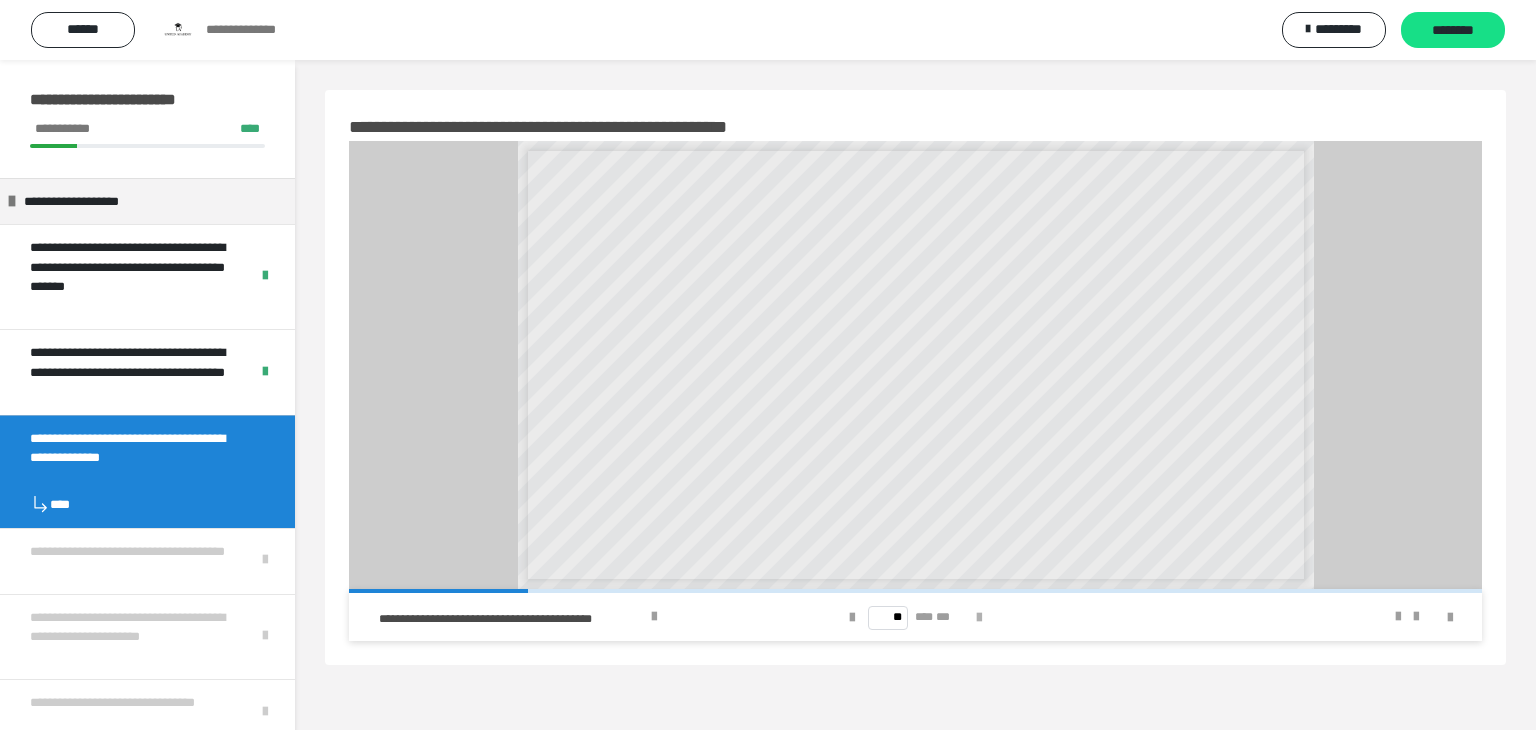 click at bounding box center [979, 618] 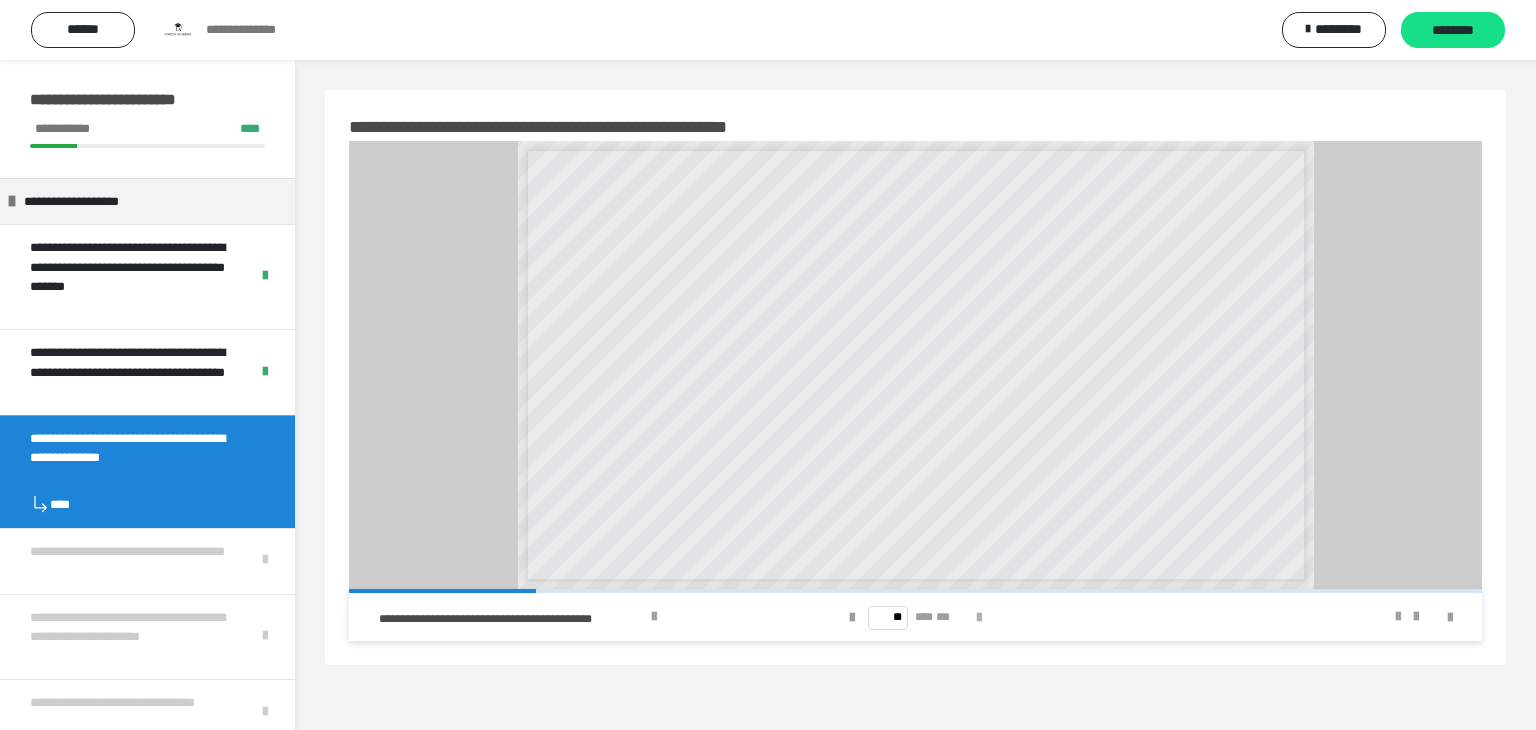 click at bounding box center (979, 618) 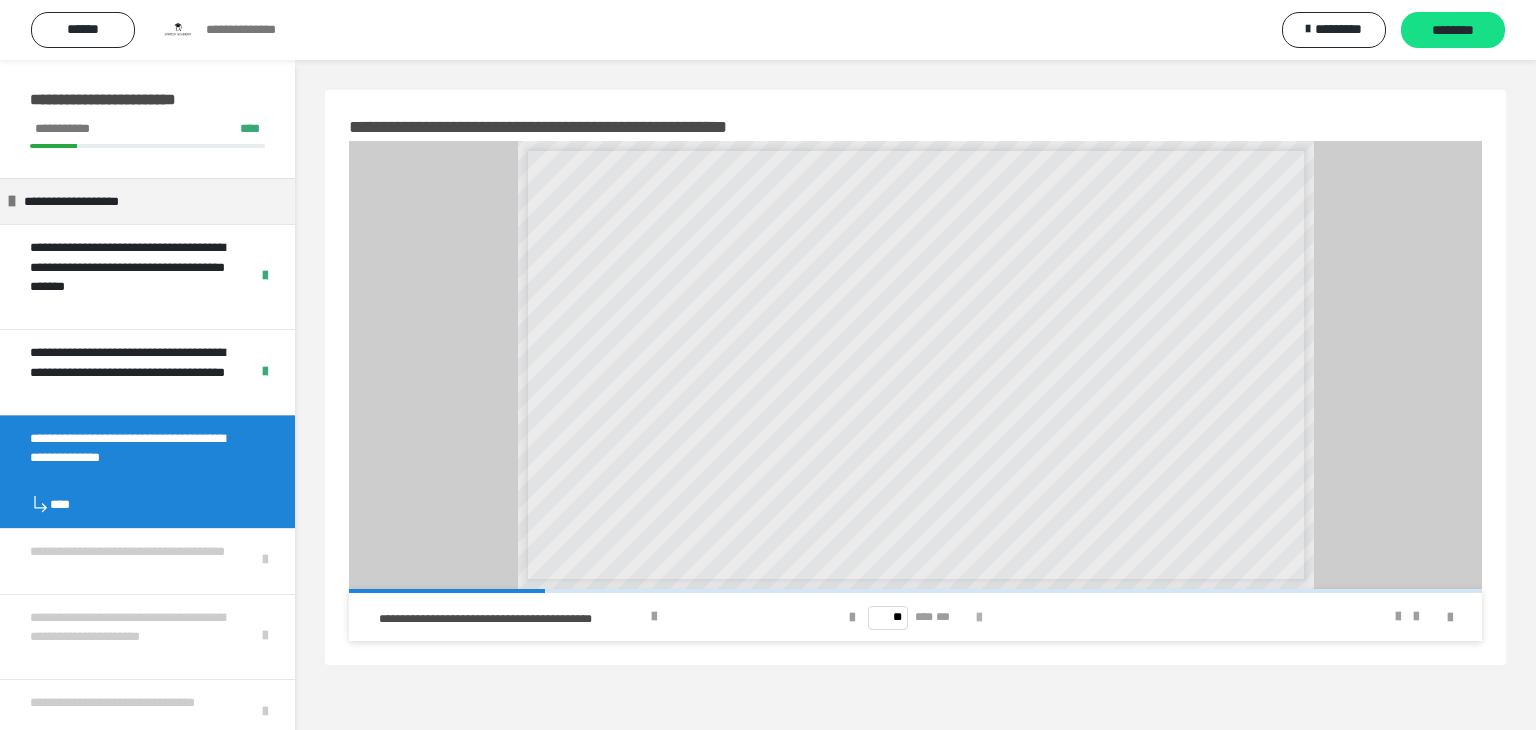 click at bounding box center [979, 618] 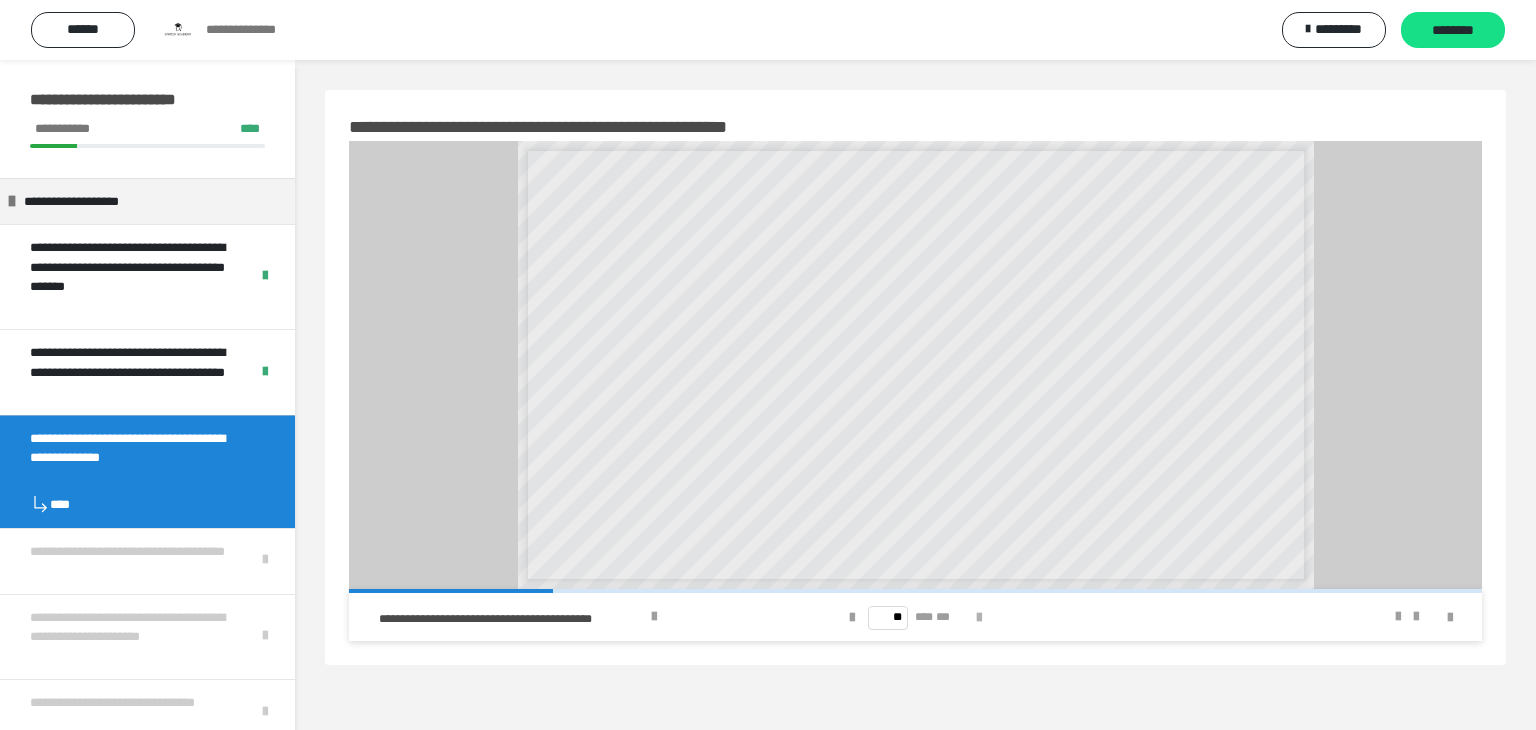 click at bounding box center [979, 618] 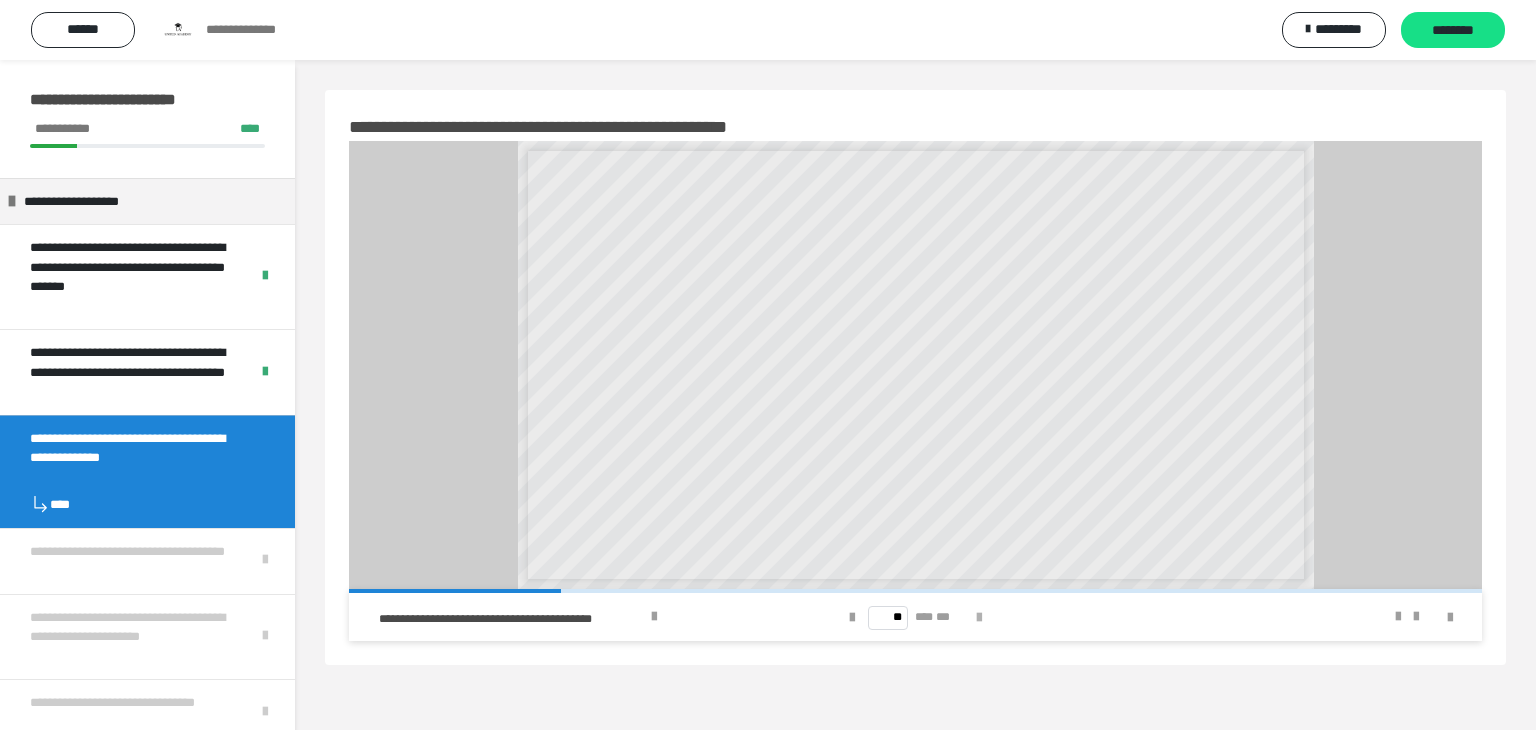 click at bounding box center (979, 618) 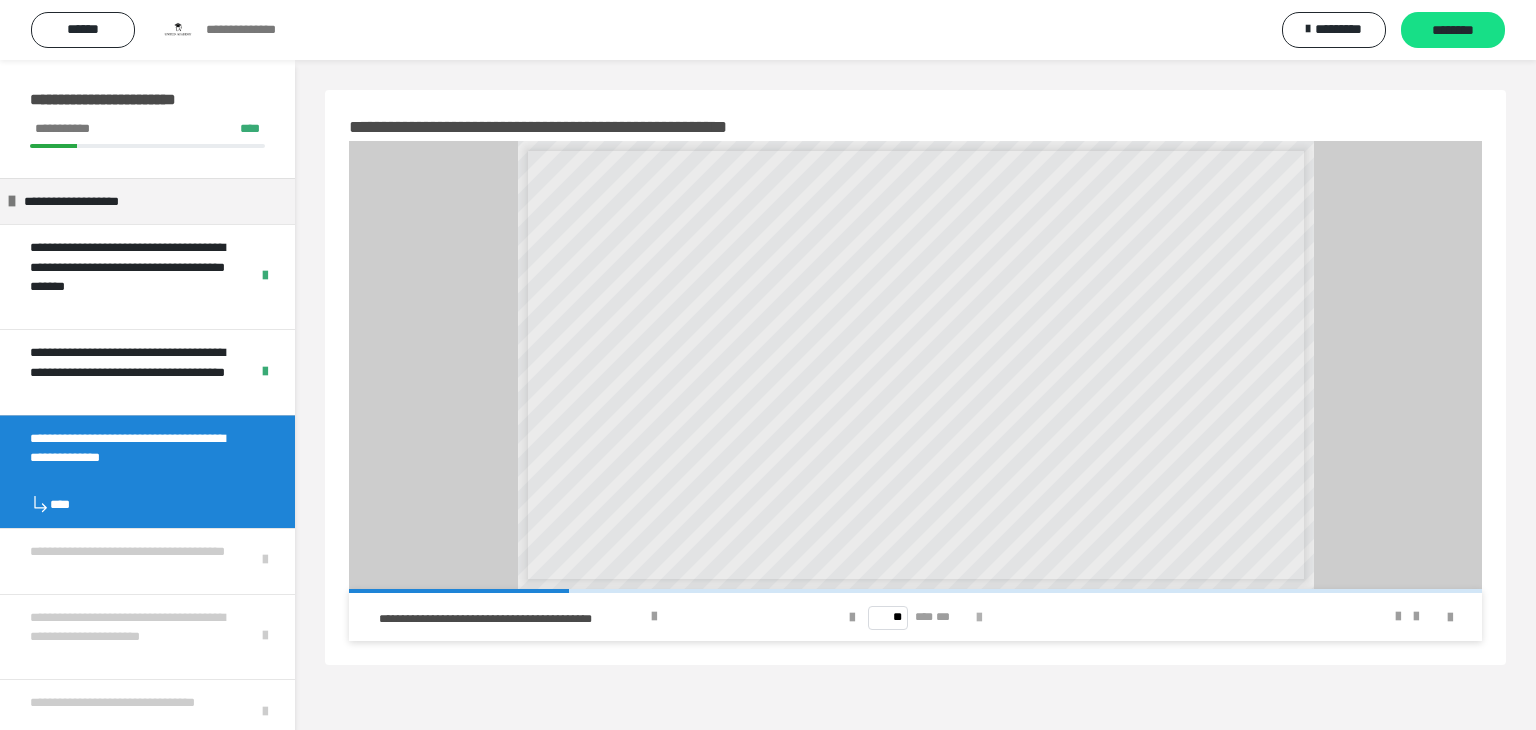 click at bounding box center [979, 618] 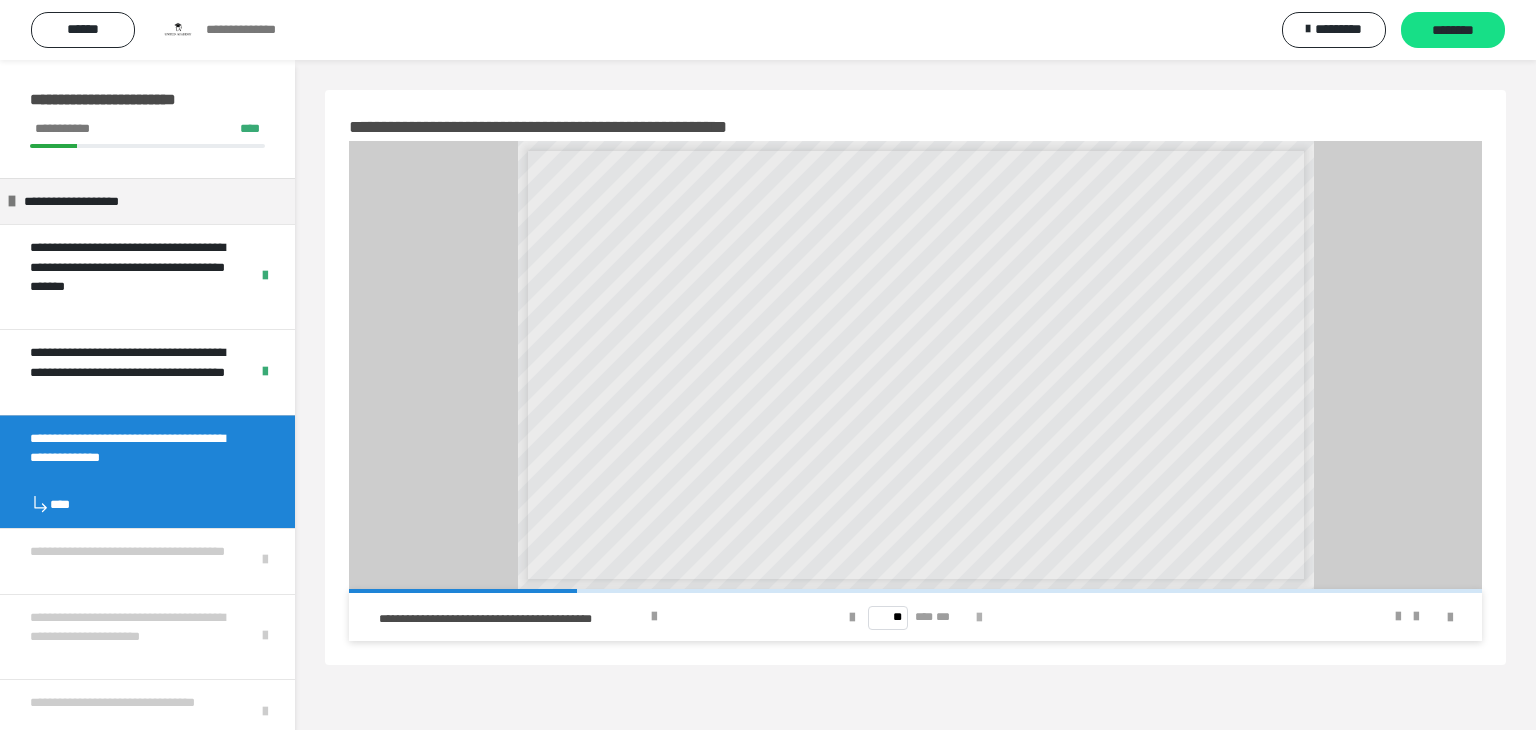 click at bounding box center [979, 618] 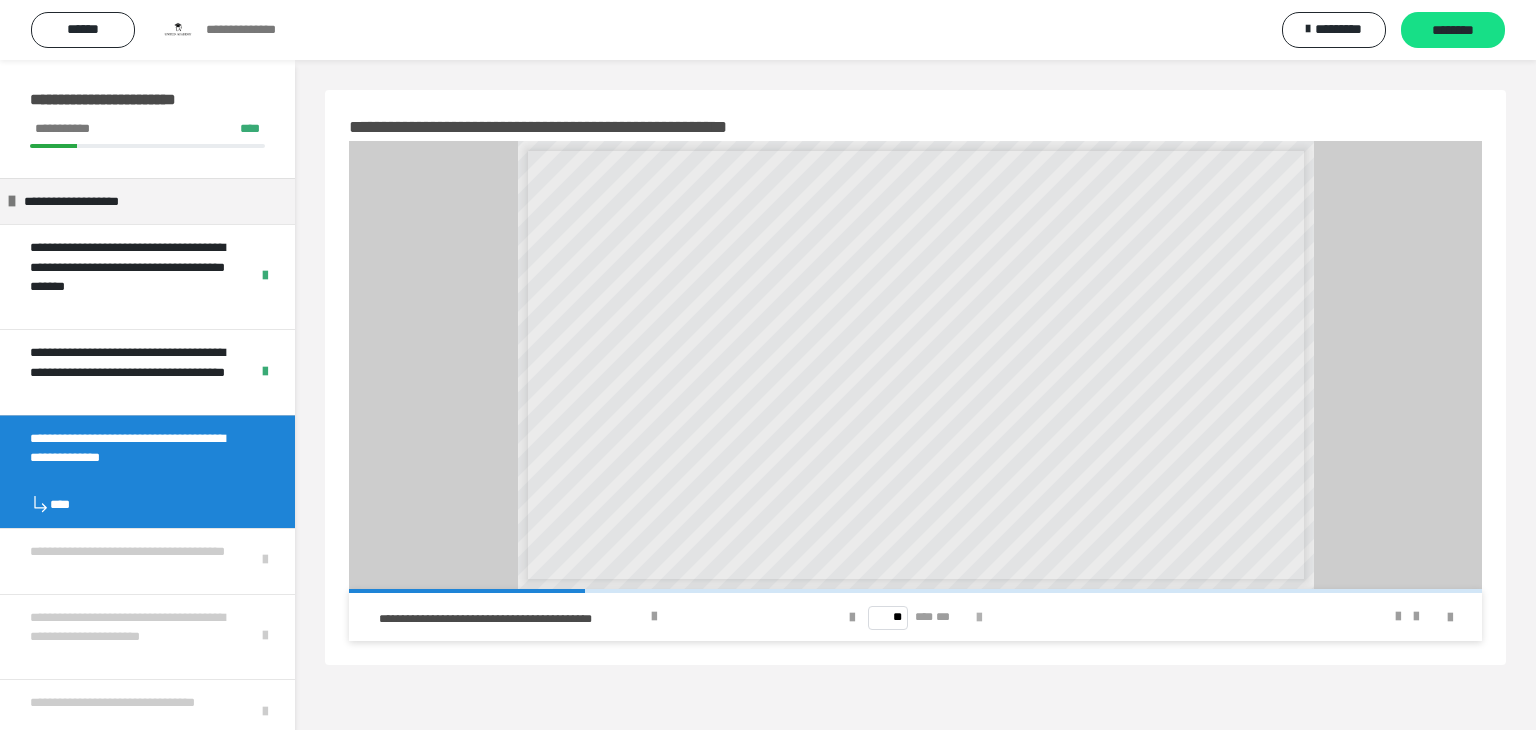 click at bounding box center [979, 618] 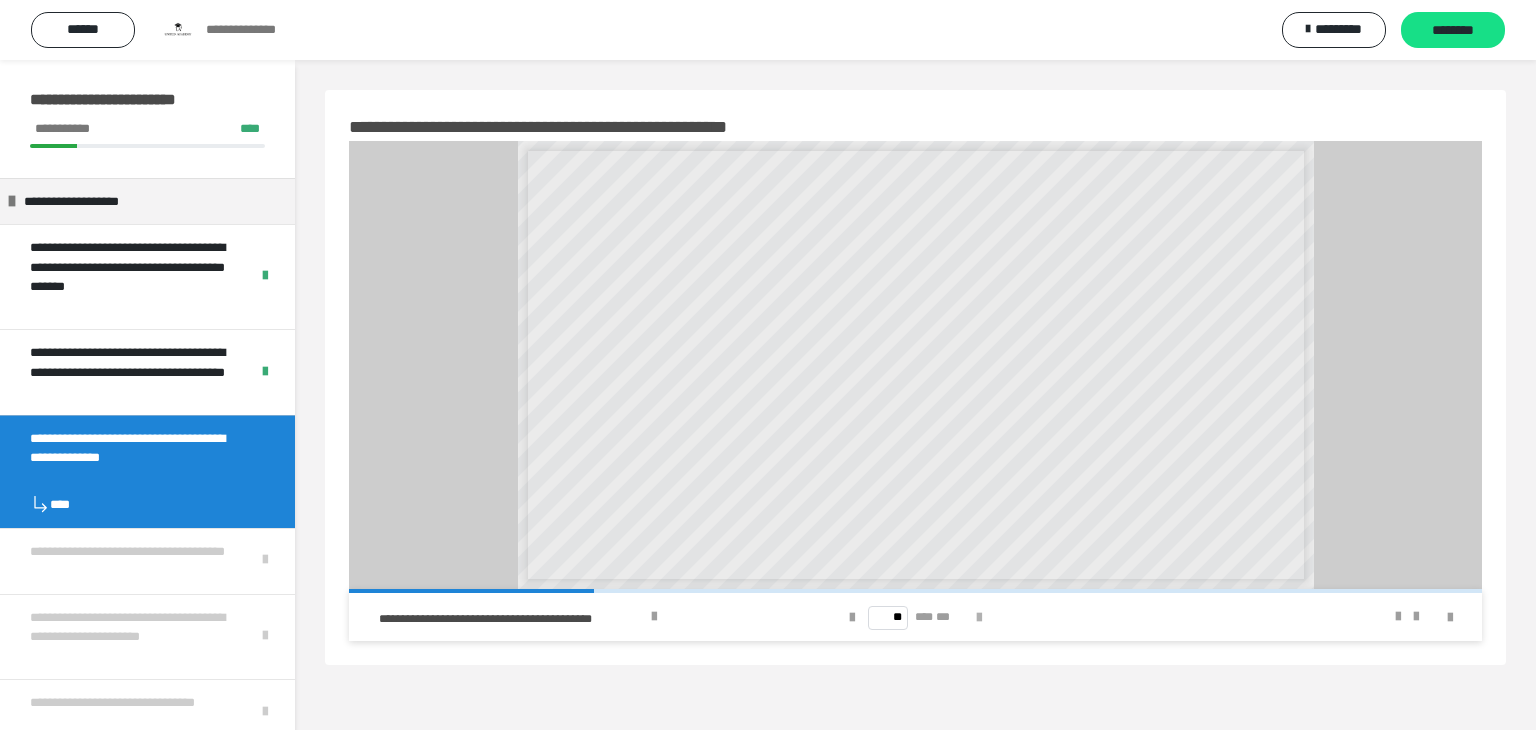 click at bounding box center [979, 618] 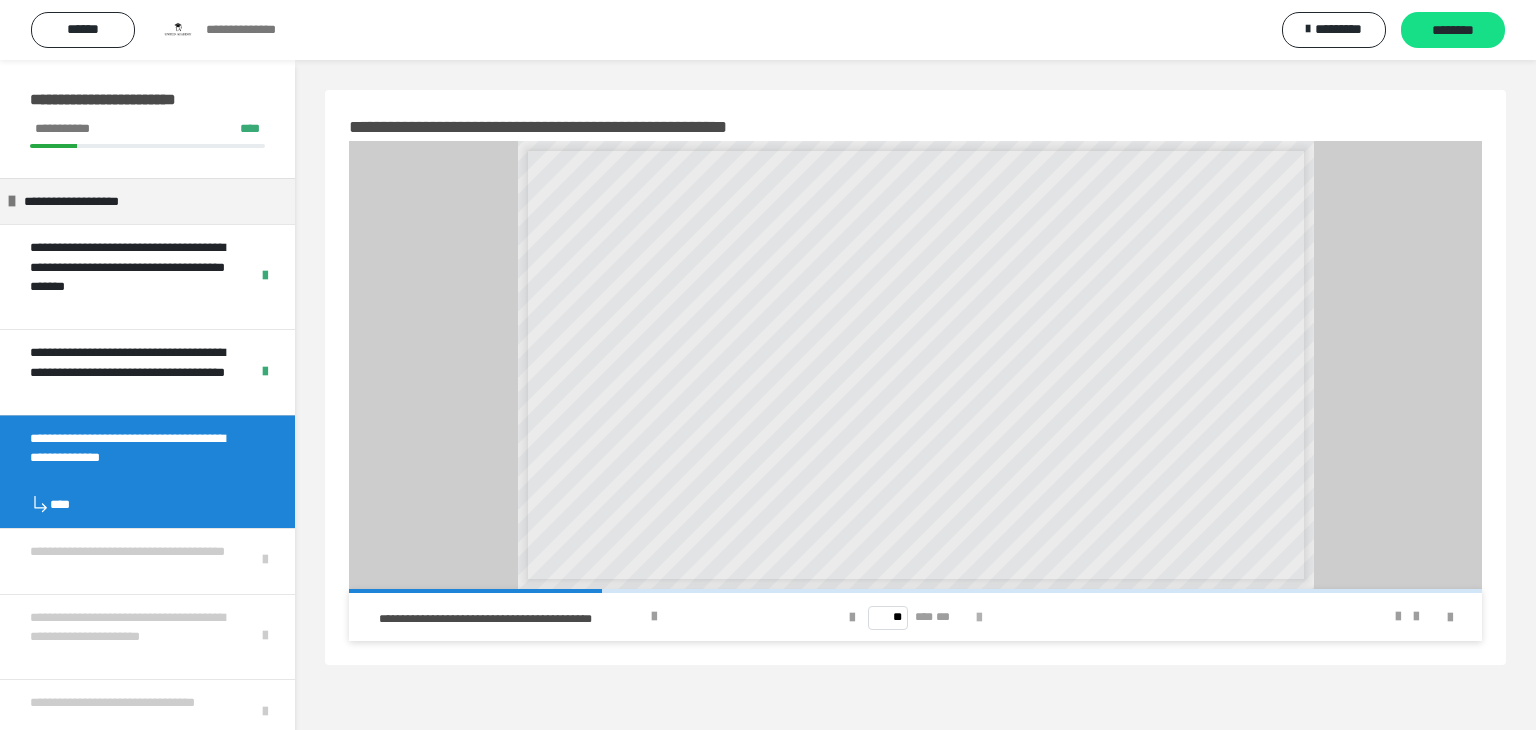 click on "** *** ***" at bounding box center [915, 617] 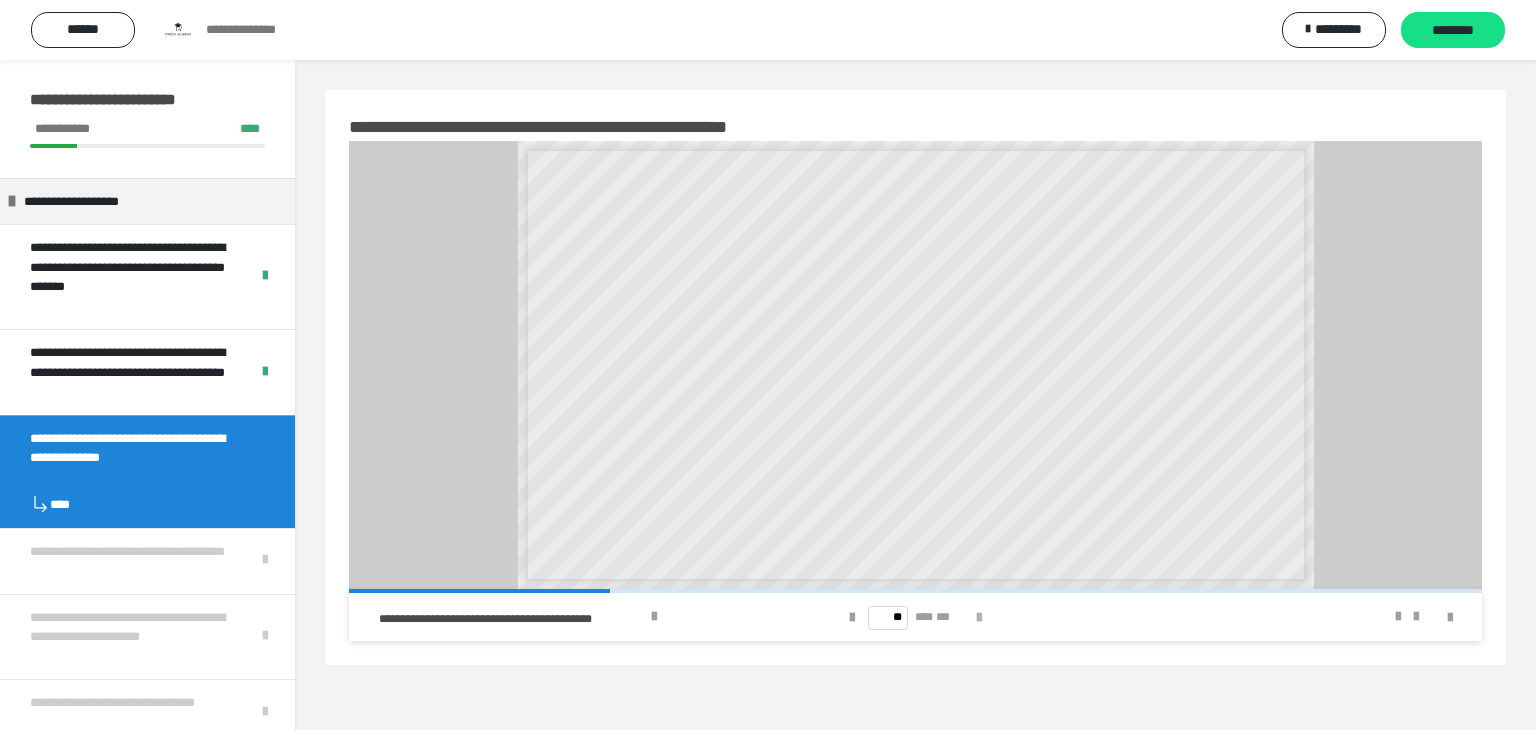 click at bounding box center [979, 617] 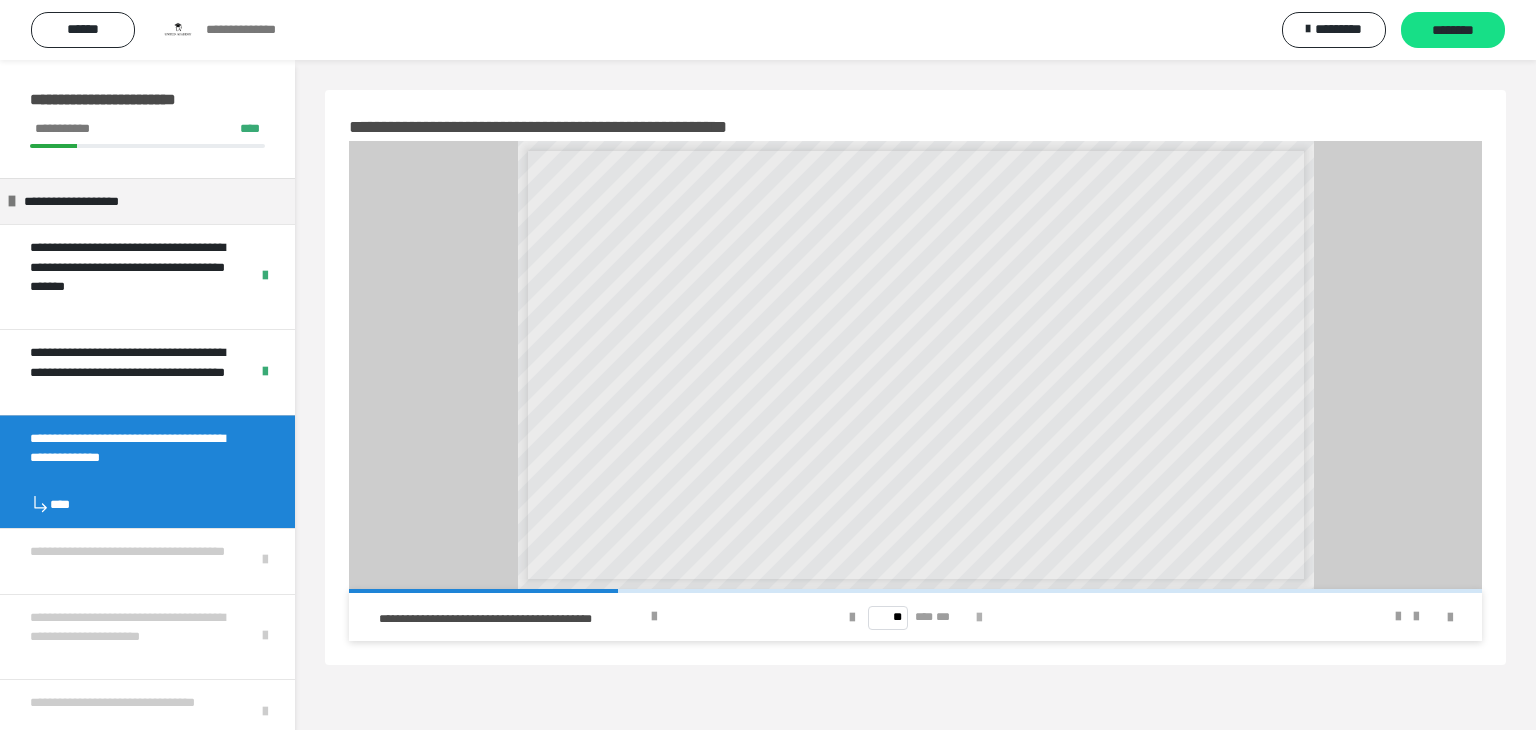 click at bounding box center (979, 617) 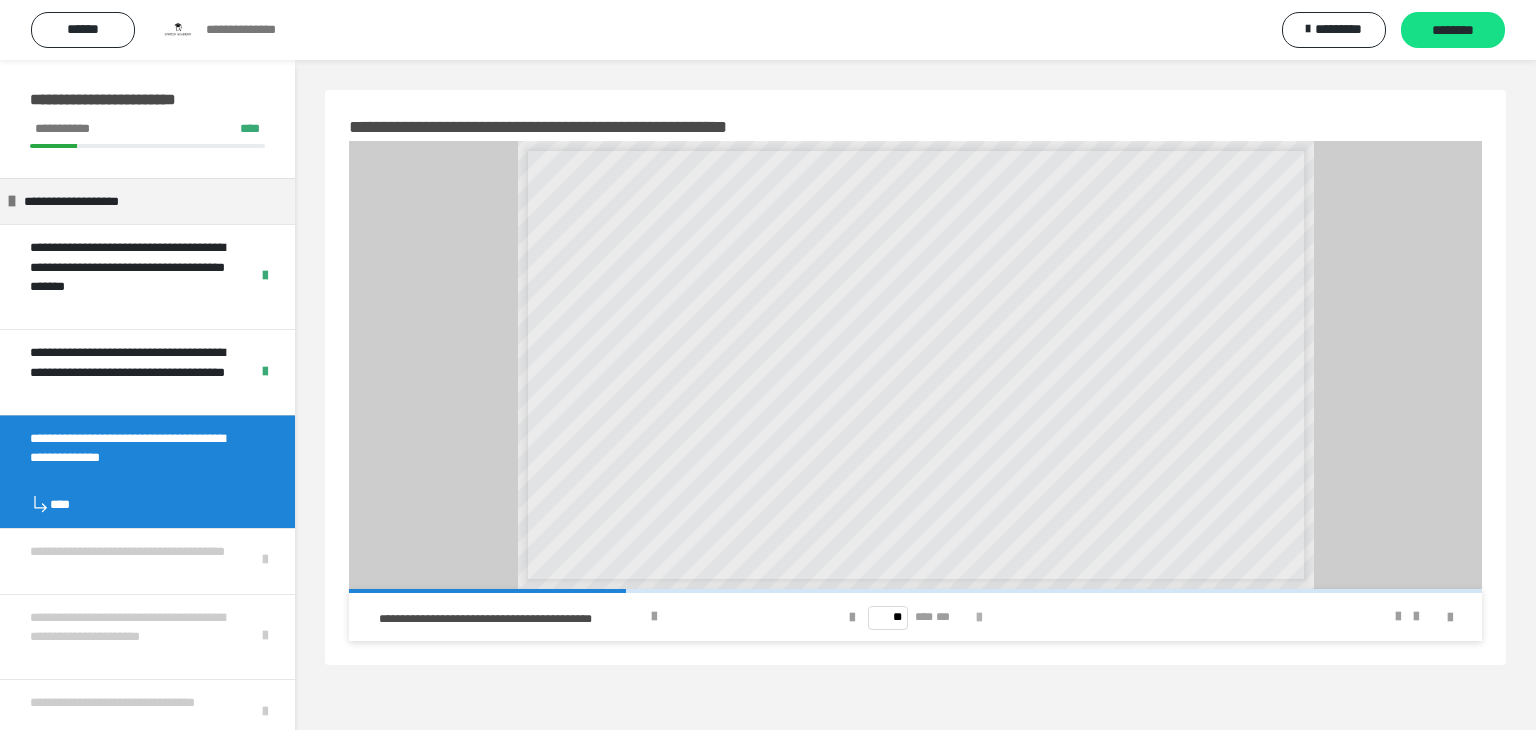 click at bounding box center (979, 617) 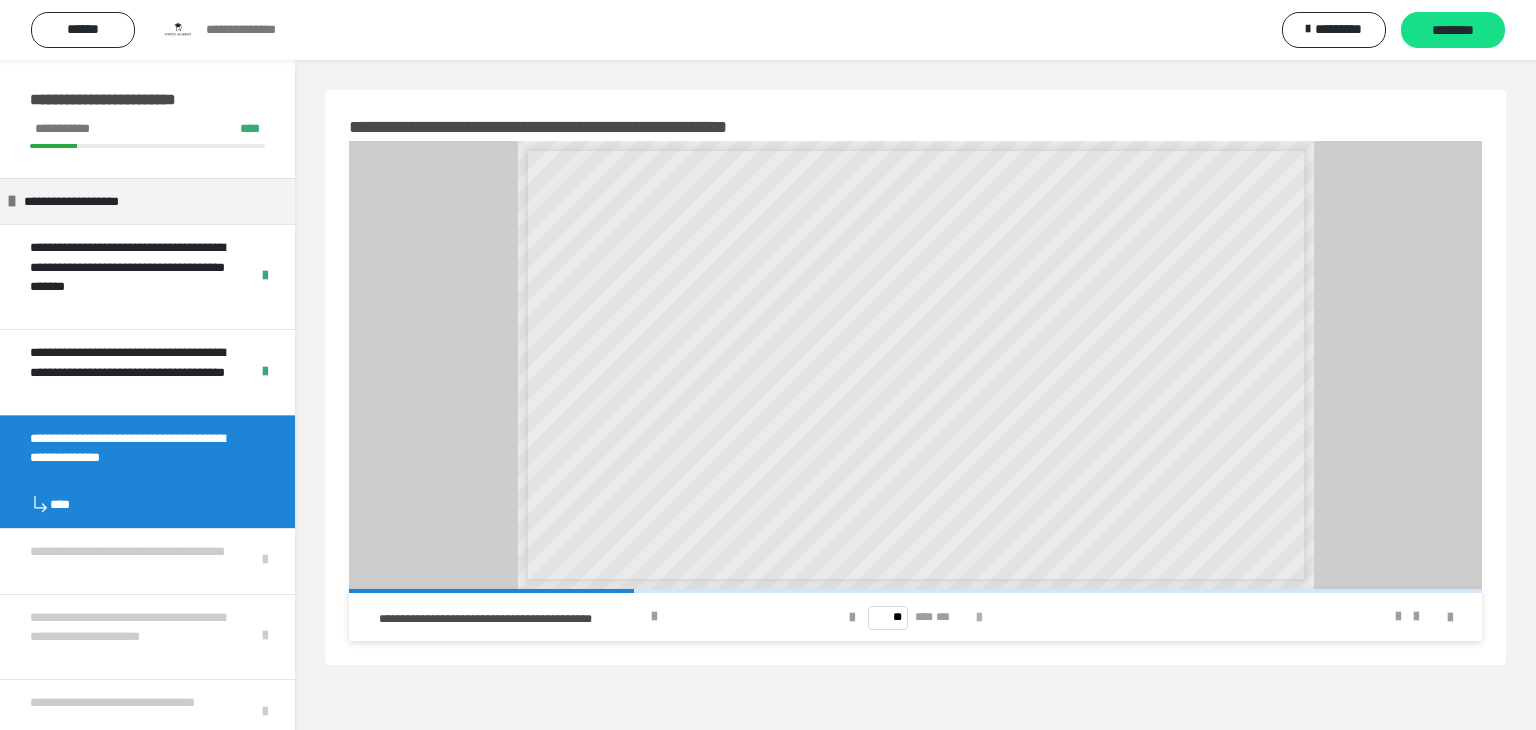 click at bounding box center [979, 617] 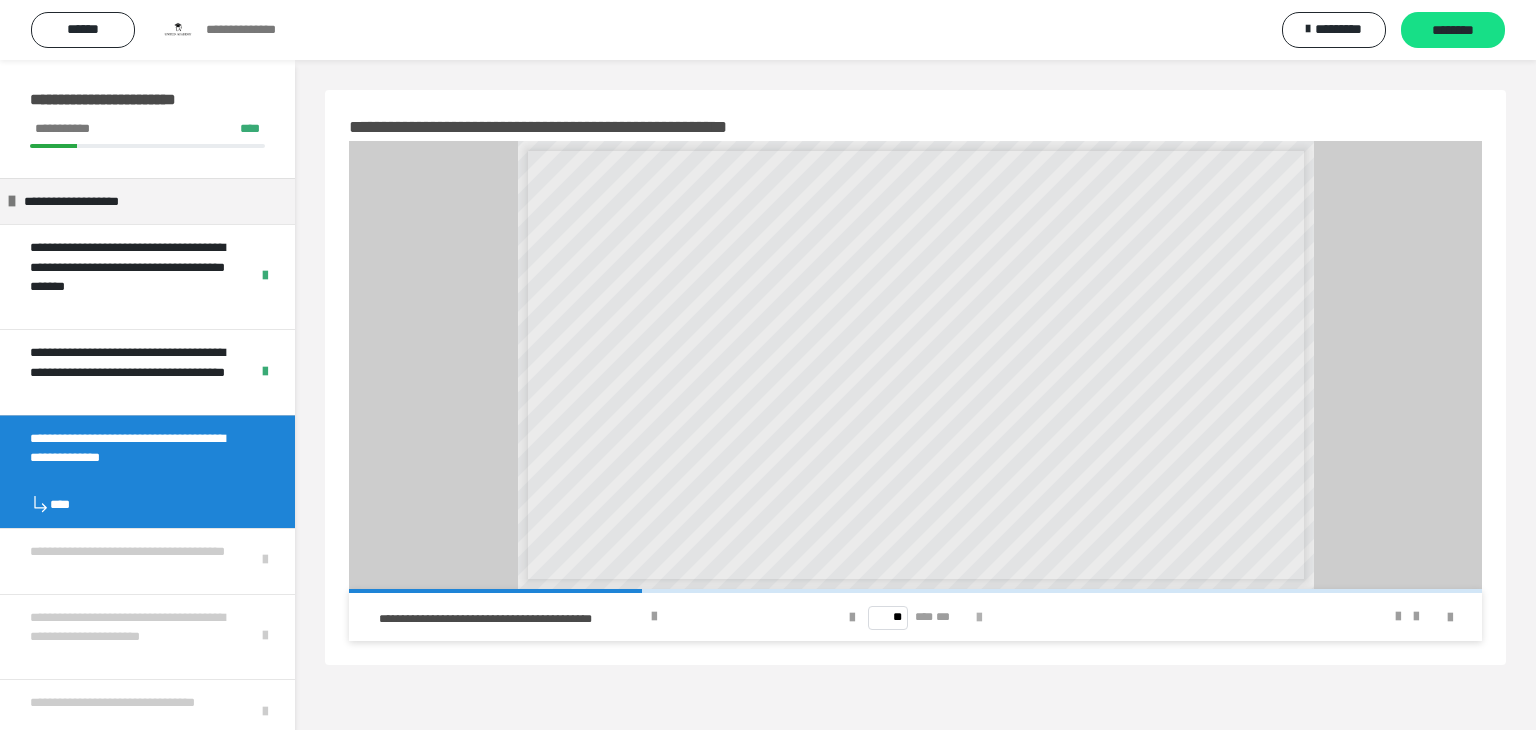 click at bounding box center [979, 617] 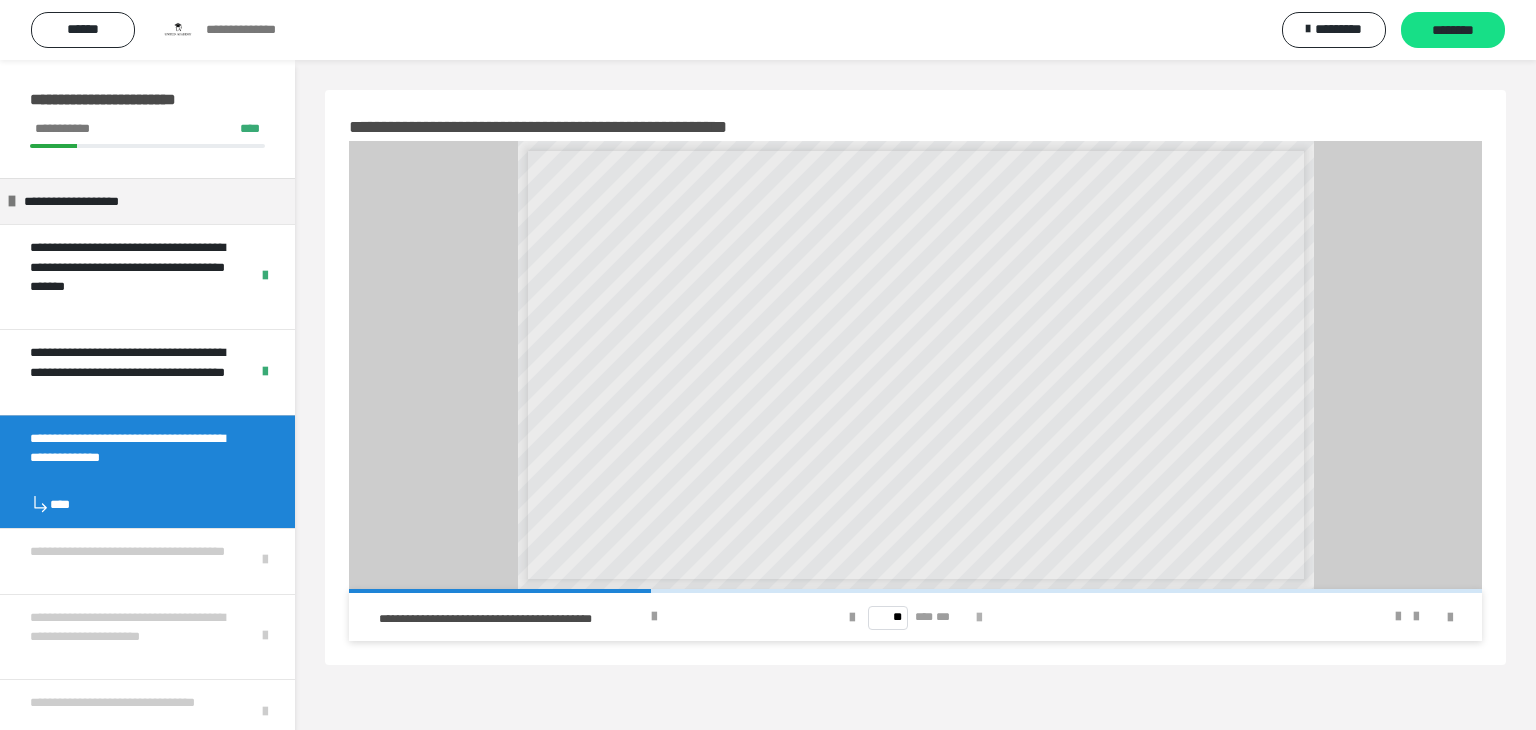 click at bounding box center (979, 617) 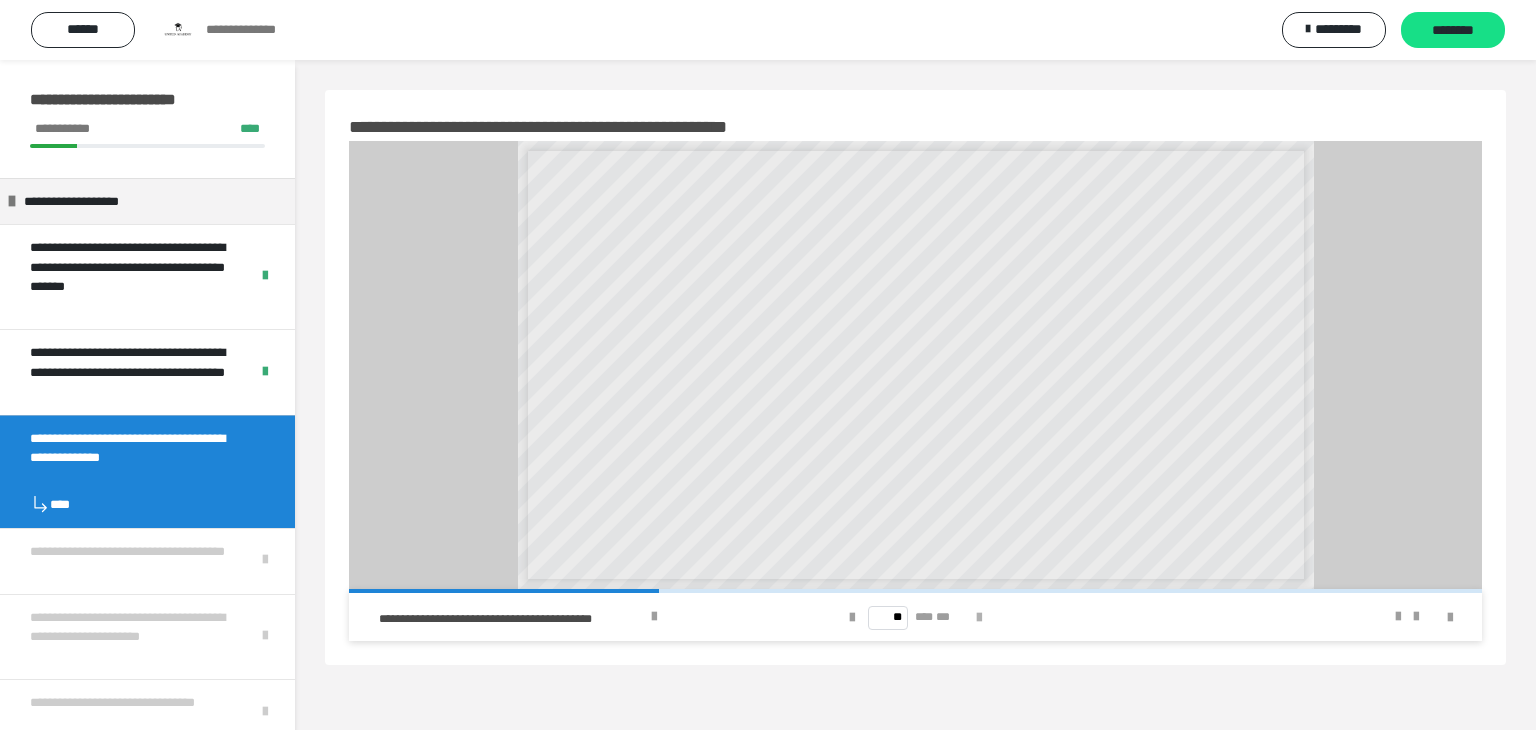 click at bounding box center [979, 618] 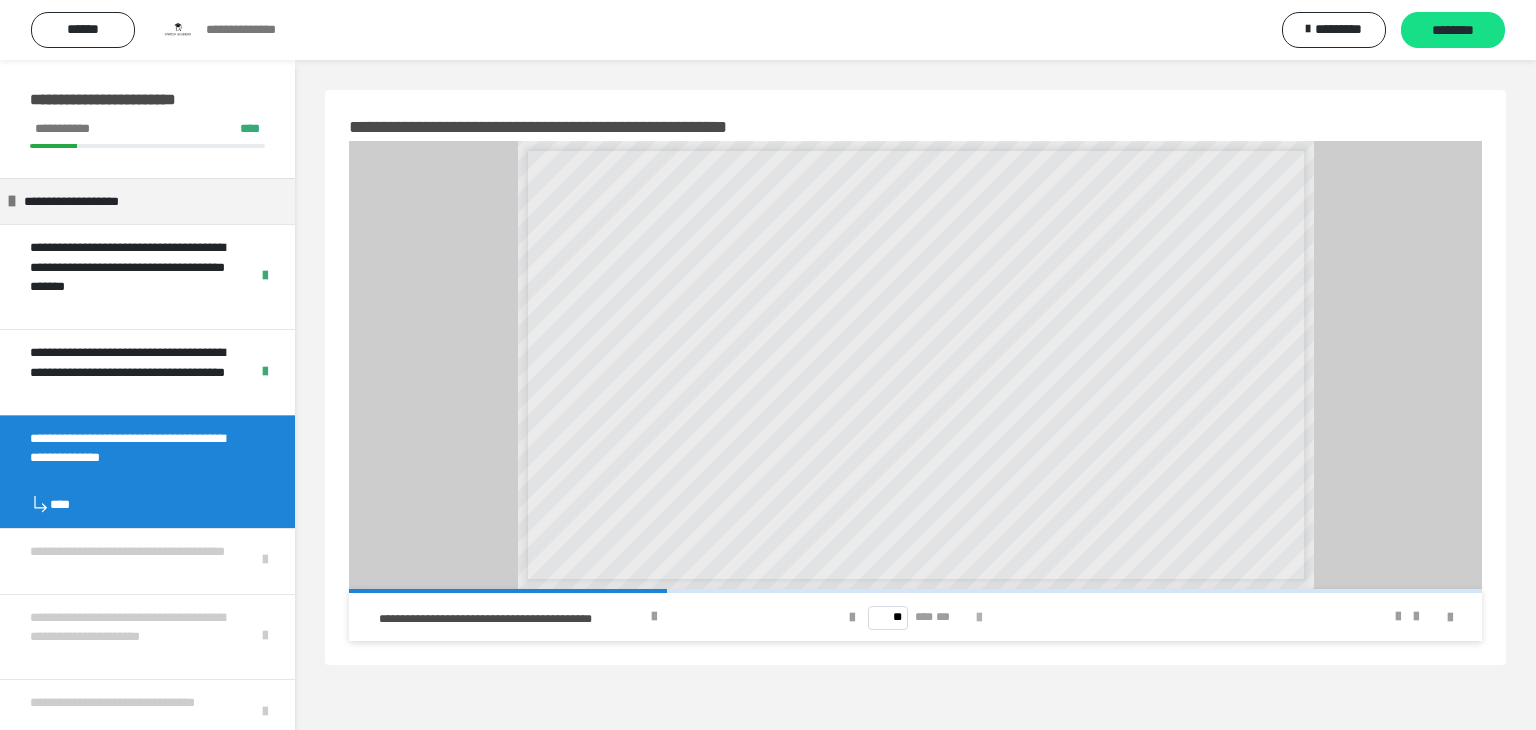 click at bounding box center (979, 618) 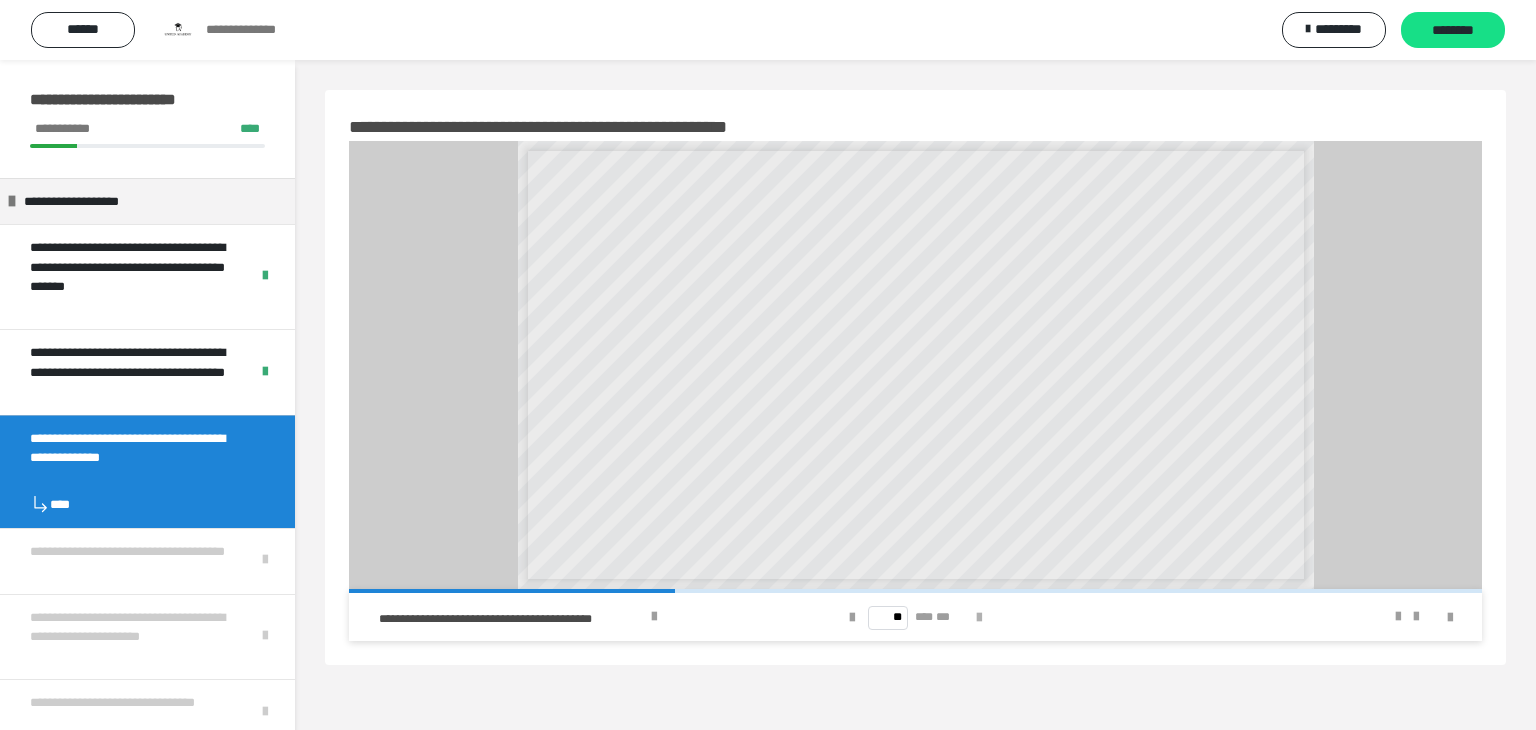 click at bounding box center [979, 618] 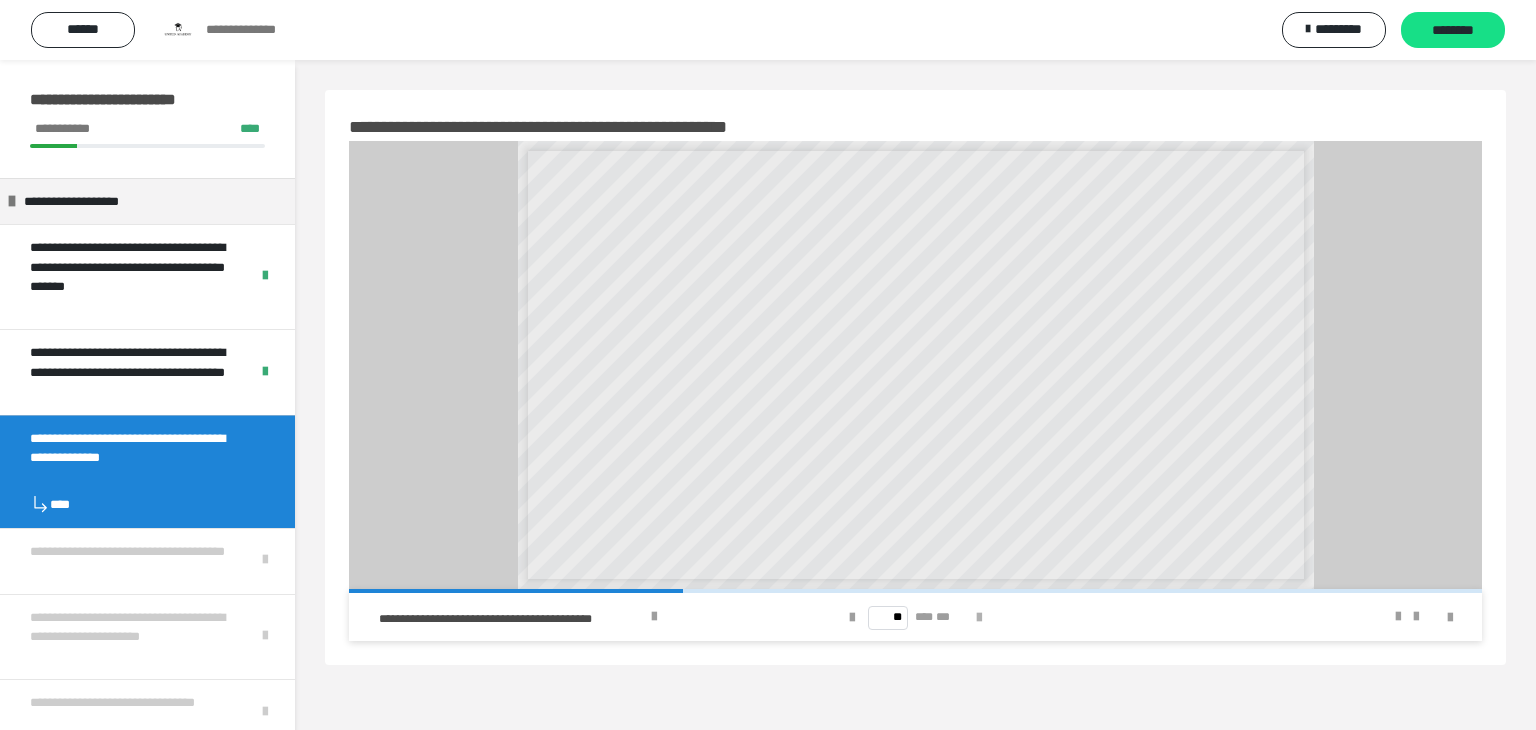 click at bounding box center [979, 618] 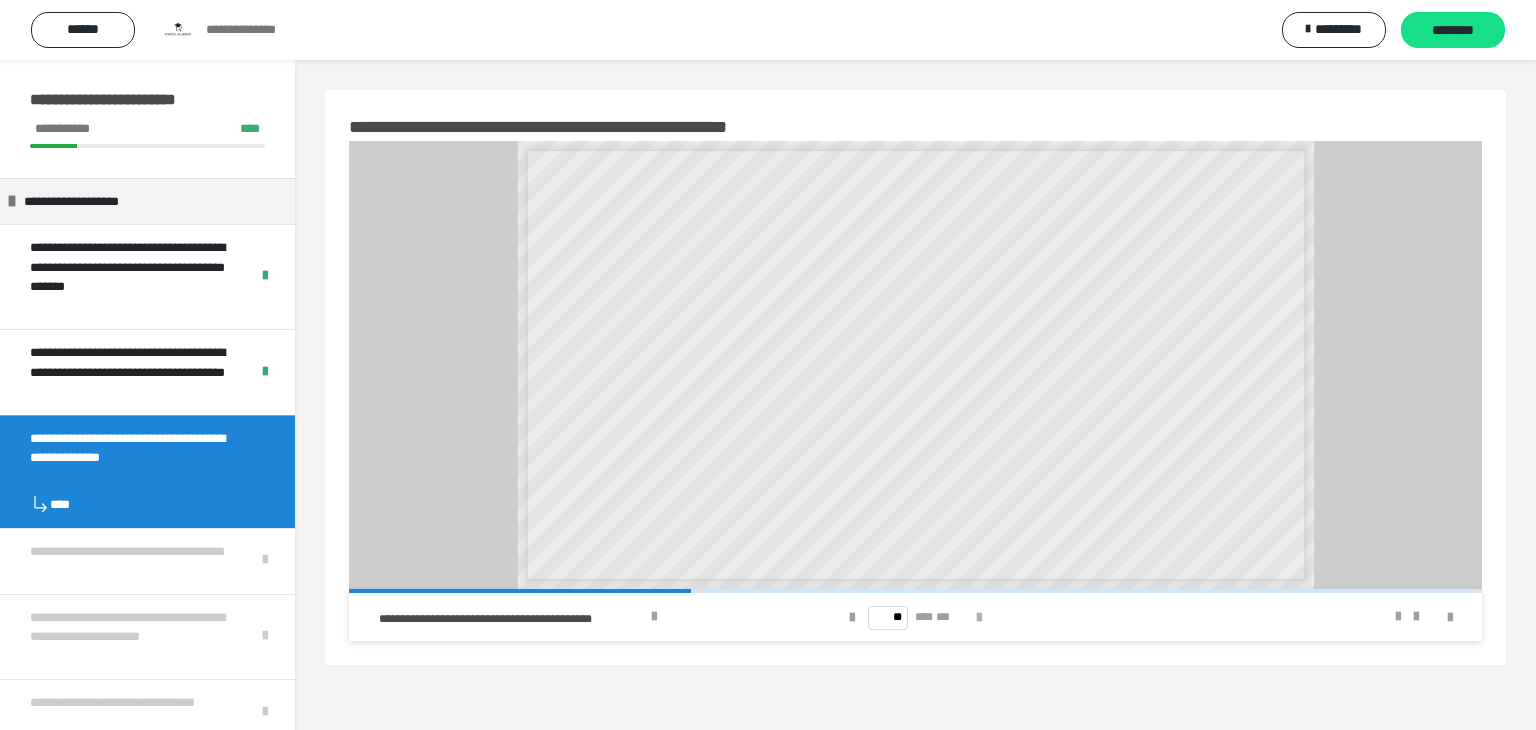 click at bounding box center [979, 618] 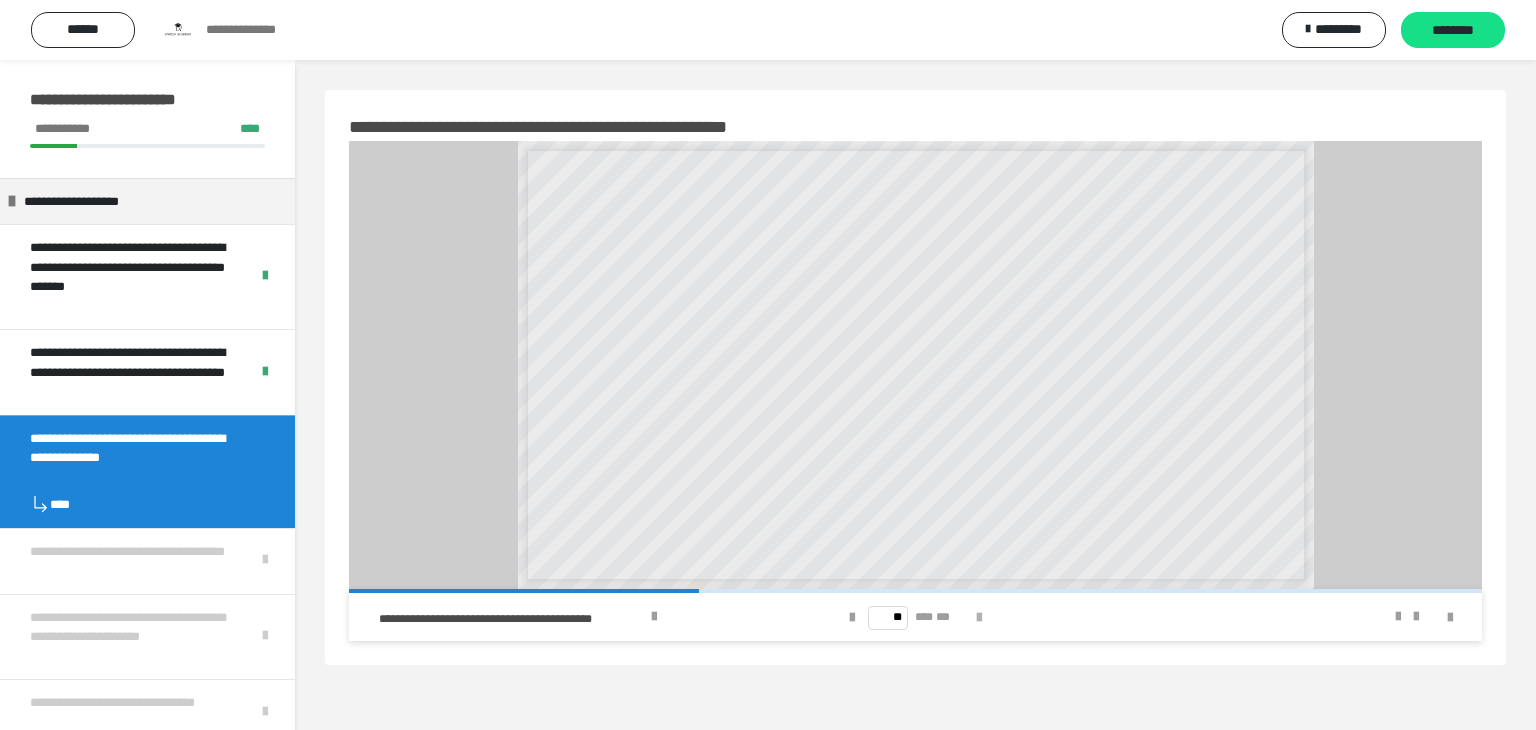 click at bounding box center [979, 618] 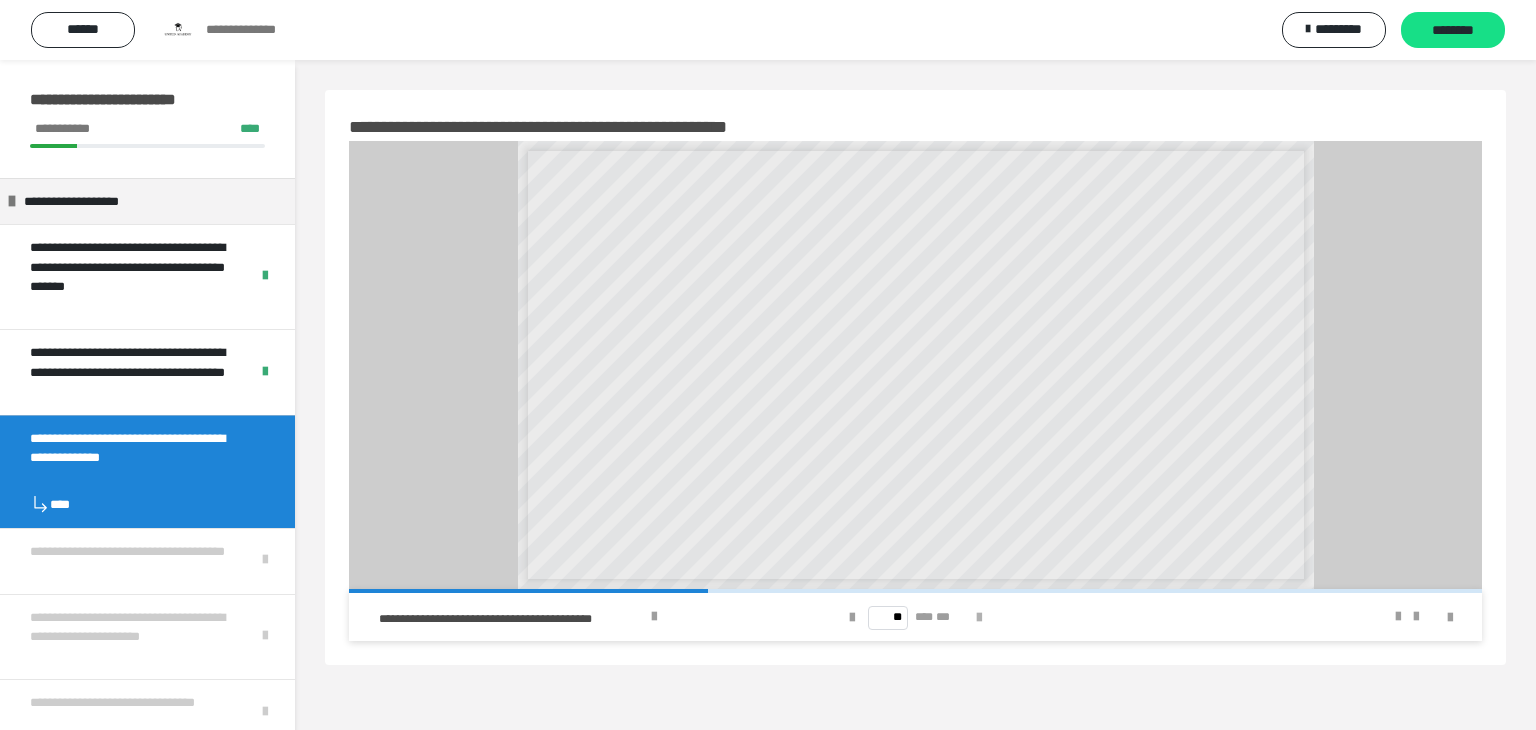 click at bounding box center (979, 618) 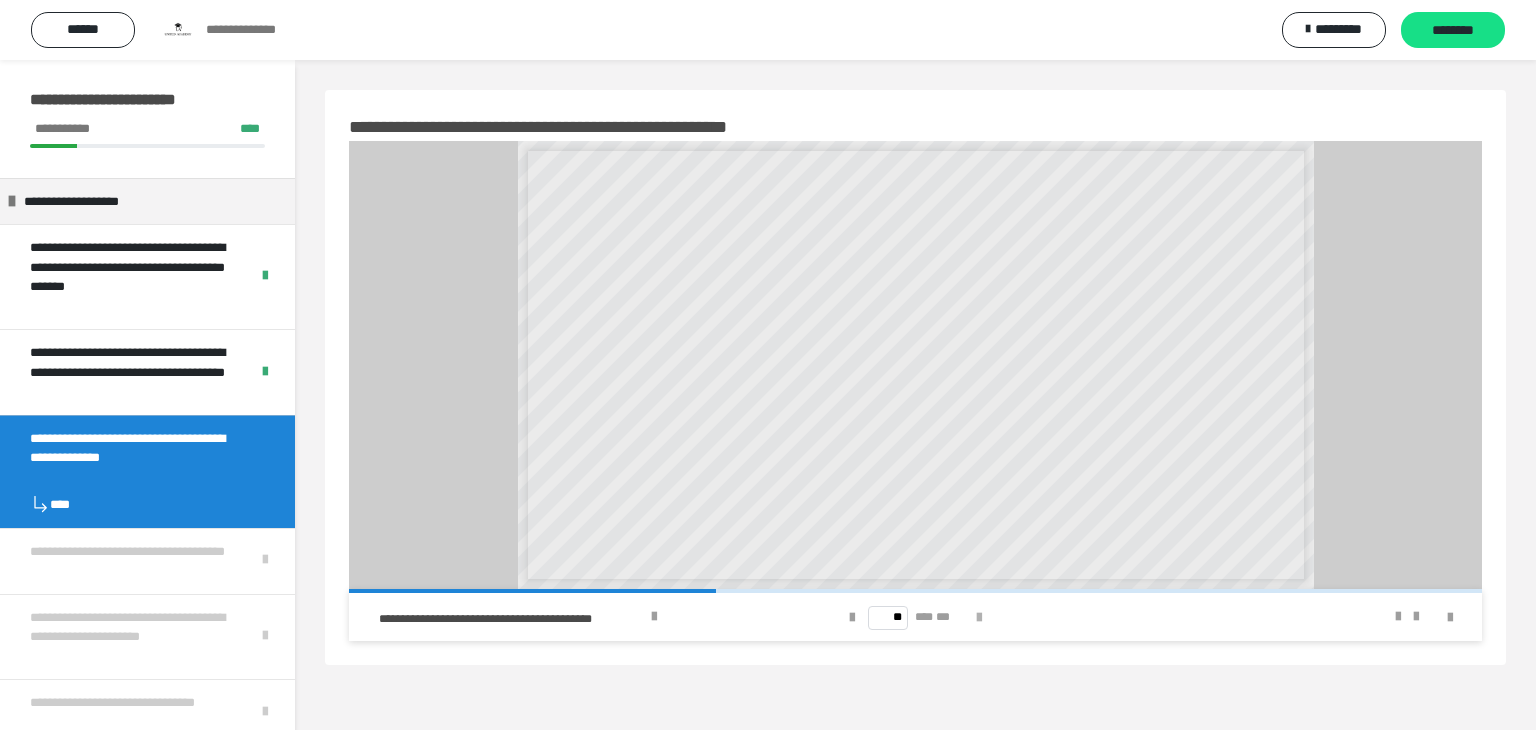 click at bounding box center [979, 618] 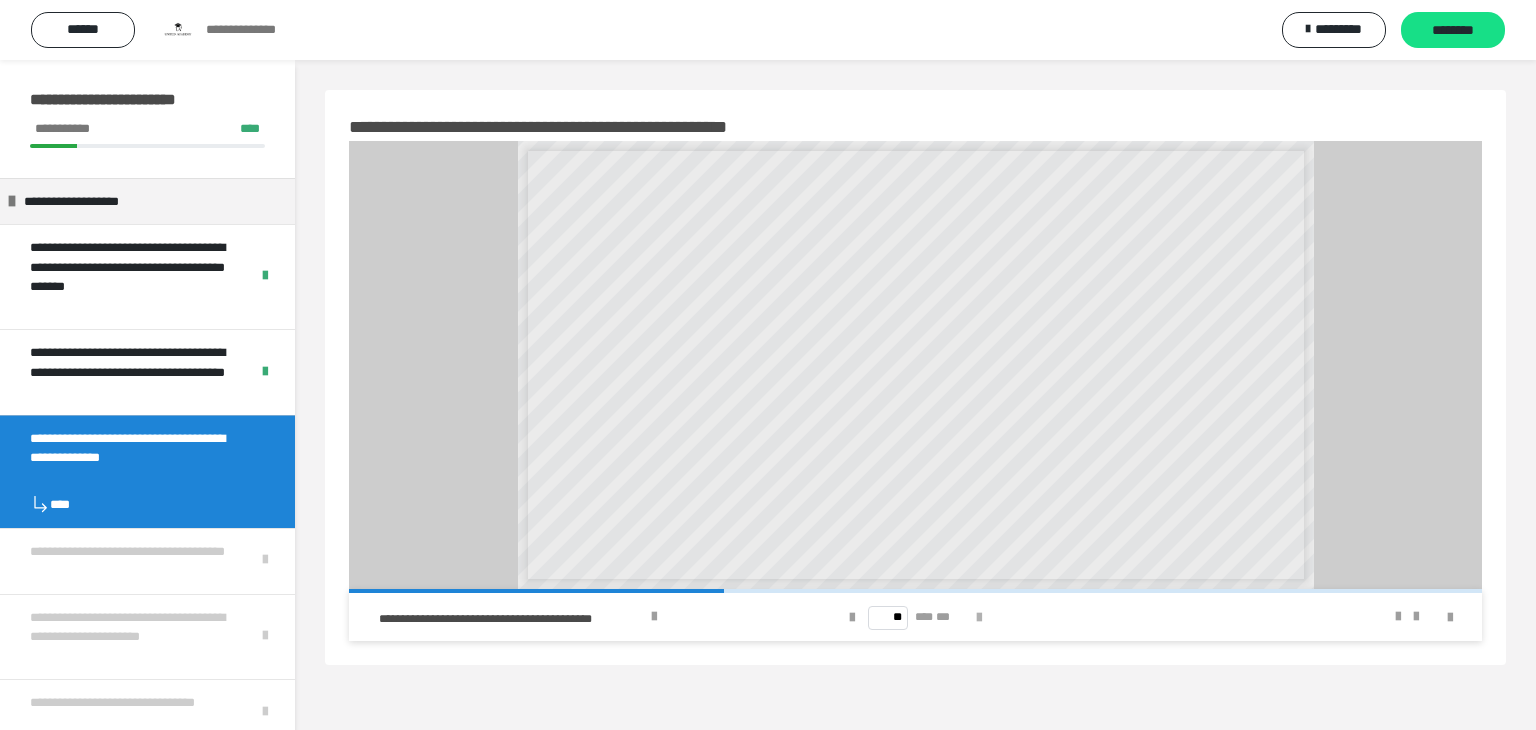 click at bounding box center [979, 618] 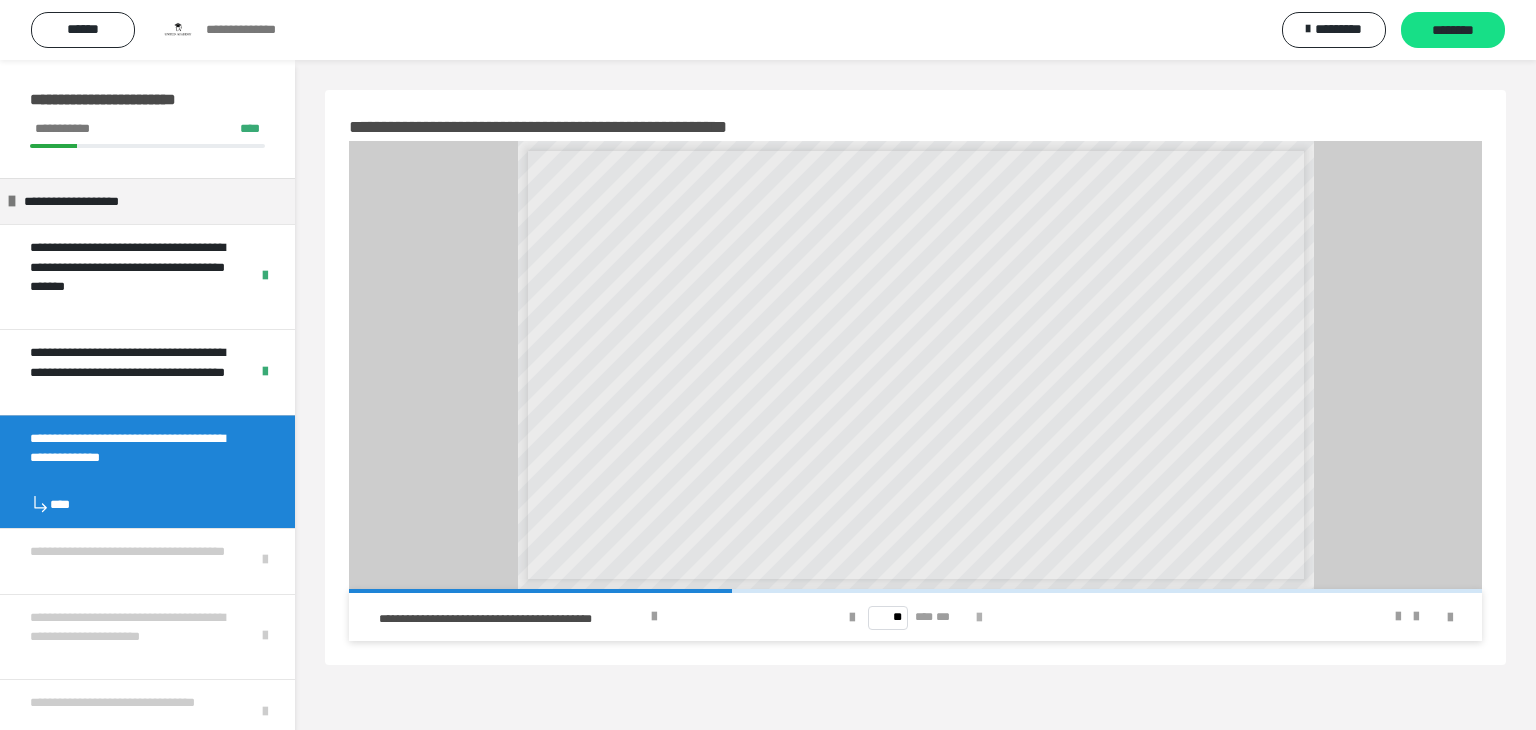 click at bounding box center [979, 618] 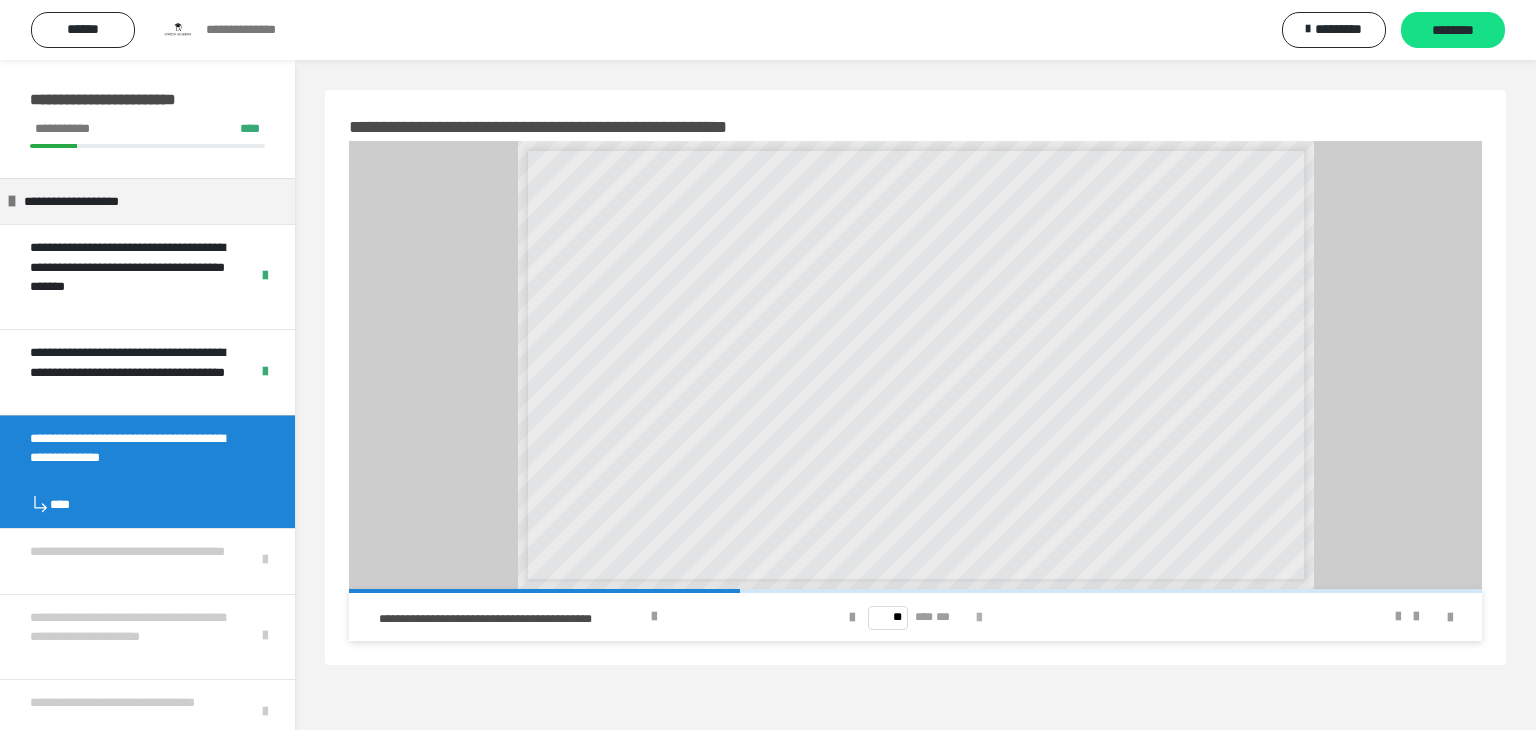 click at bounding box center (979, 618) 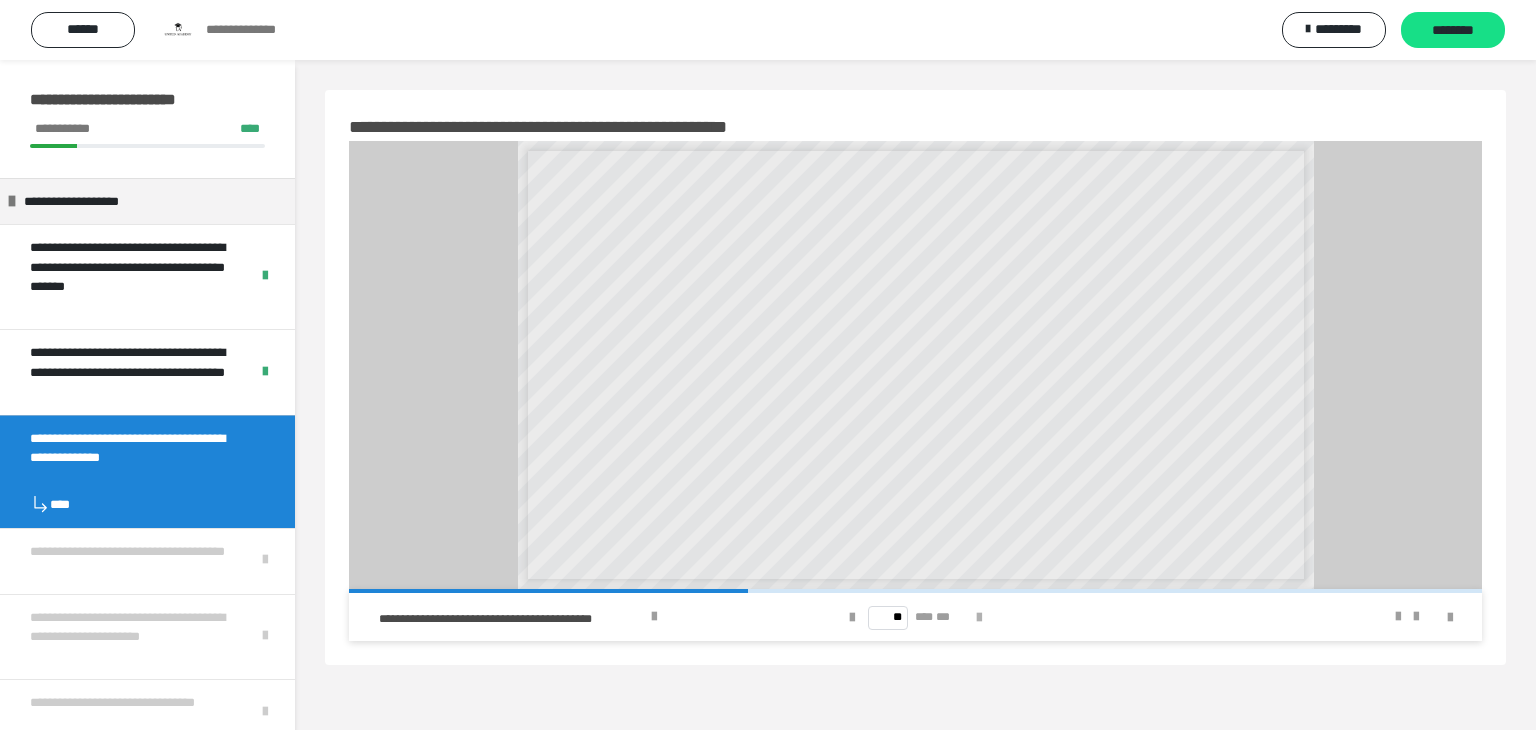 click at bounding box center [979, 618] 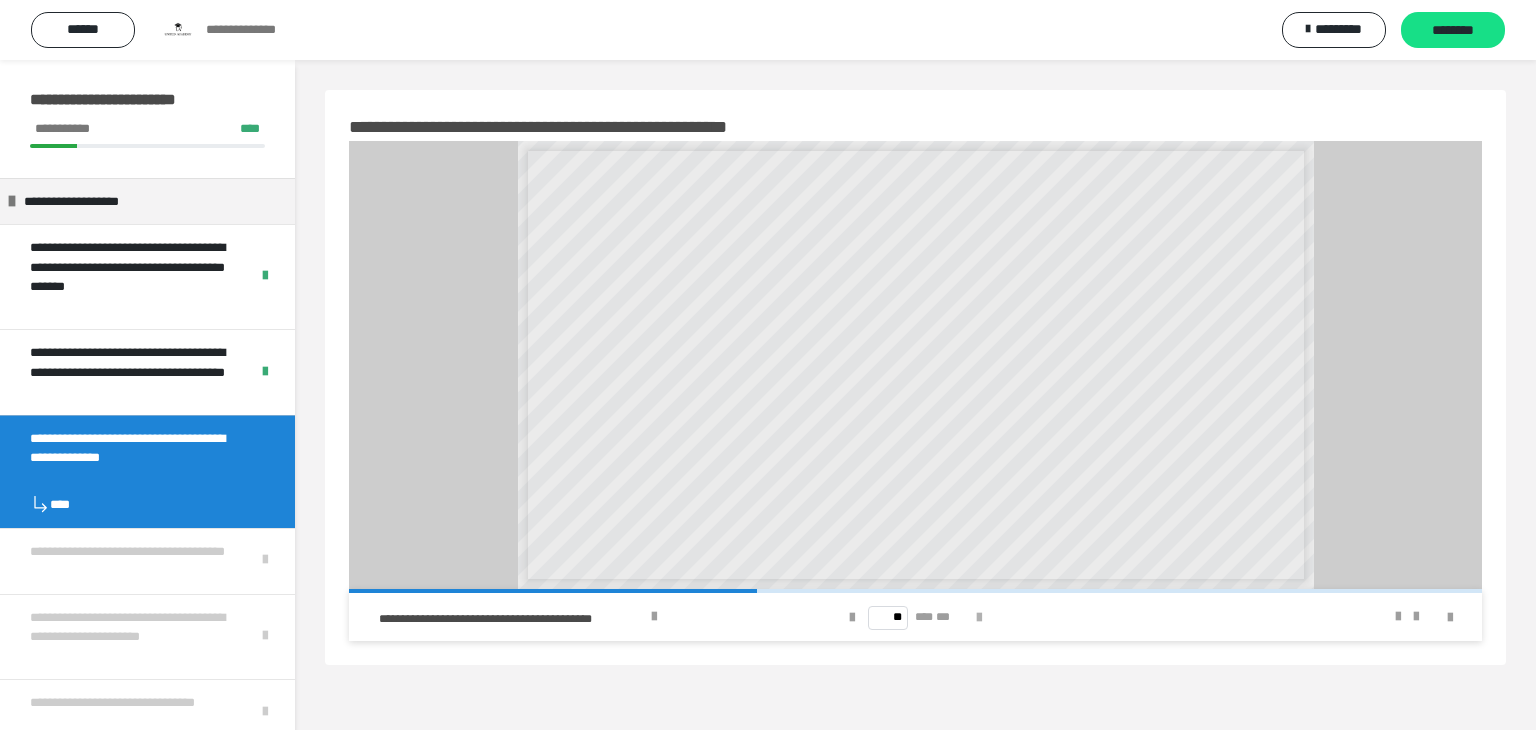 click at bounding box center (979, 618) 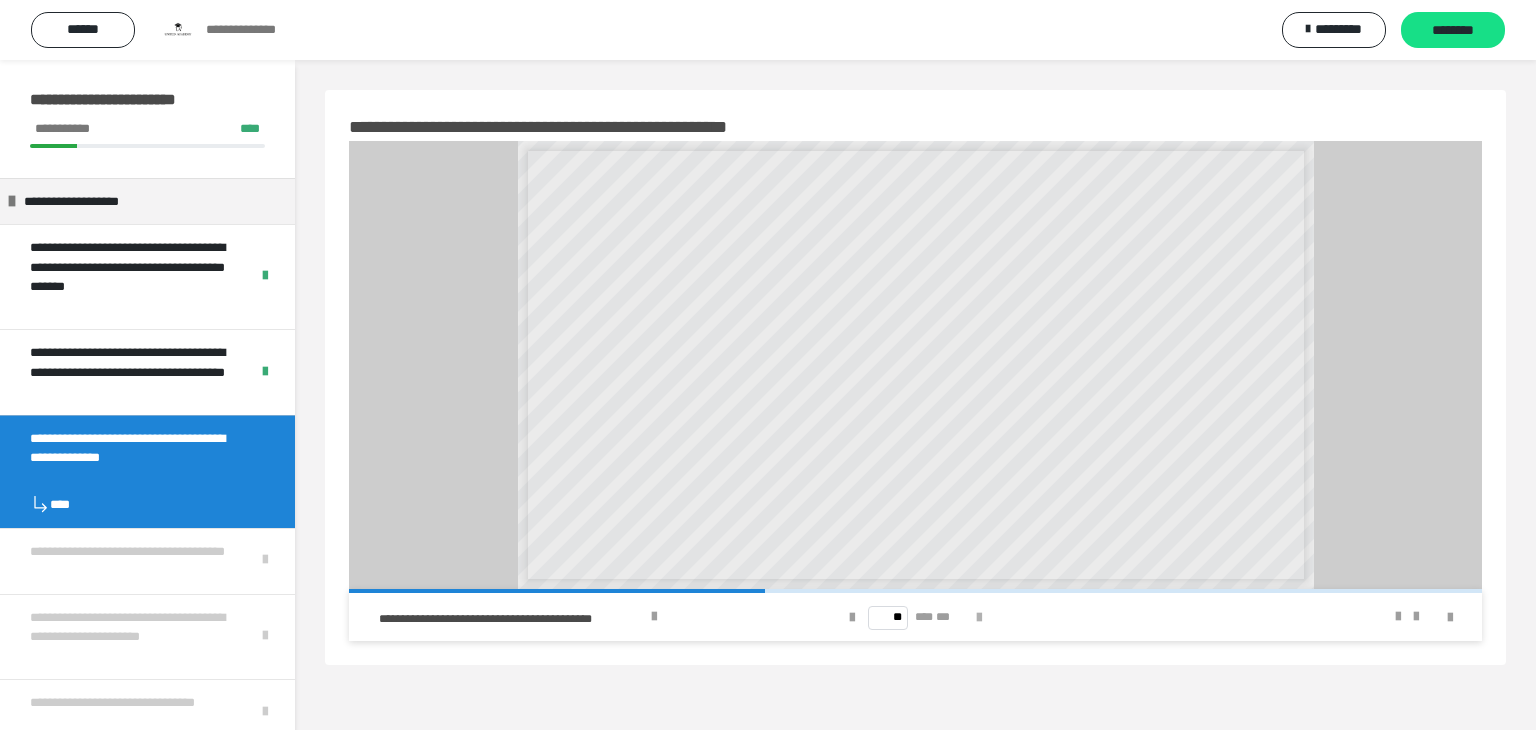click at bounding box center [979, 618] 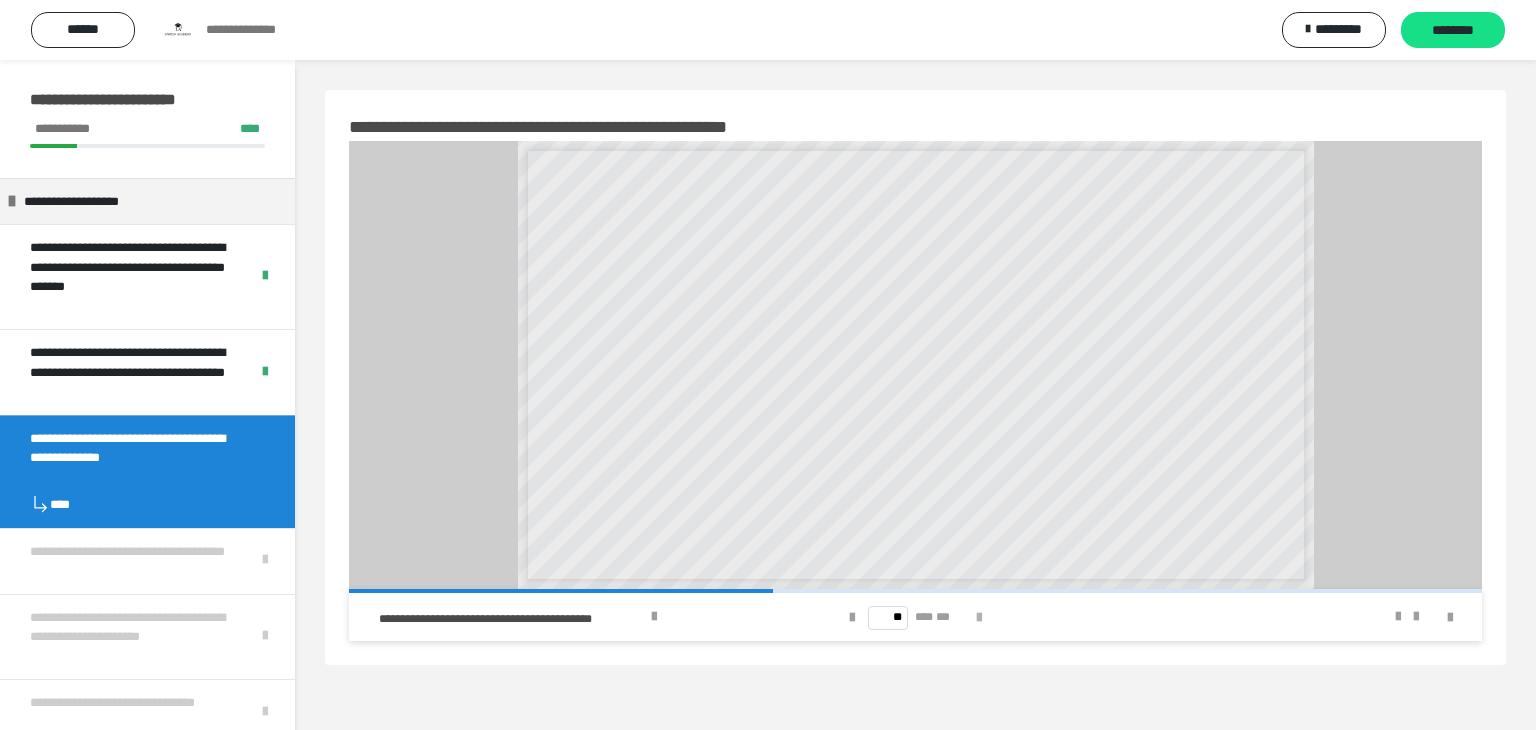 click at bounding box center (979, 618) 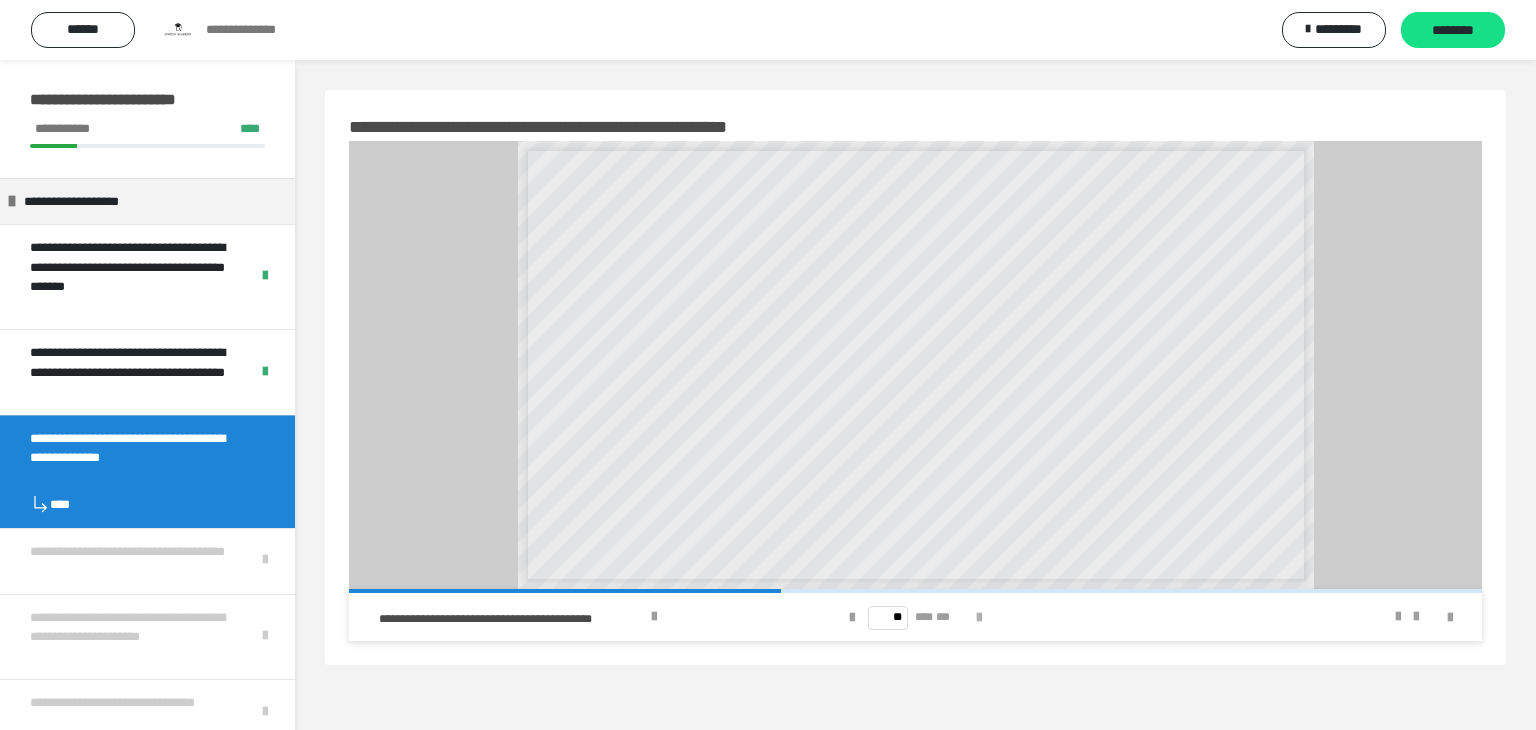 click at bounding box center [979, 617] 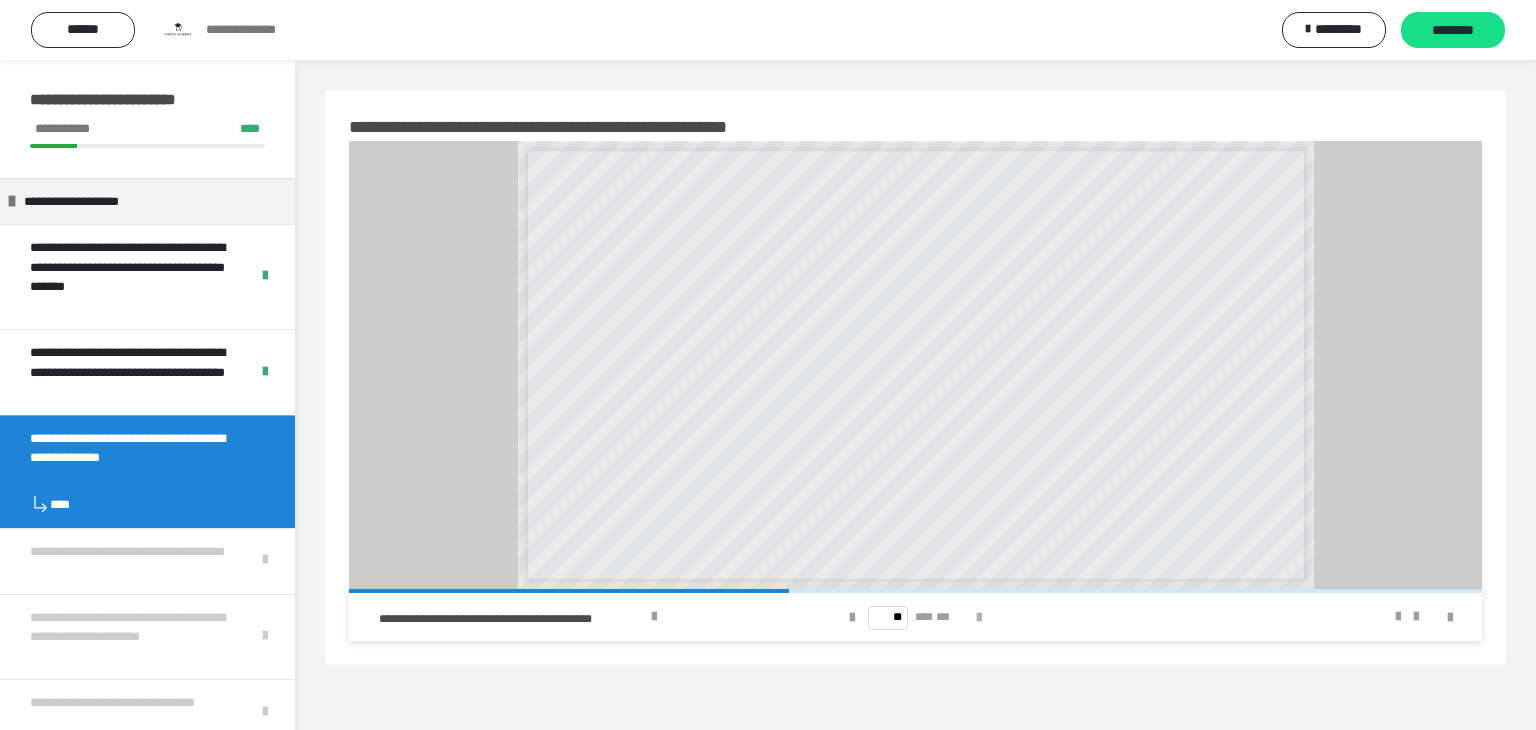 click at bounding box center (979, 618) 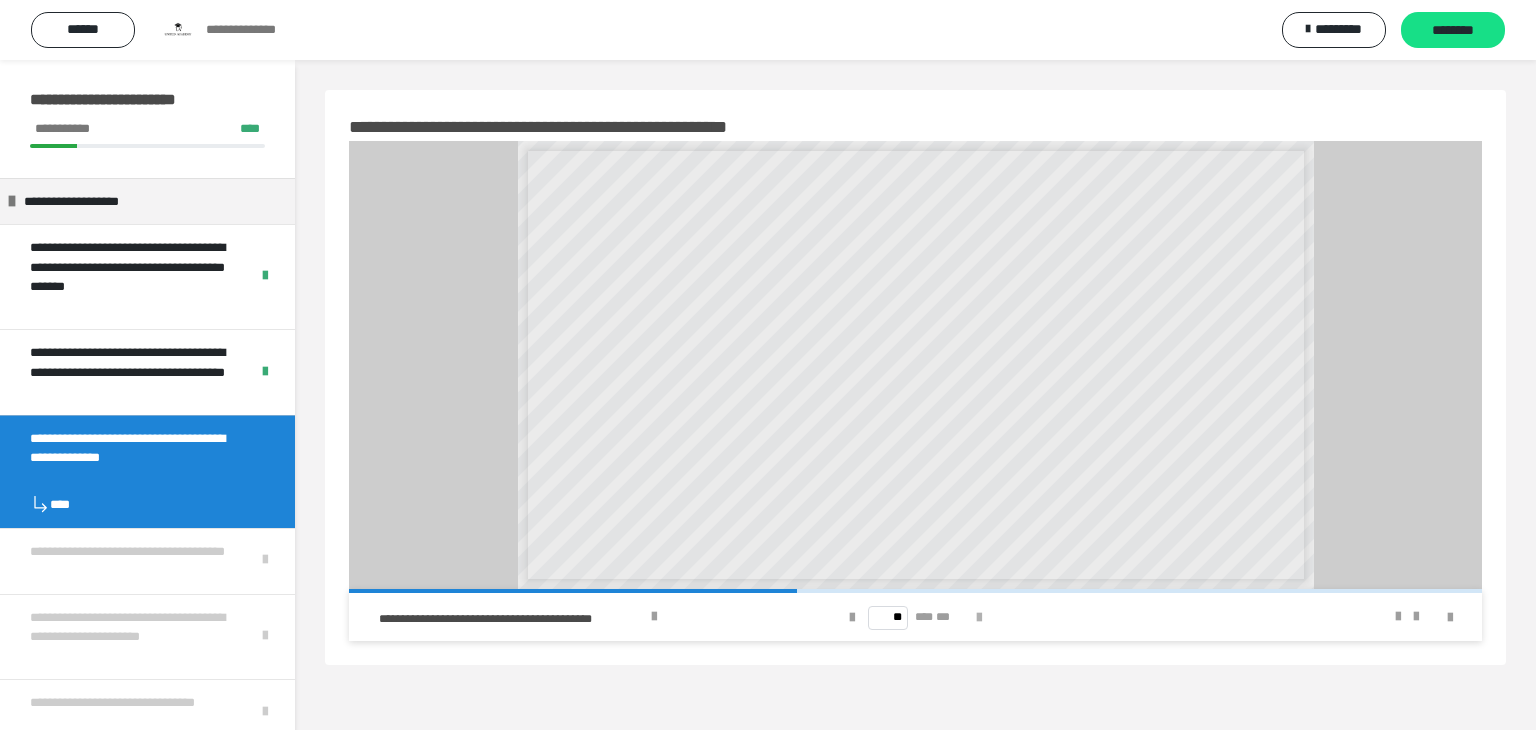 click at bounding box center (979, 618) 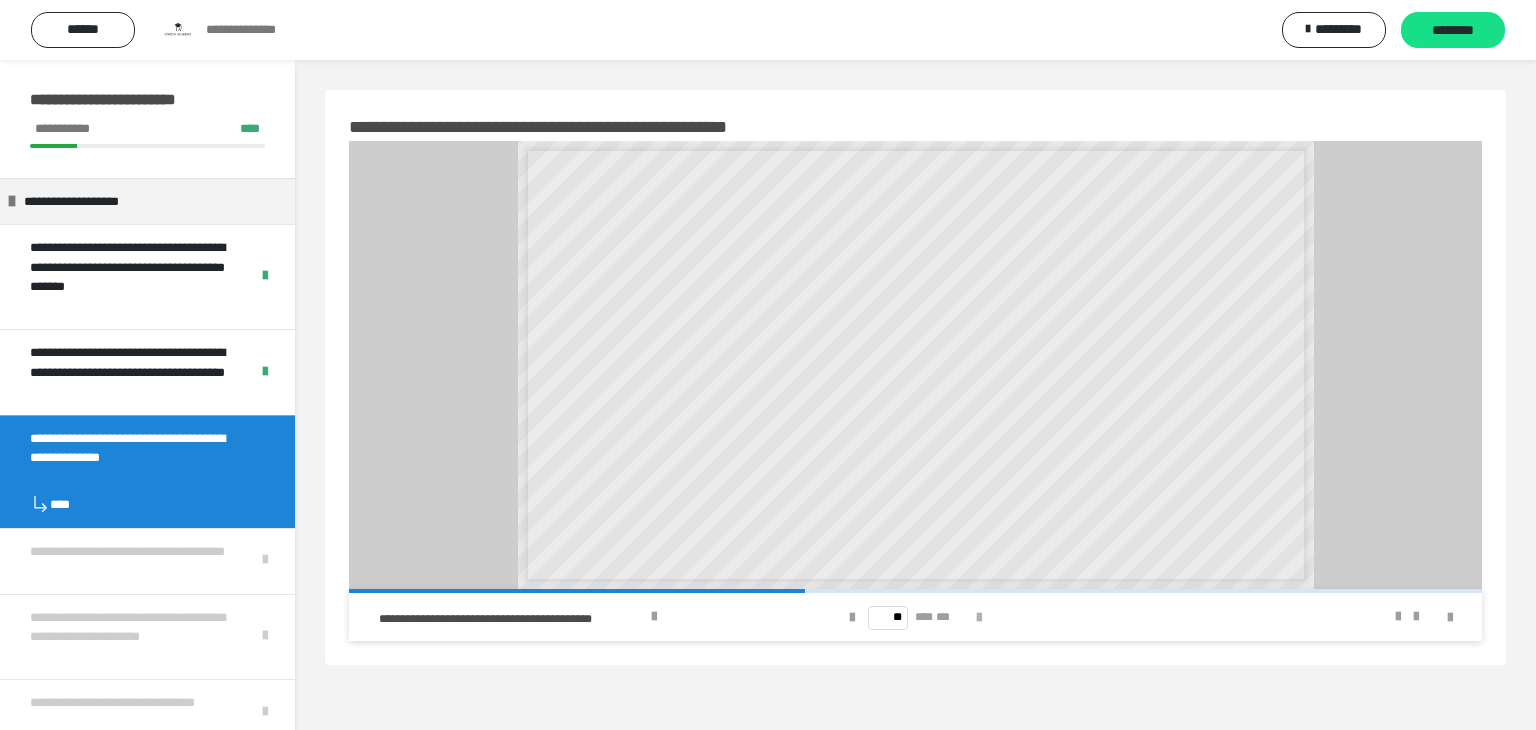 click at bounding box center [979, 618] 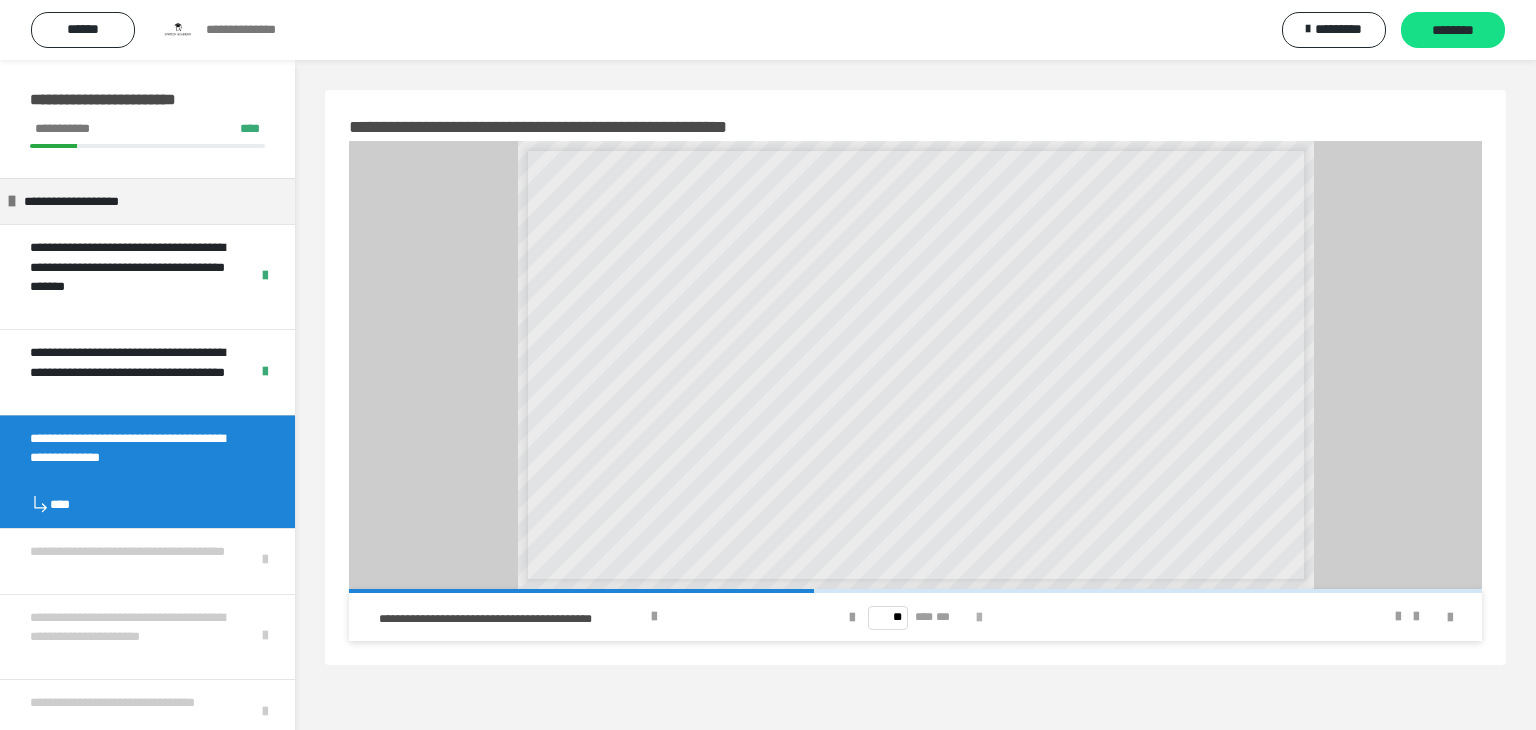 click at bounding box center [979, 618] 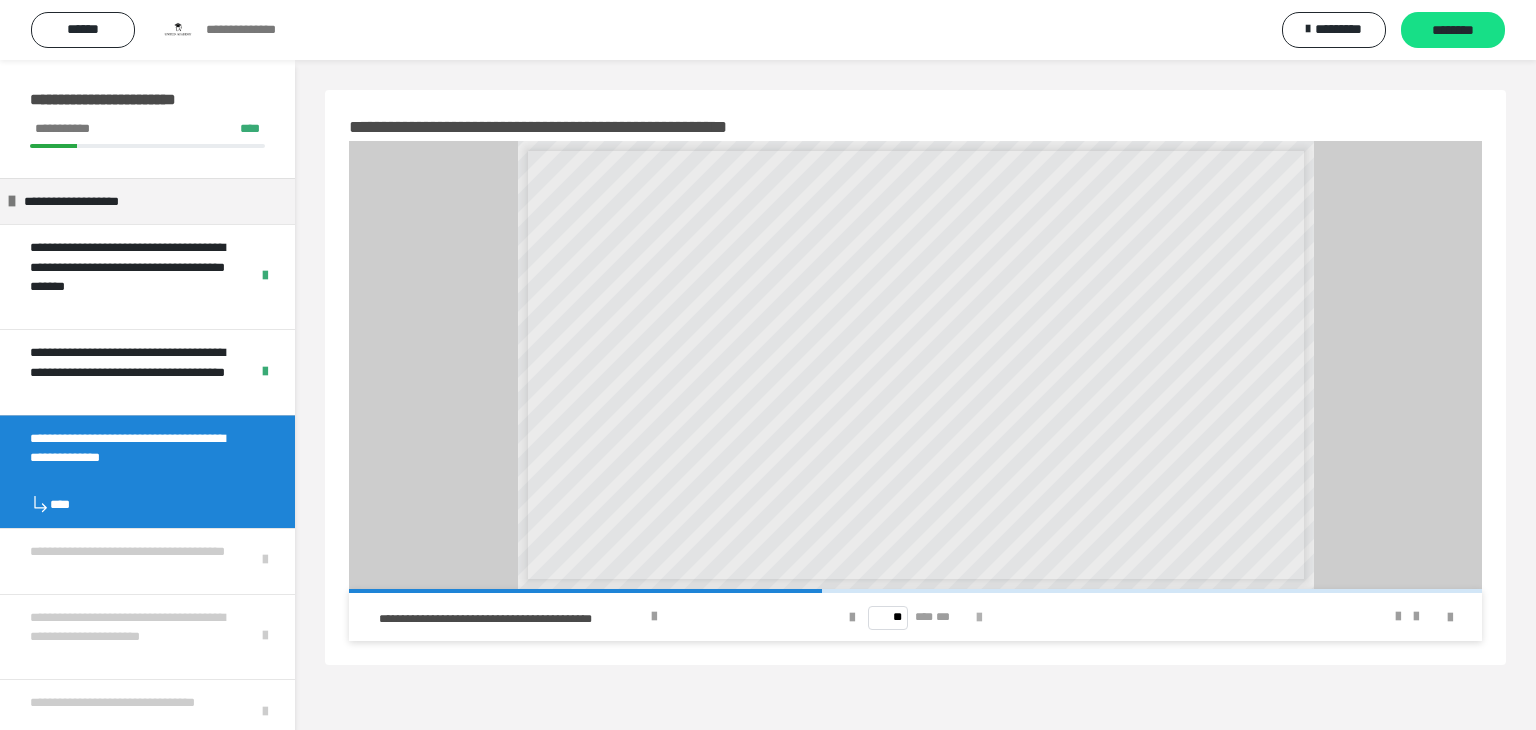 click at bounding box center [979, 618] 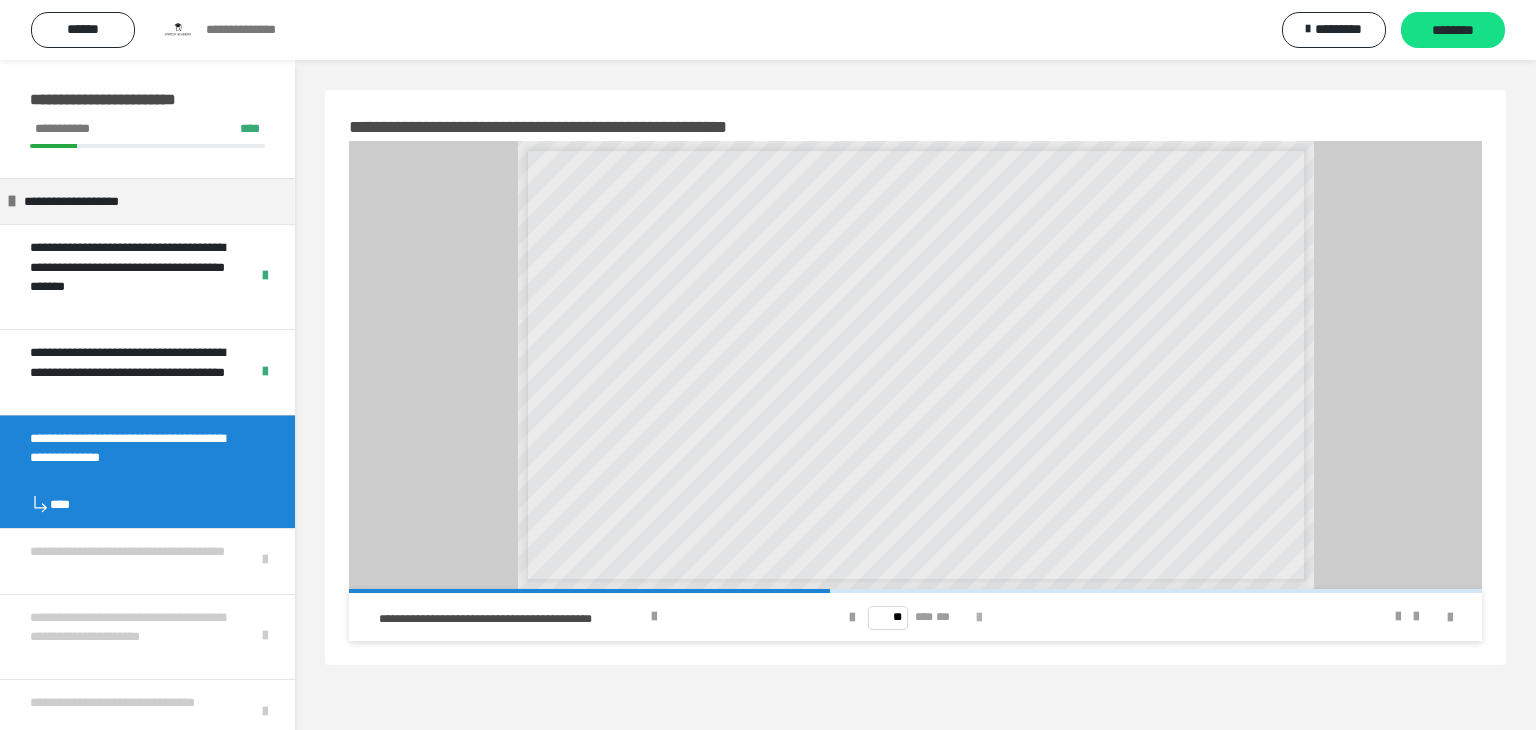 click at bounding box center [979, 618] 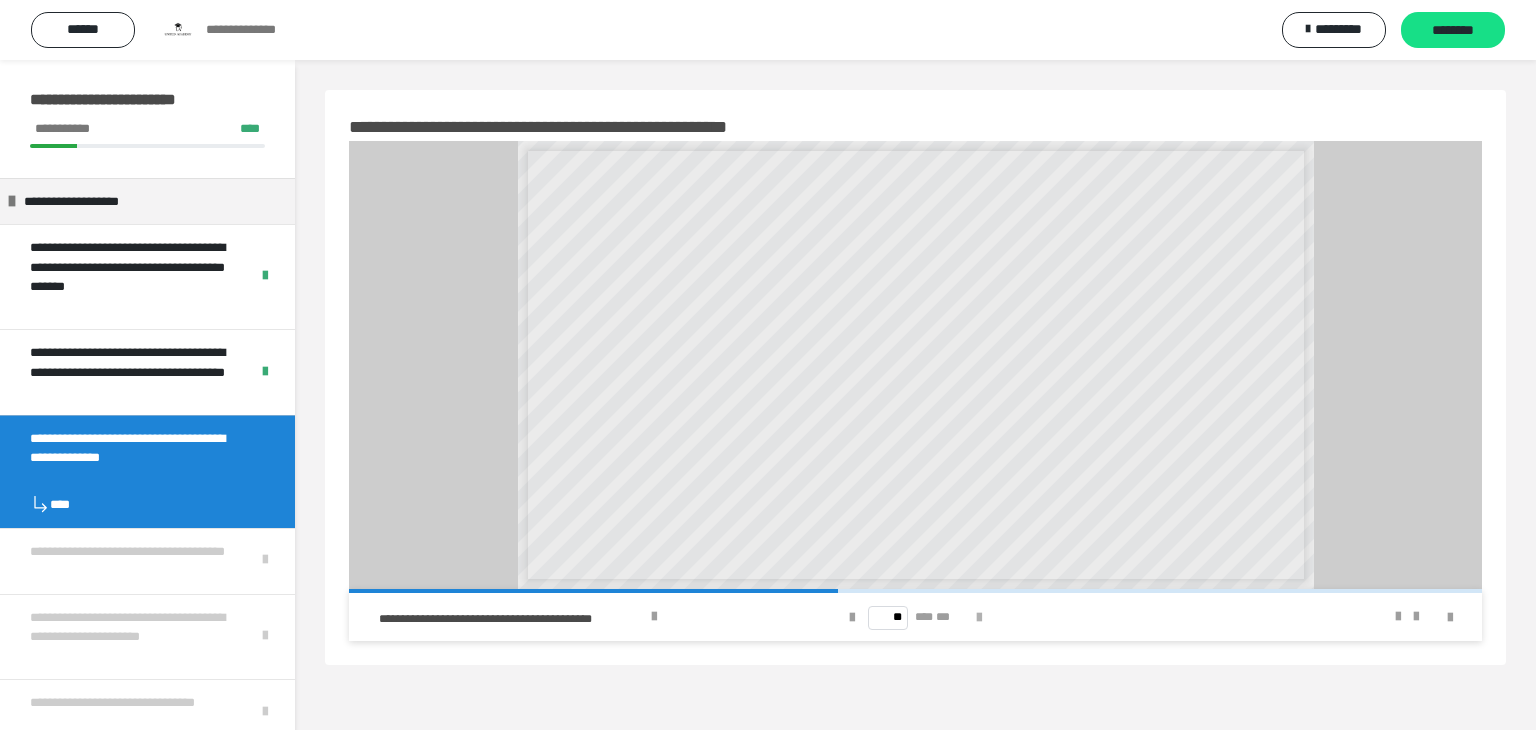click at bounding box center [979, 618] 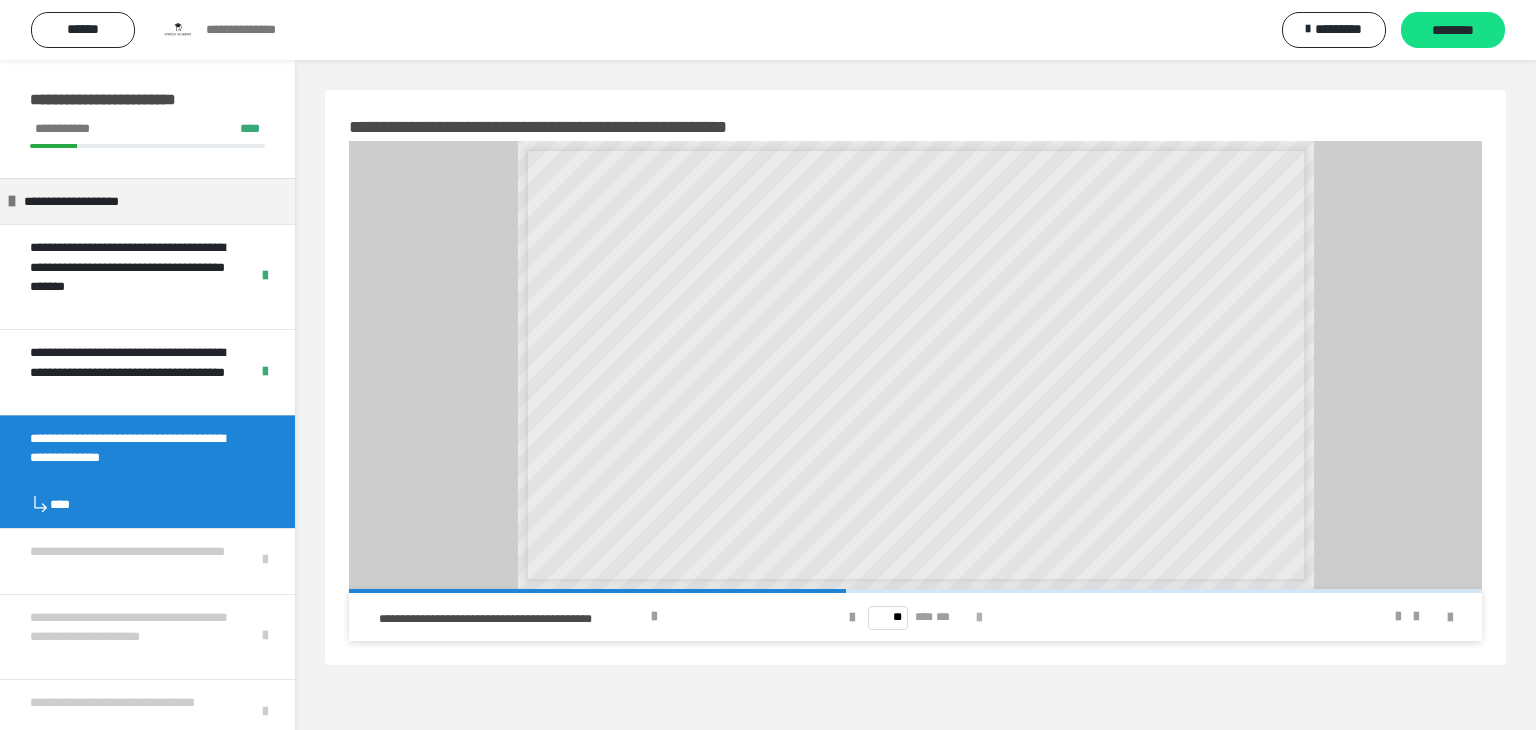 click at bounding box center (979, 618) 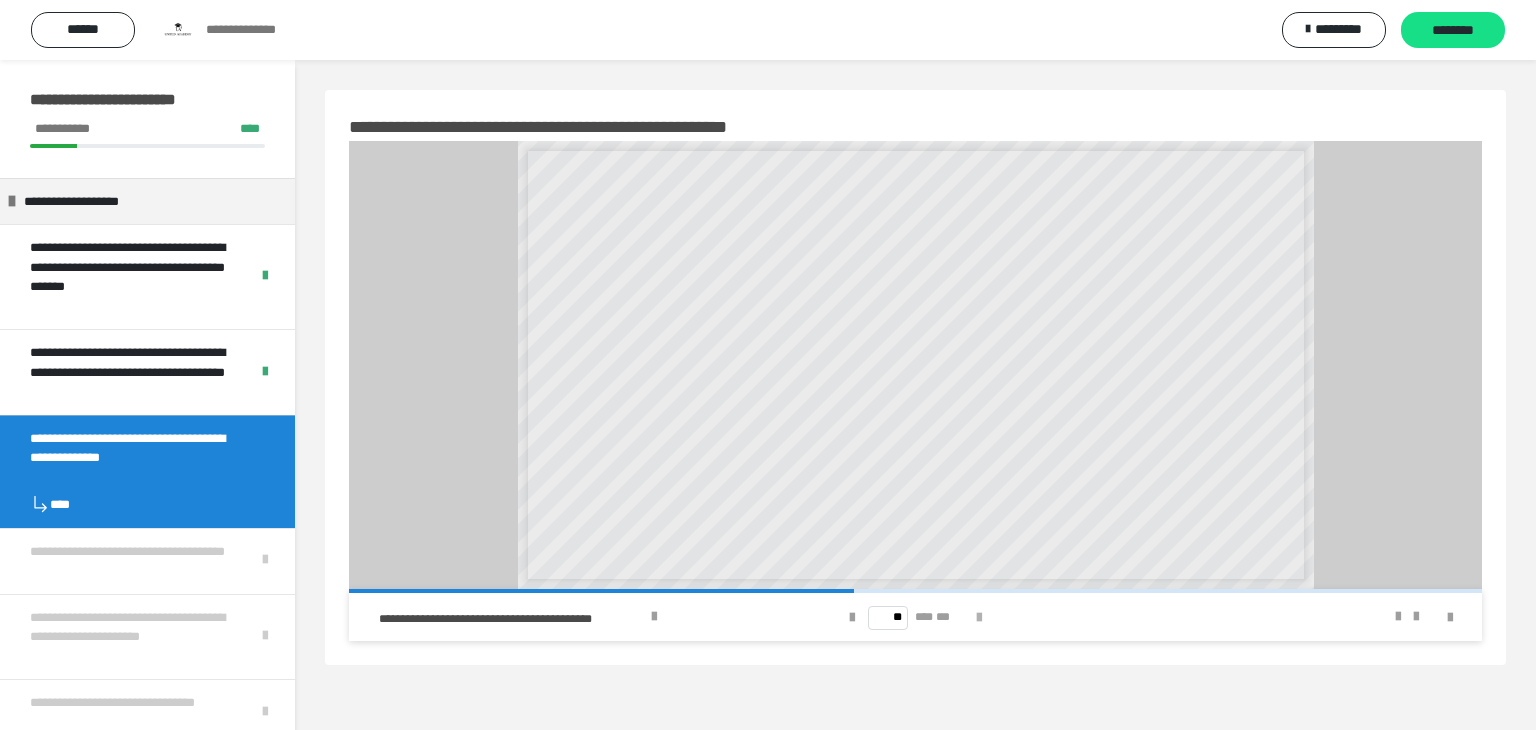 click at bounding box center [979, 618] 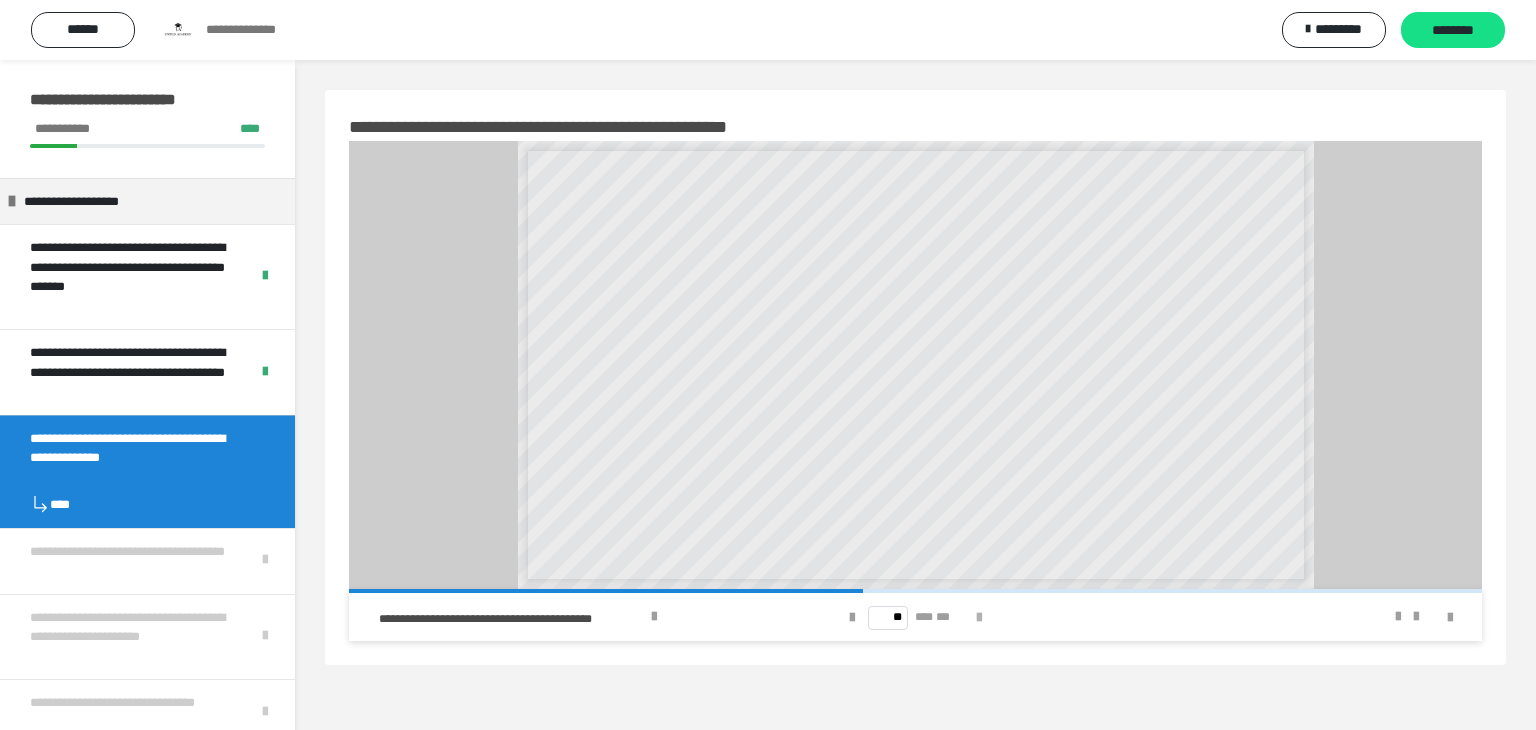 click at bounding box center [979, 618] 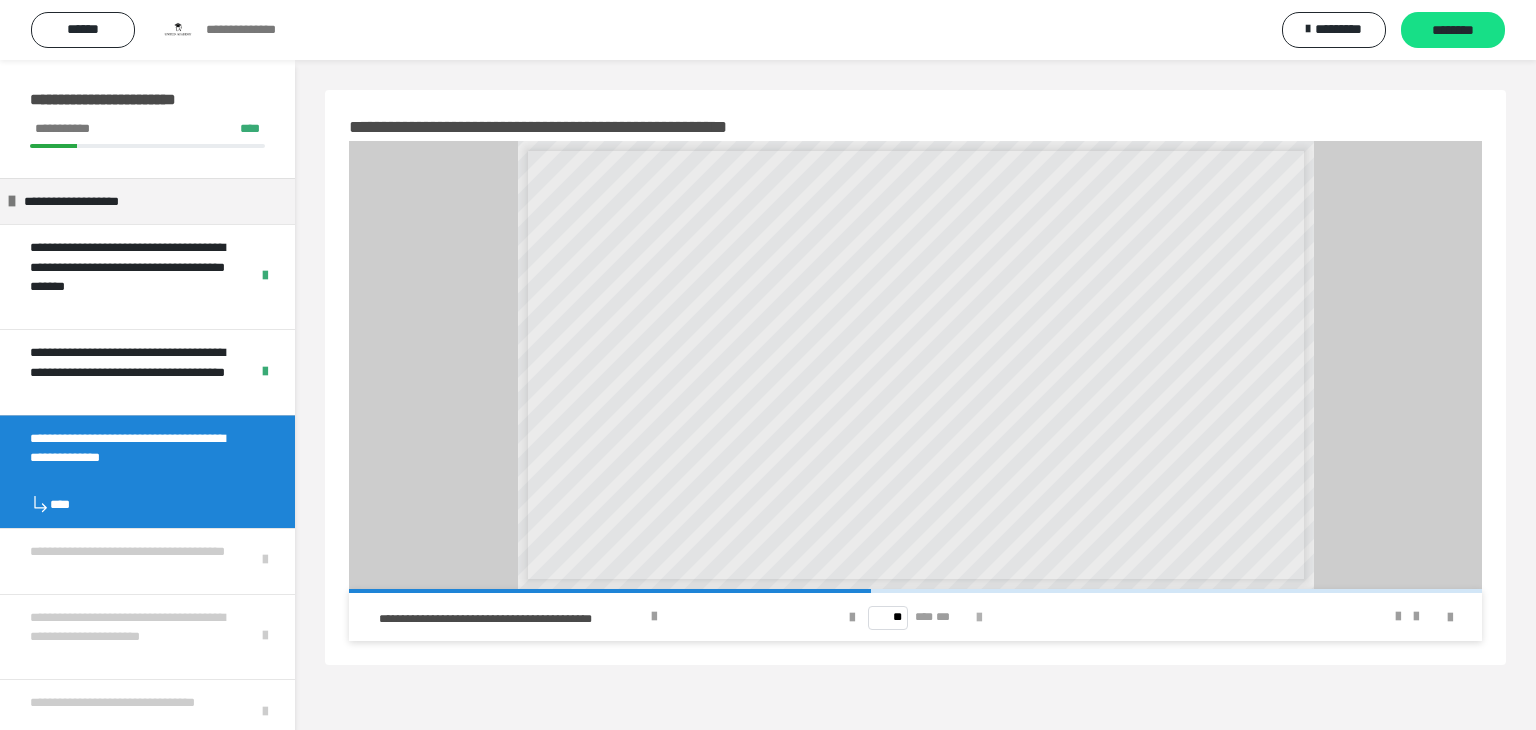click at bounding box center (979, 618) 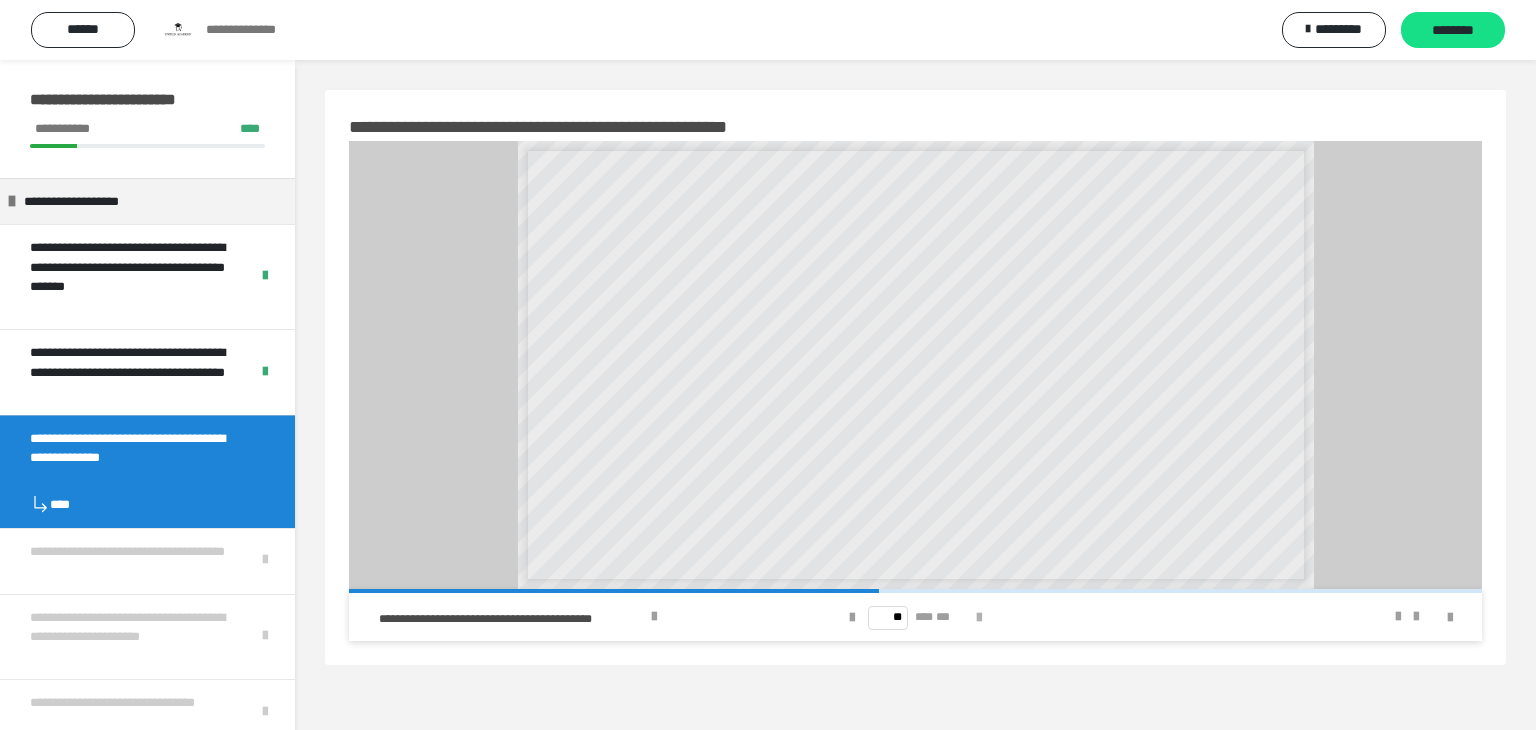 click at bounding box center [979, 618] 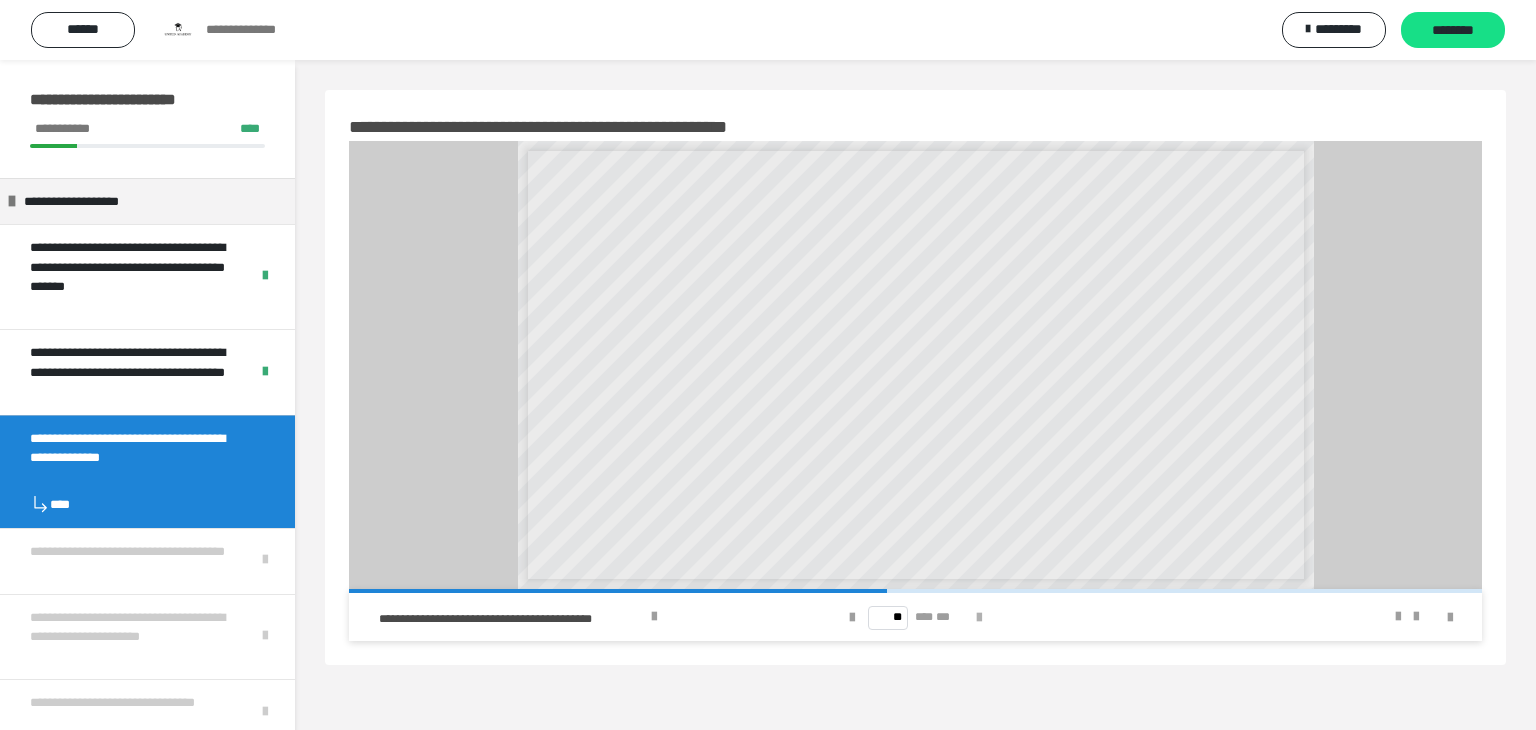 click at bounding box center (979, 618) 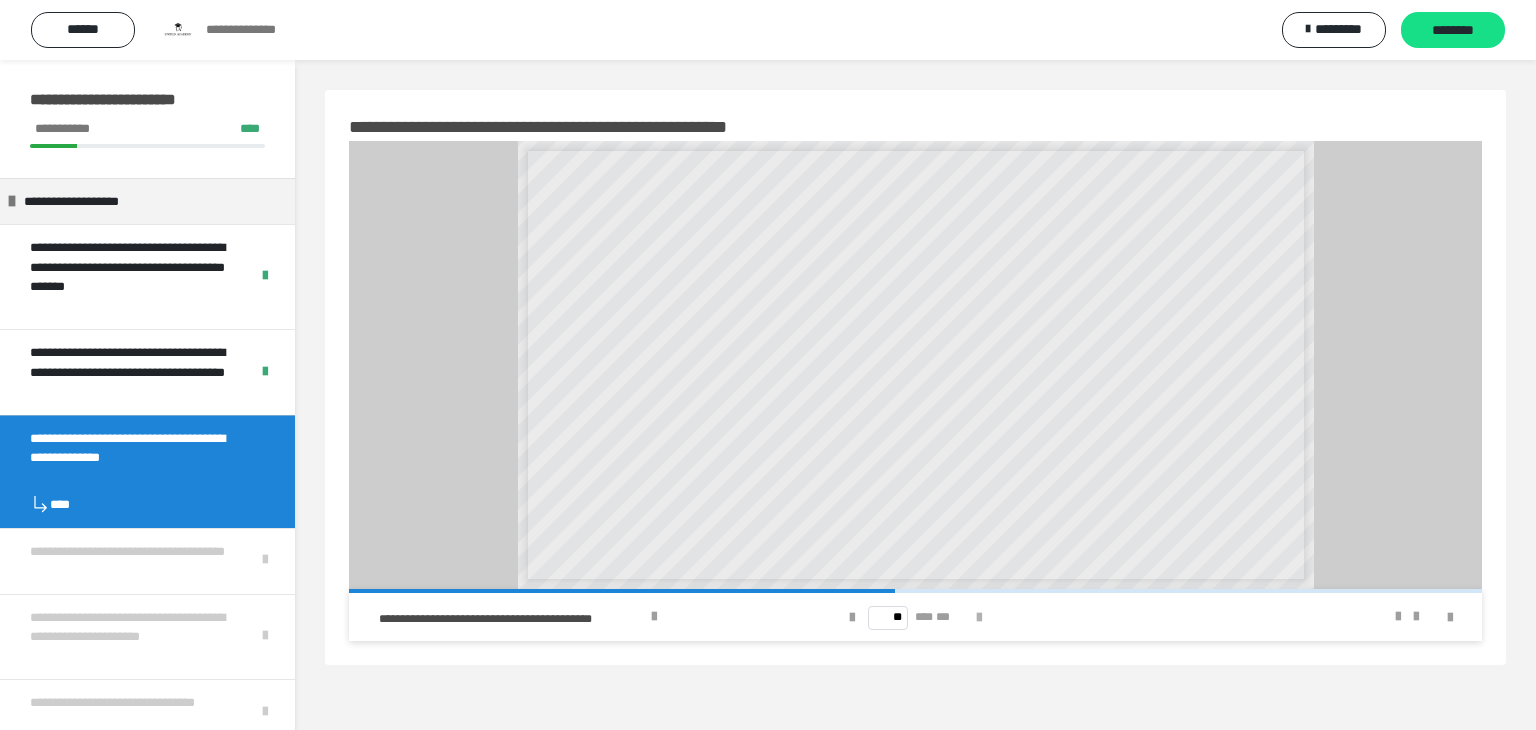 click at bounding box center [979, 618] 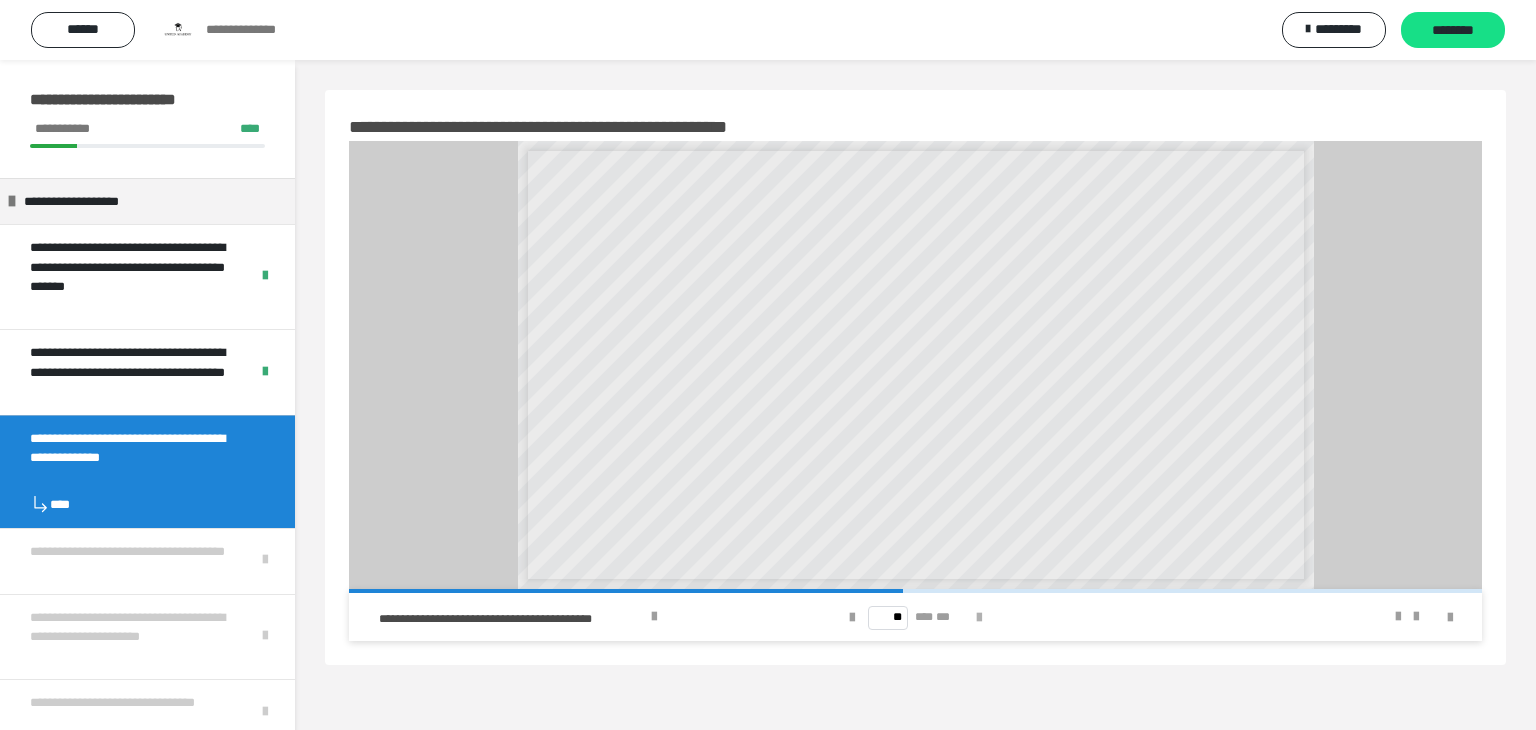 click at bounding box center [979, 618] 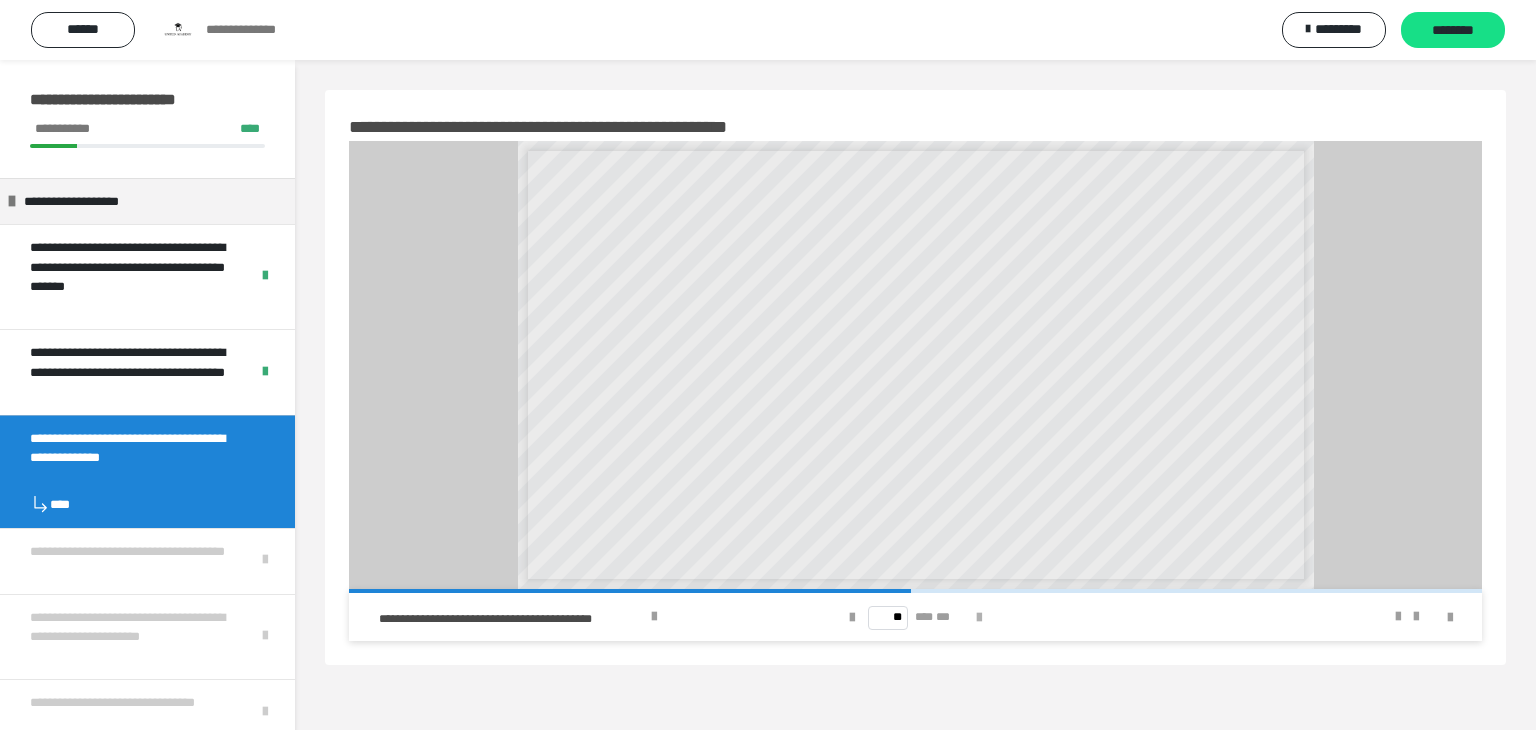 click at bounding box center [979, 618] 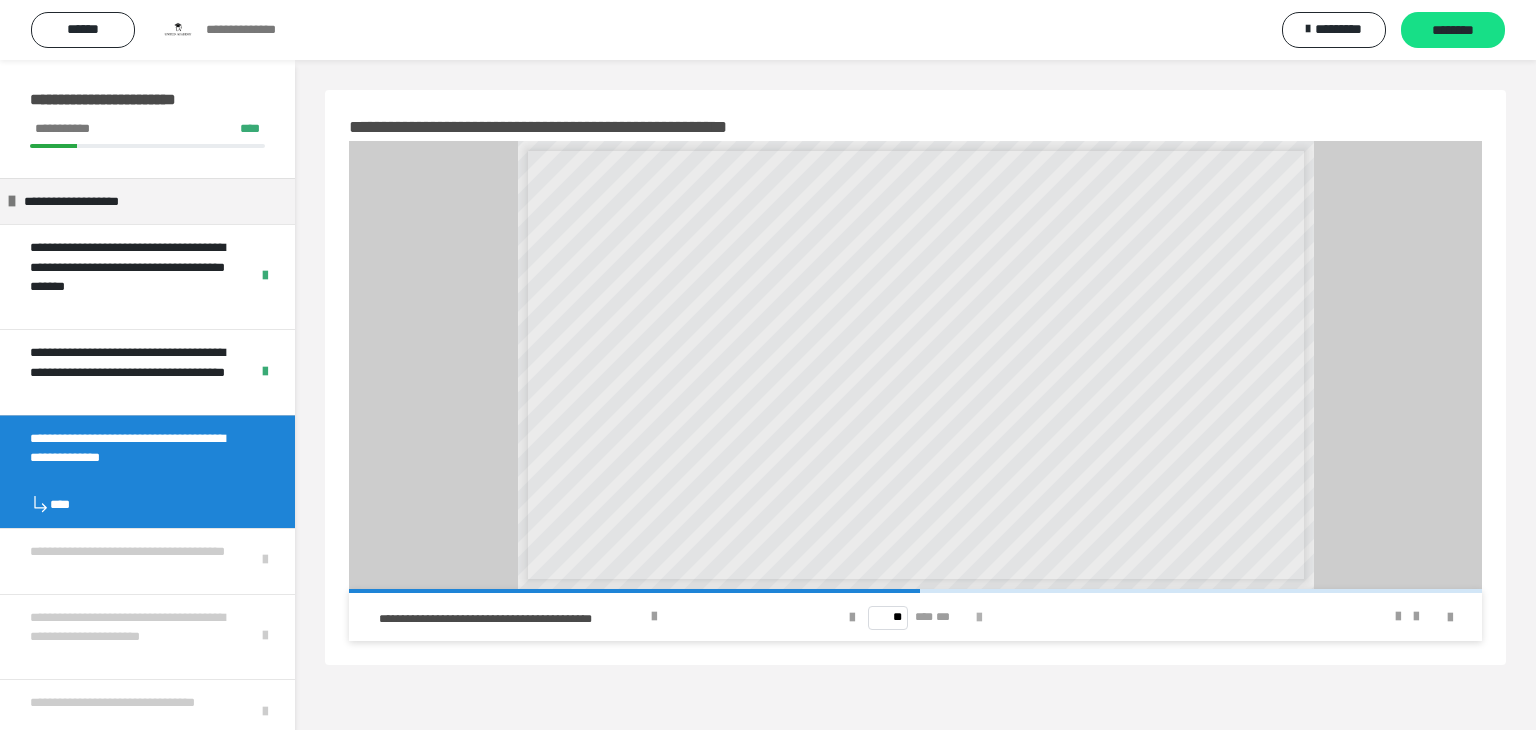 click at bounding box center [979, 618] 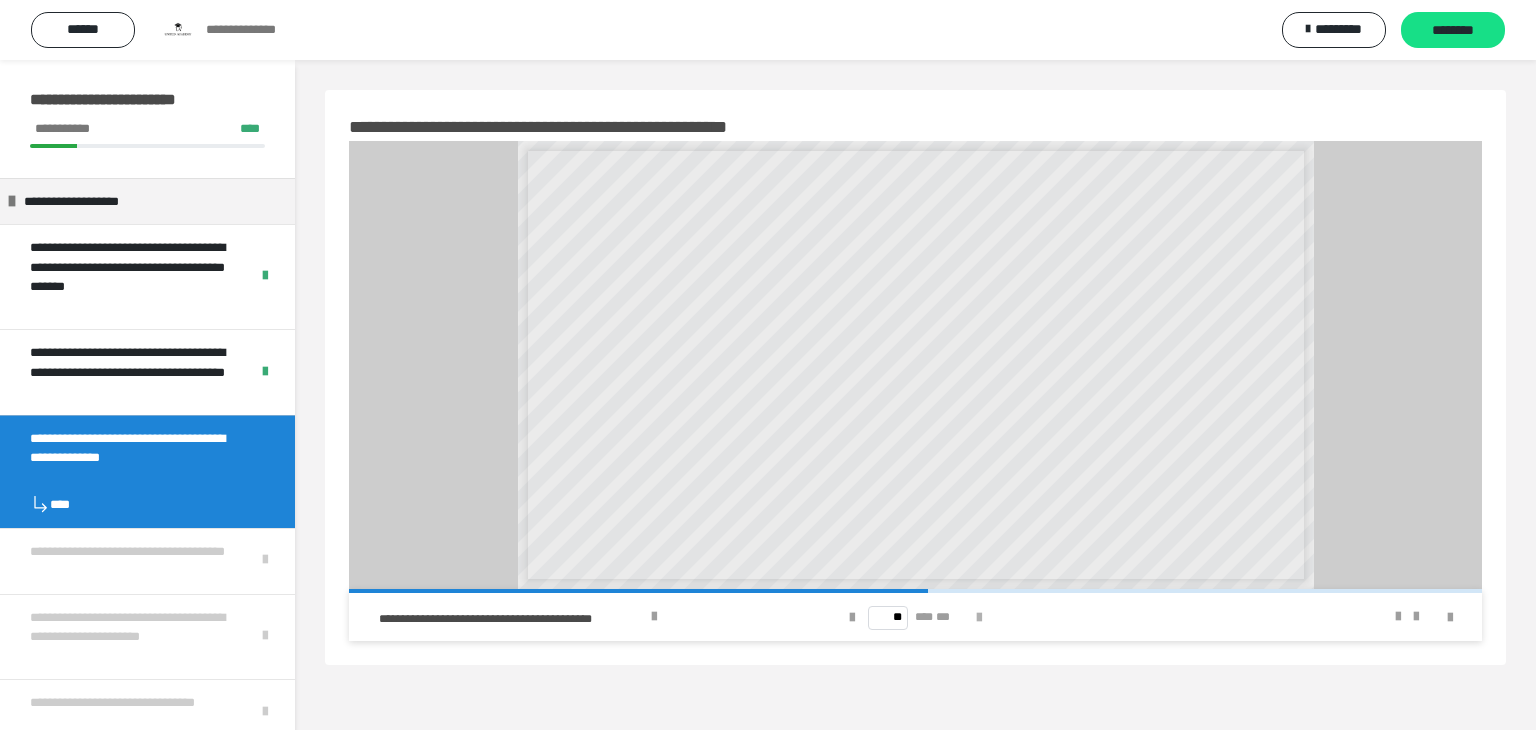 click at bounding box center (979, 618) 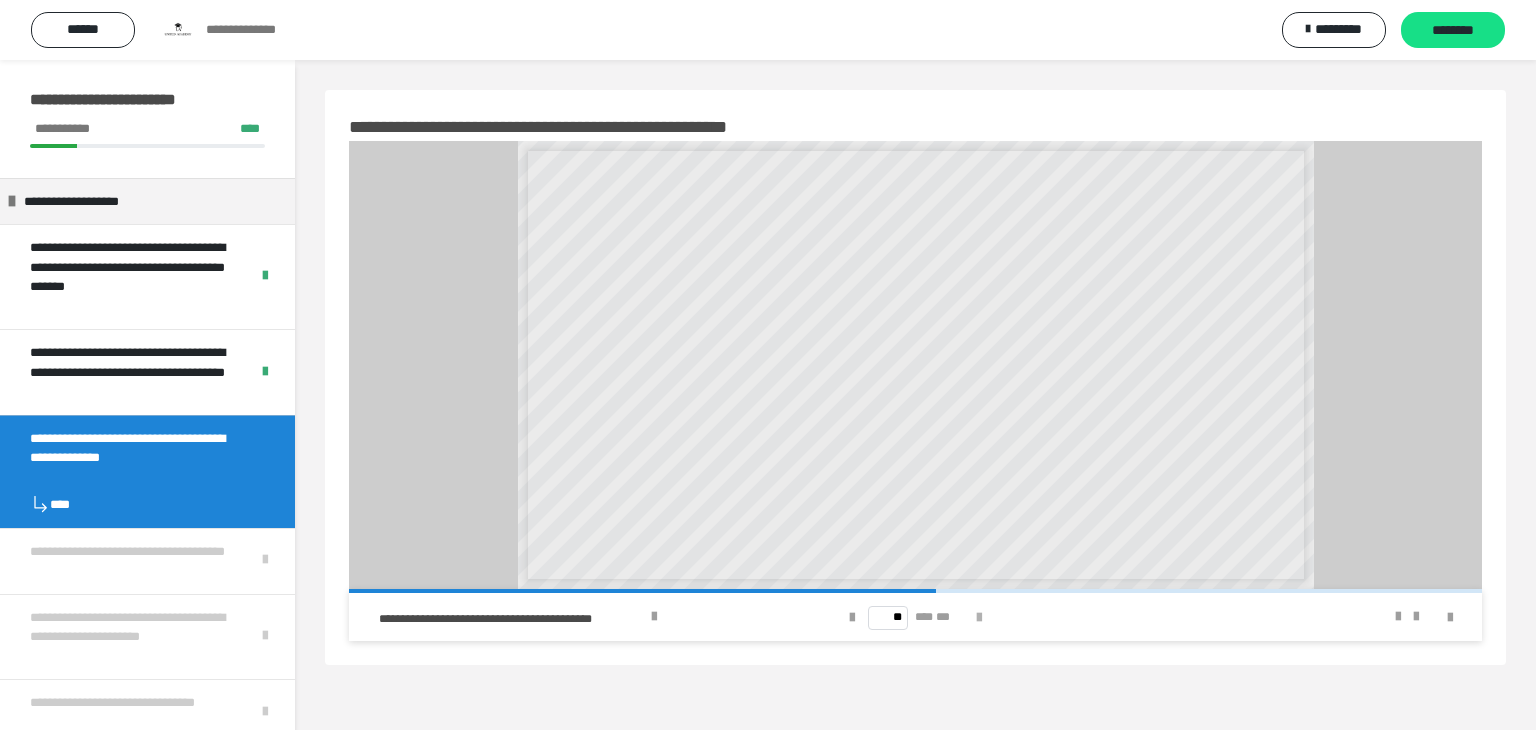 click at bounding box center (979, 618) 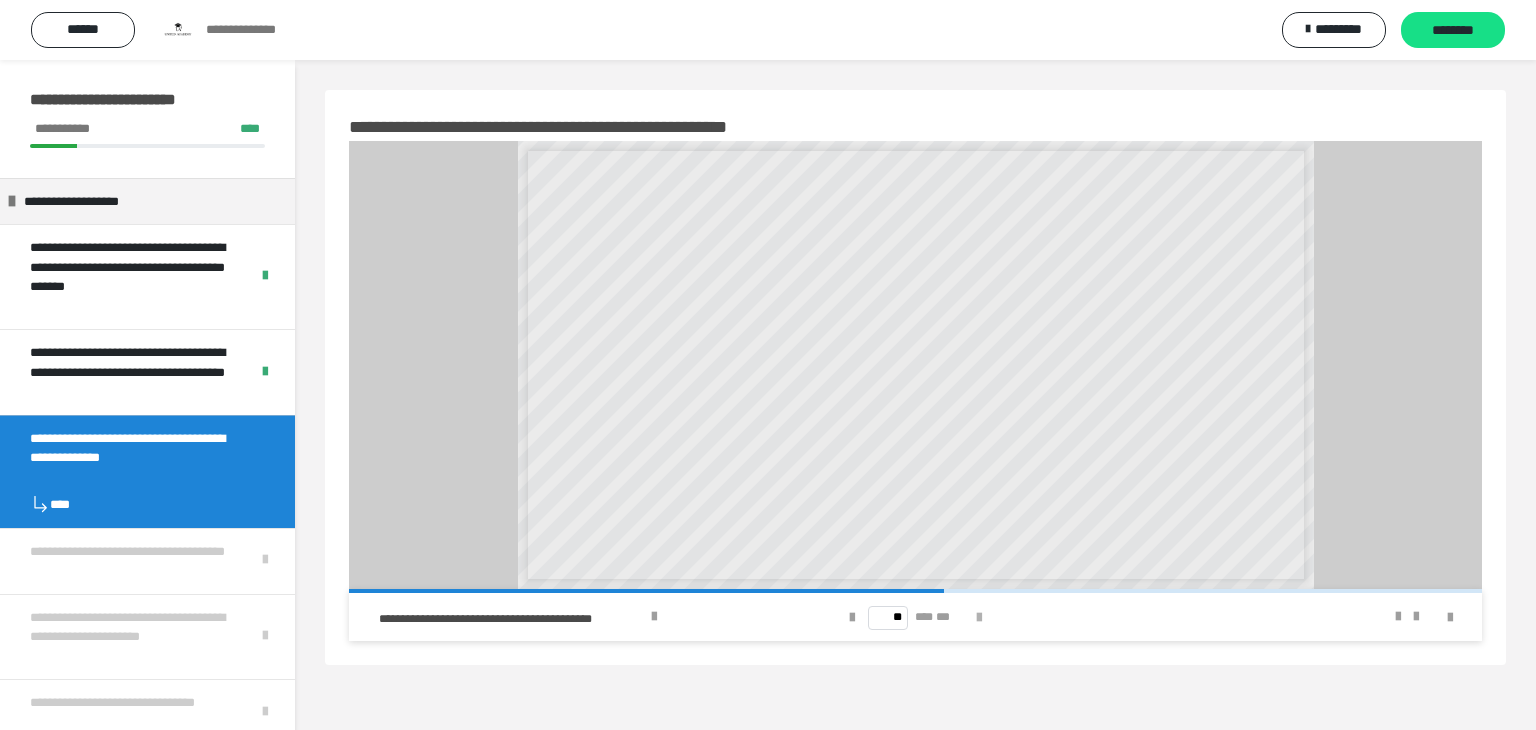 click at bounding box center [979, 618] 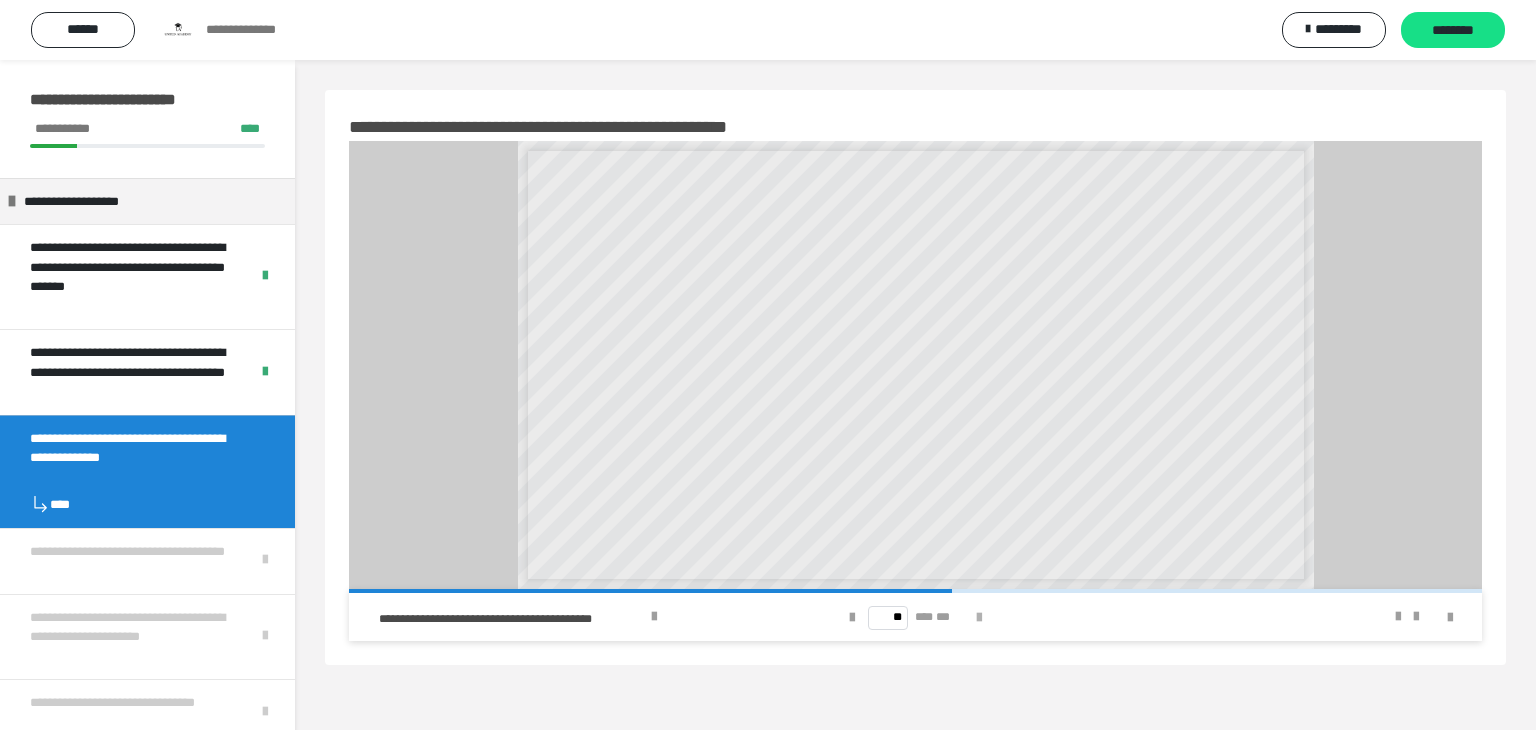 click at bounding box center [979, 618] 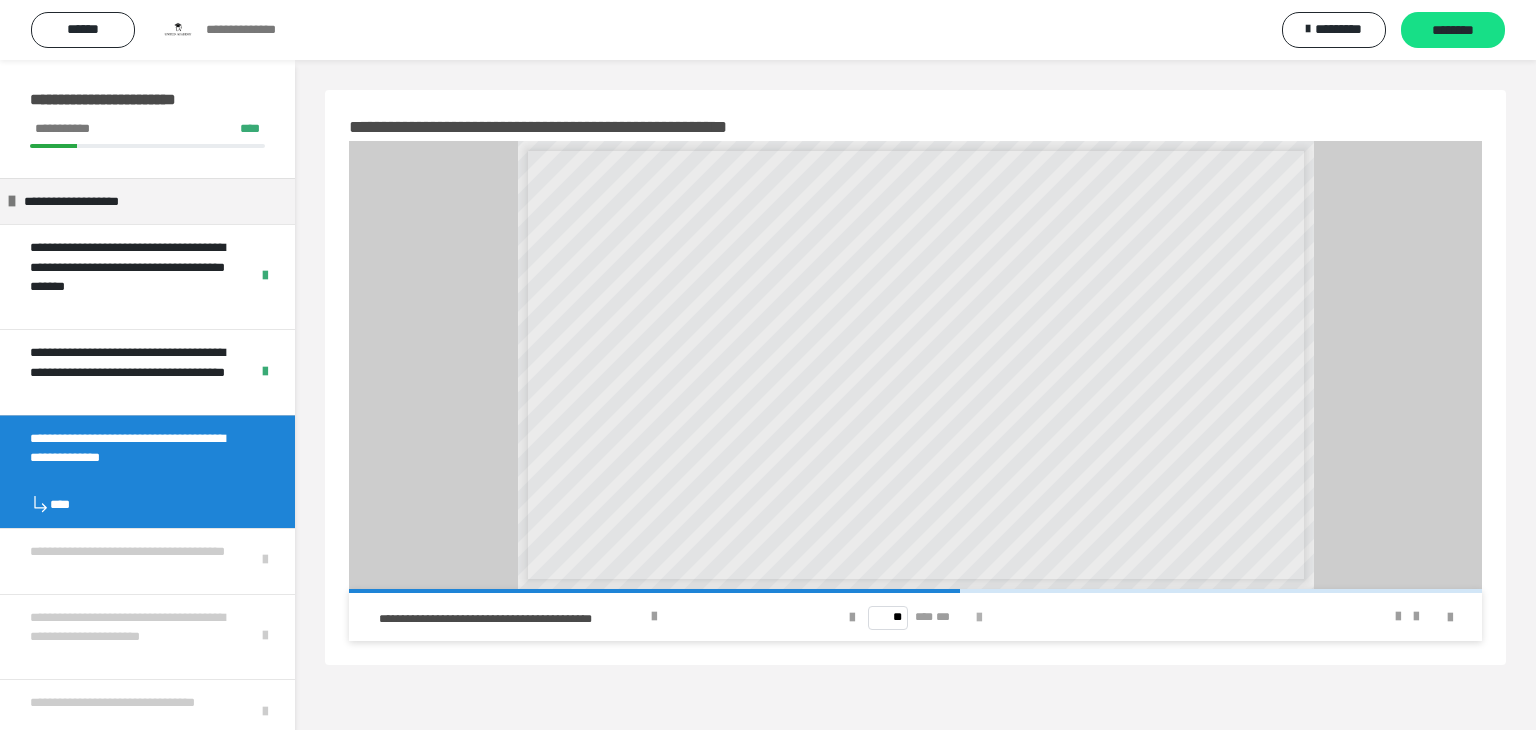 click at bounding box center (979, 618) 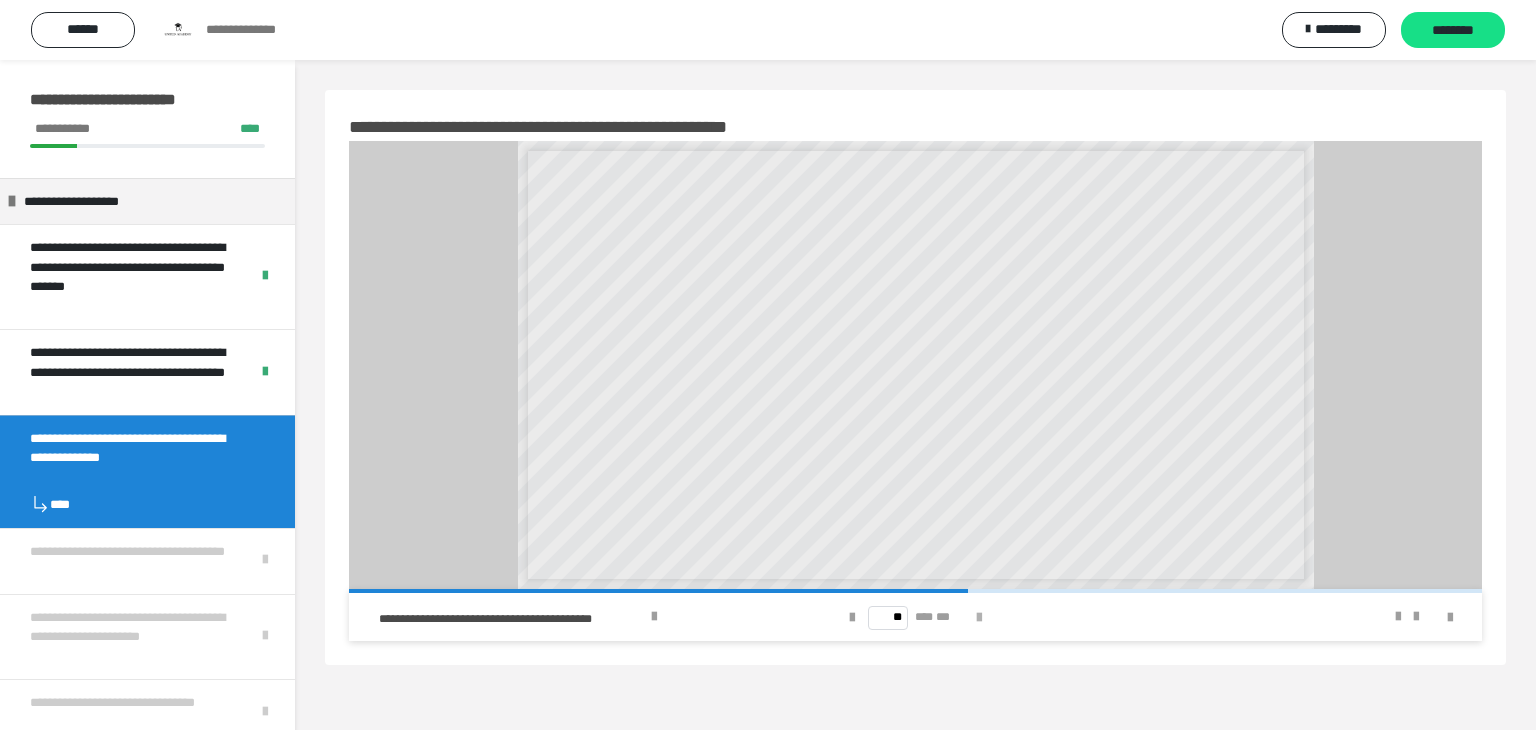 click at bounding box center (979, 618) 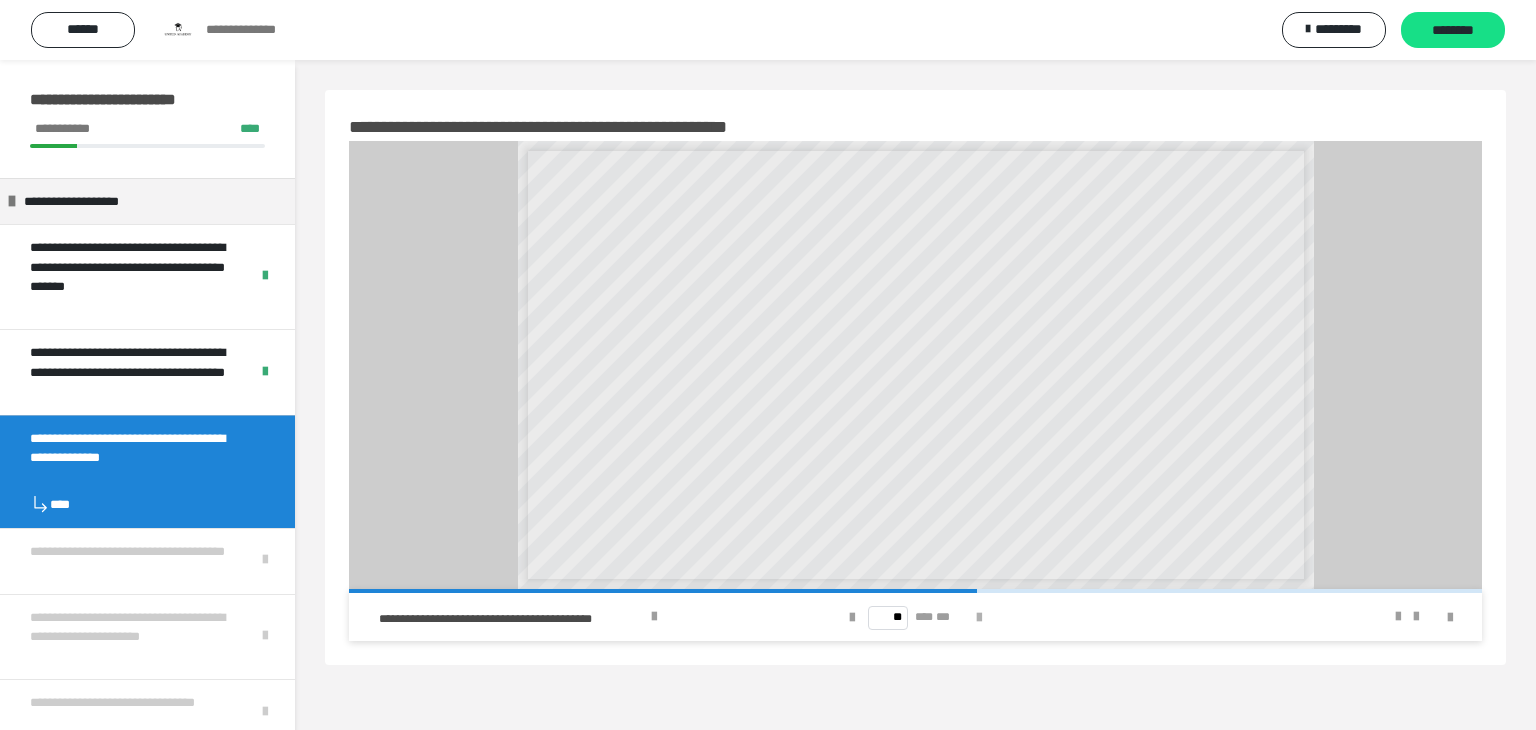 click at bounding box center [979, 618] 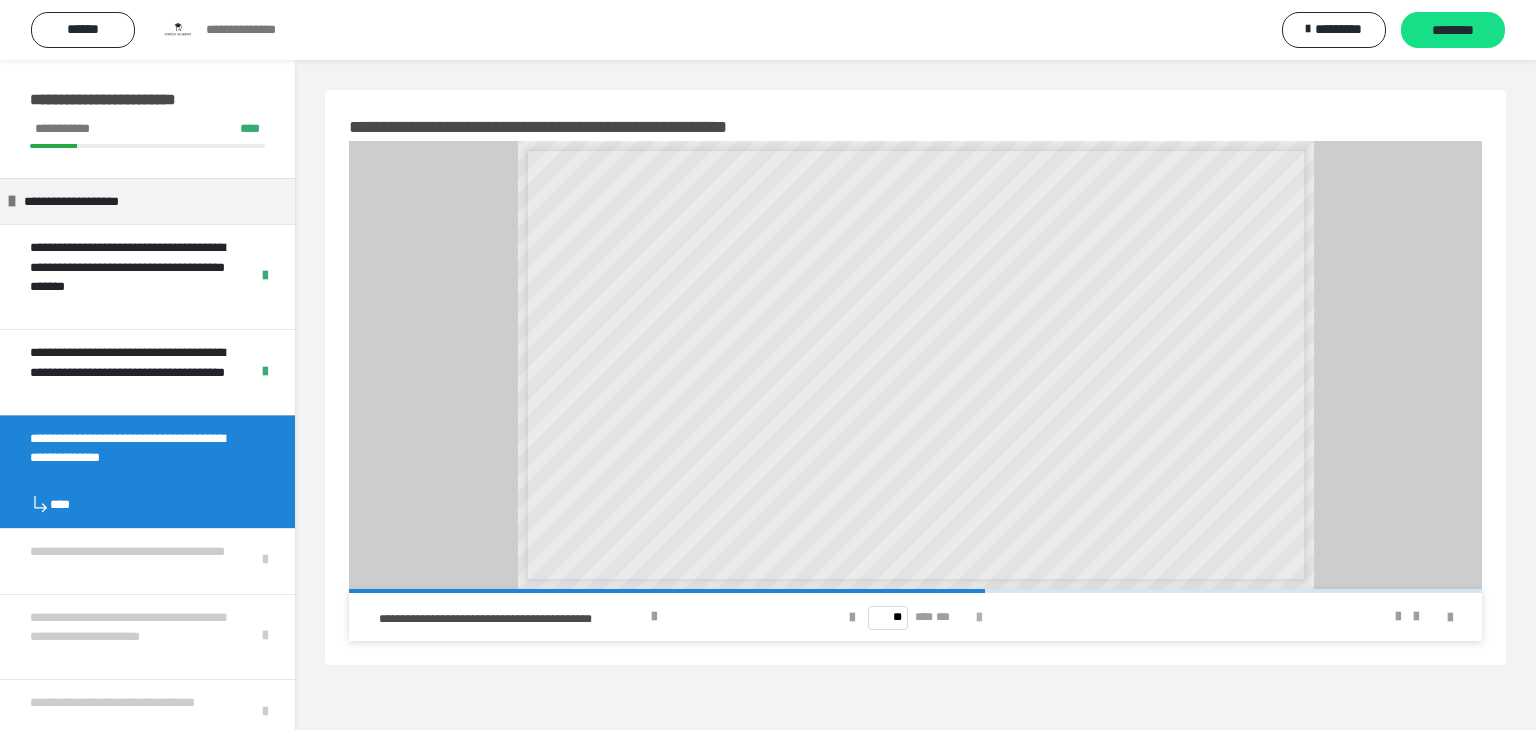 click at bounding box center (979, 618) 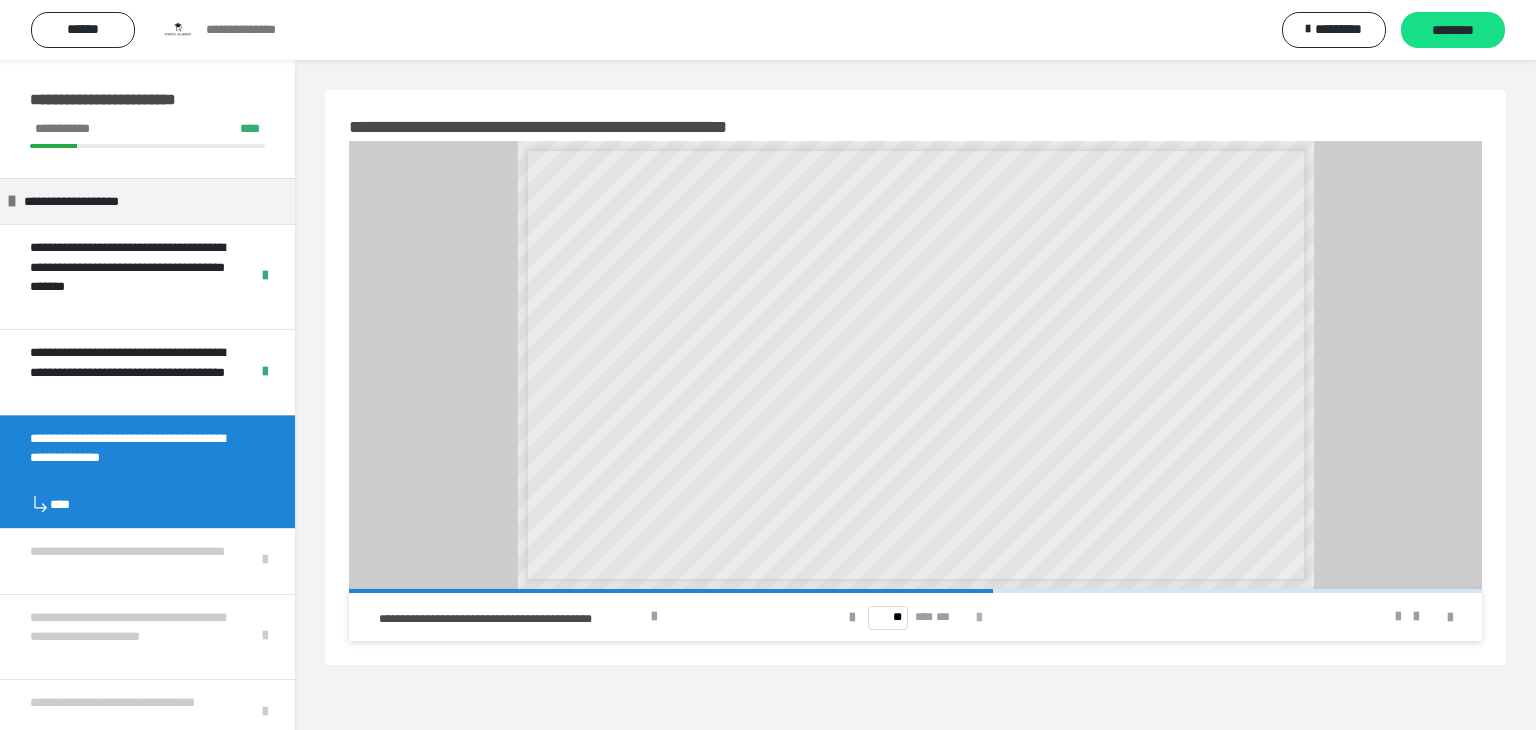 click at bounding box center (979, 618) 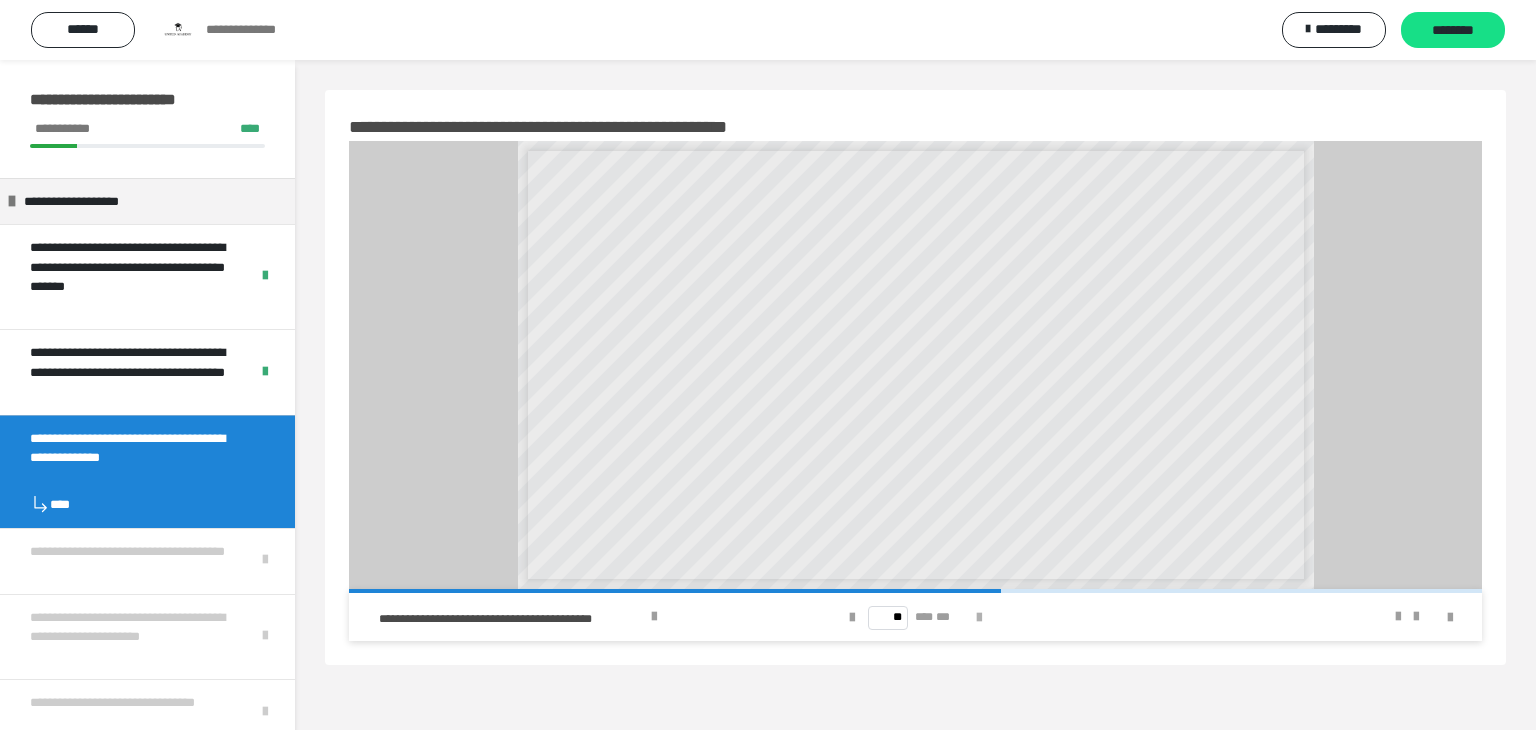 click at bounding box center [979, 618] 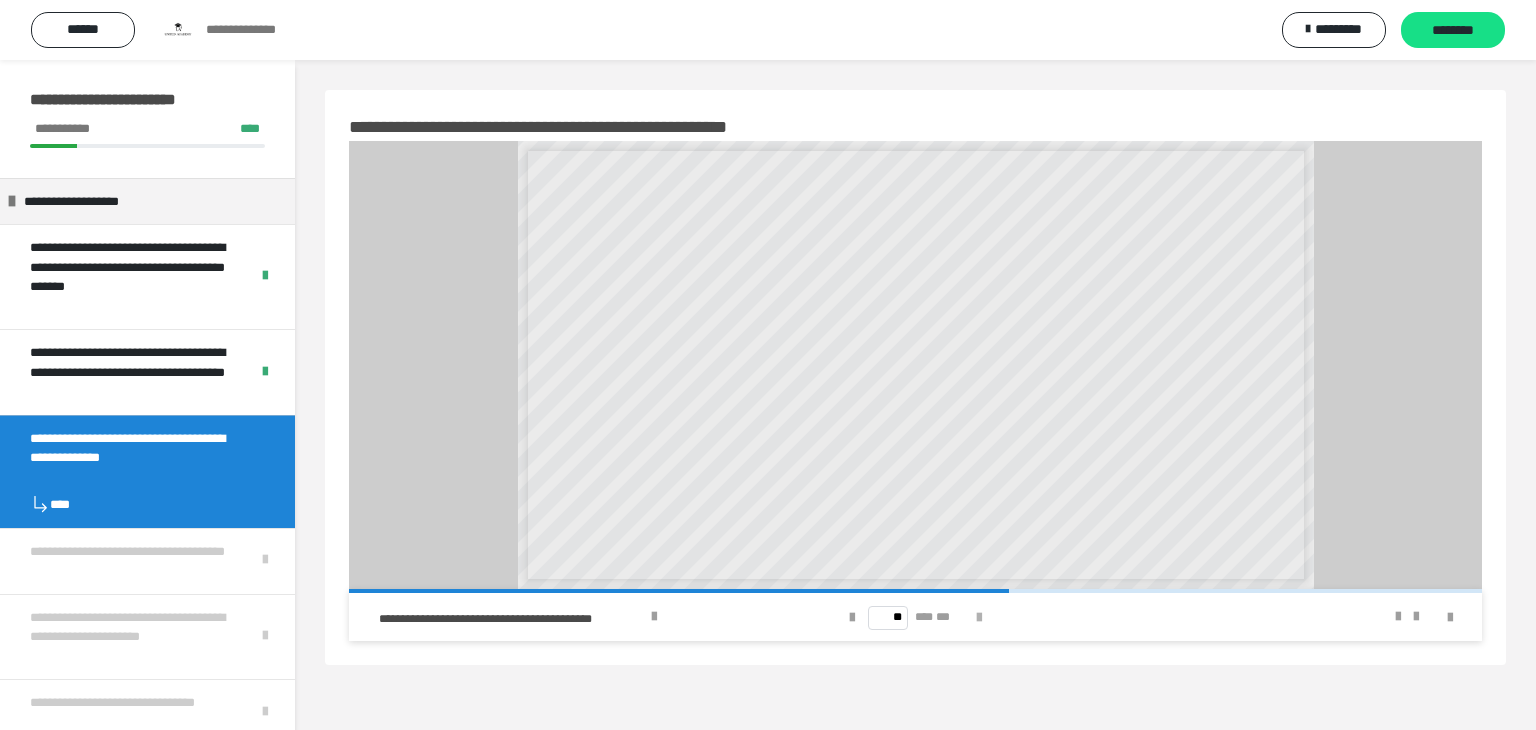 click at bounding box center (979, 618) 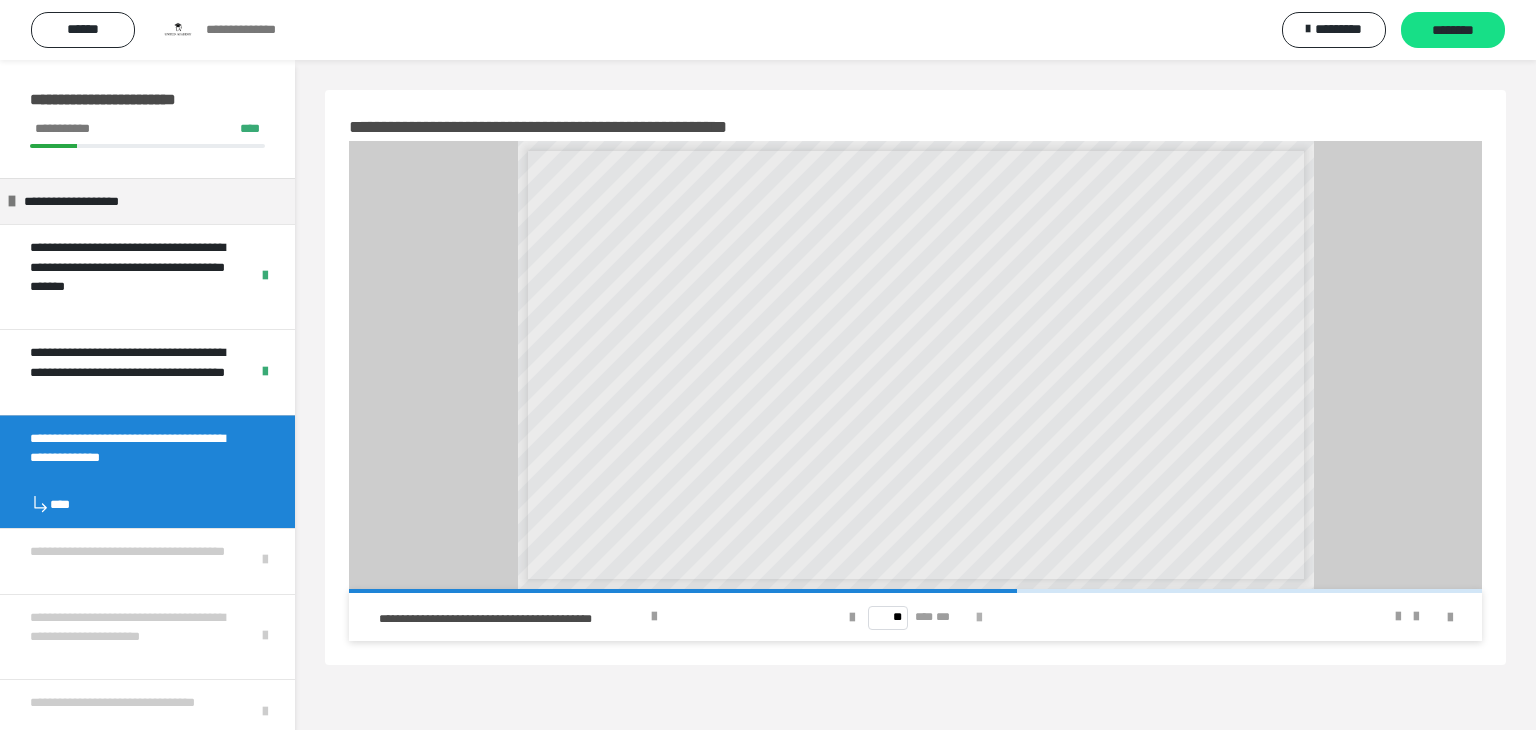 click at bounding box center (979, 618) 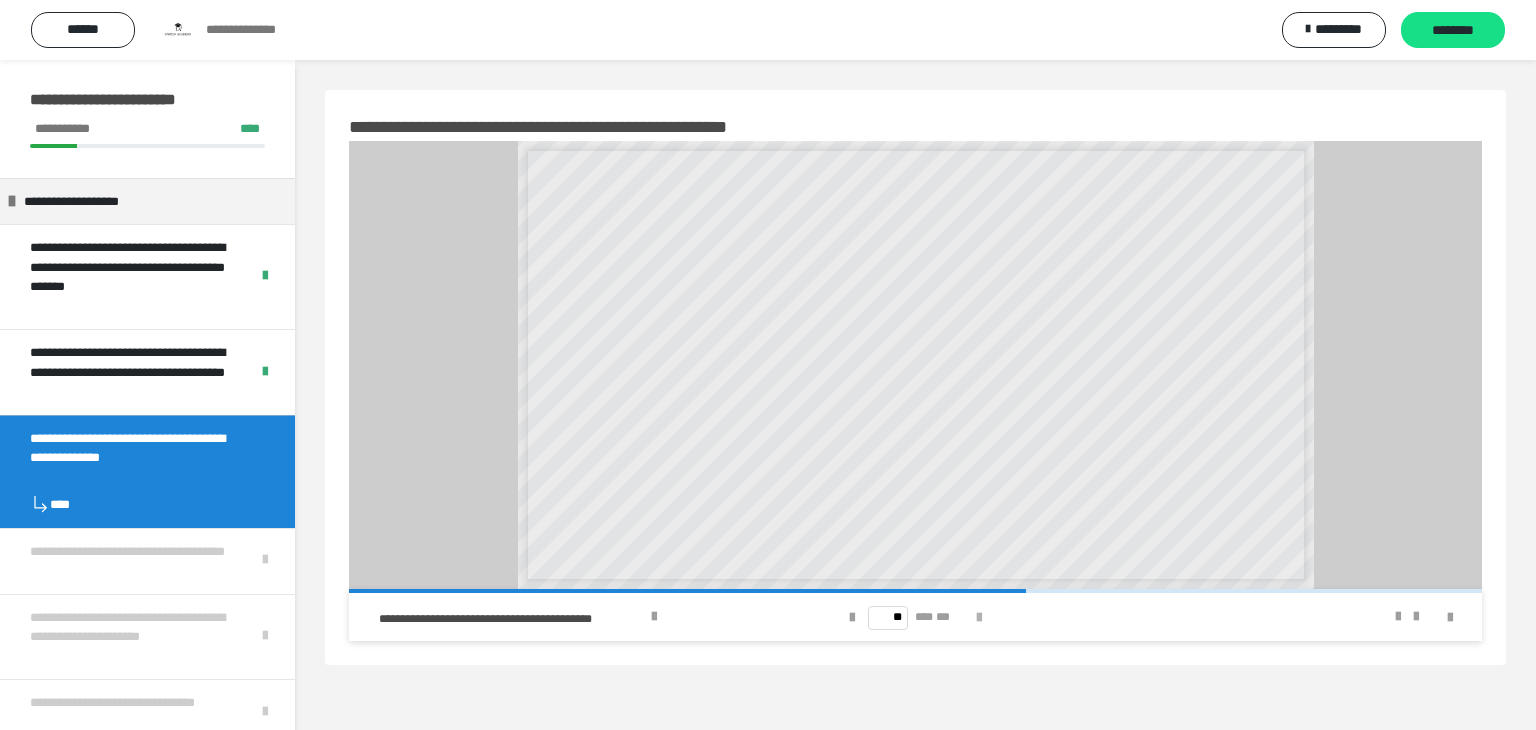 click at bounding box center [979, 618] 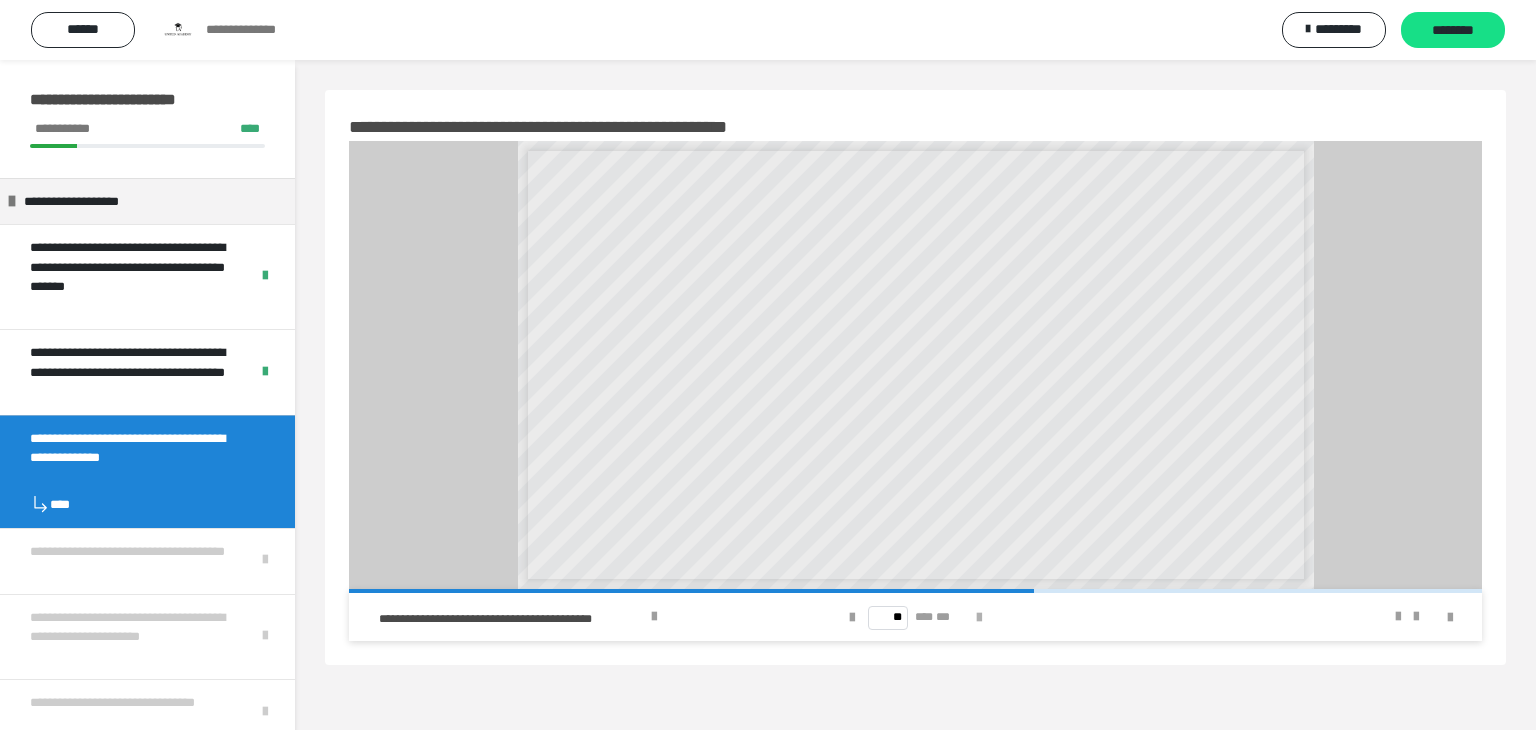 click at bounding box center (979, 618) 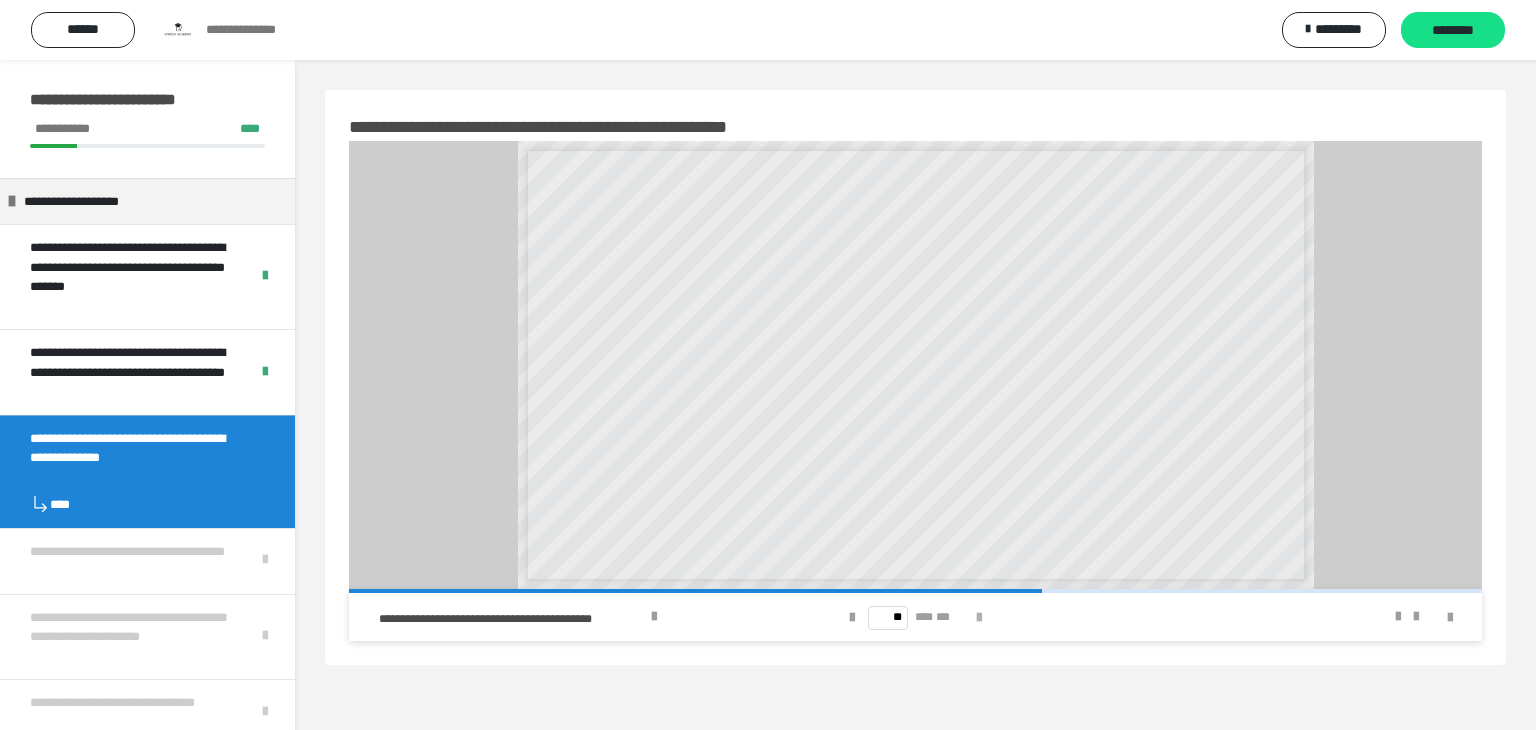 click at bounding box center [979, 618] 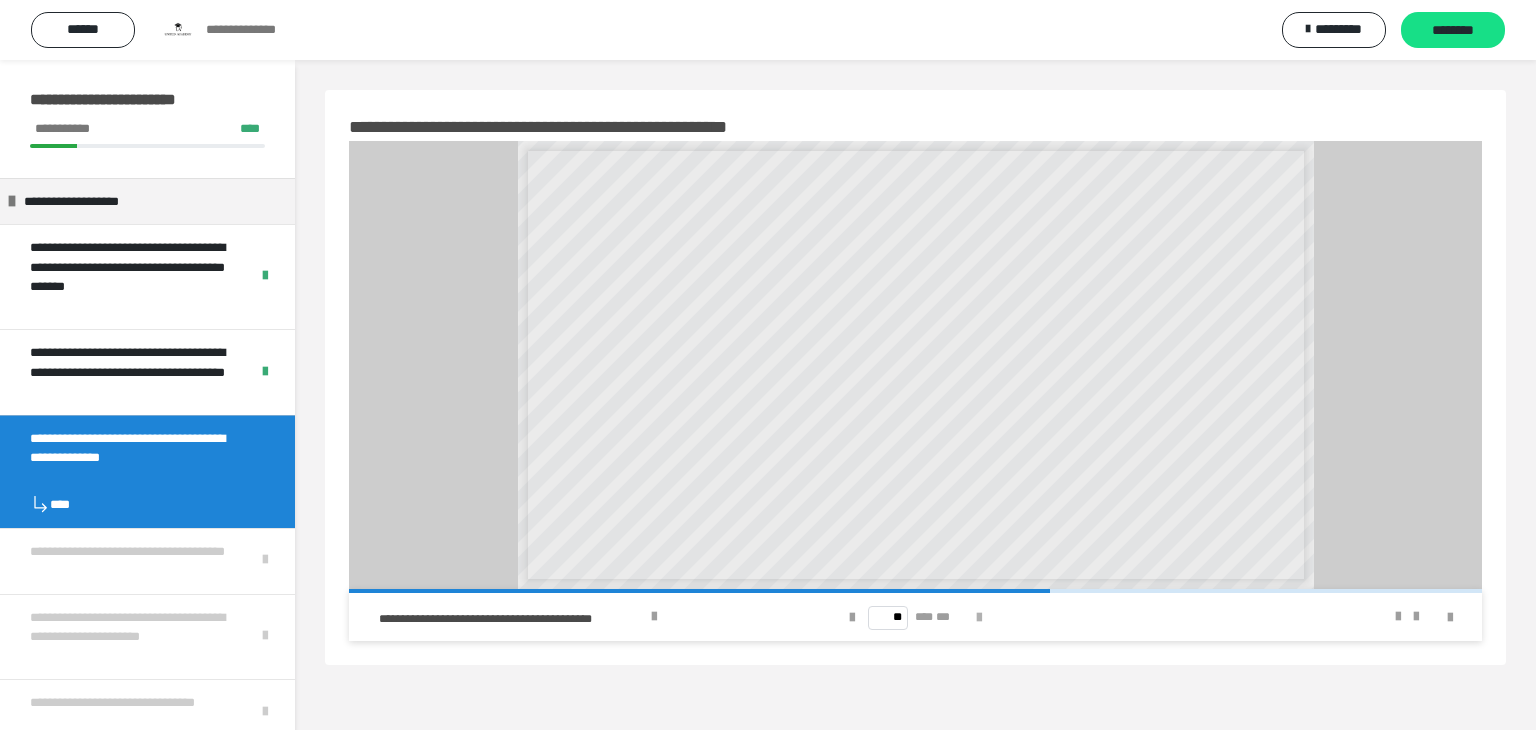 click at bounding box center [979, 618] 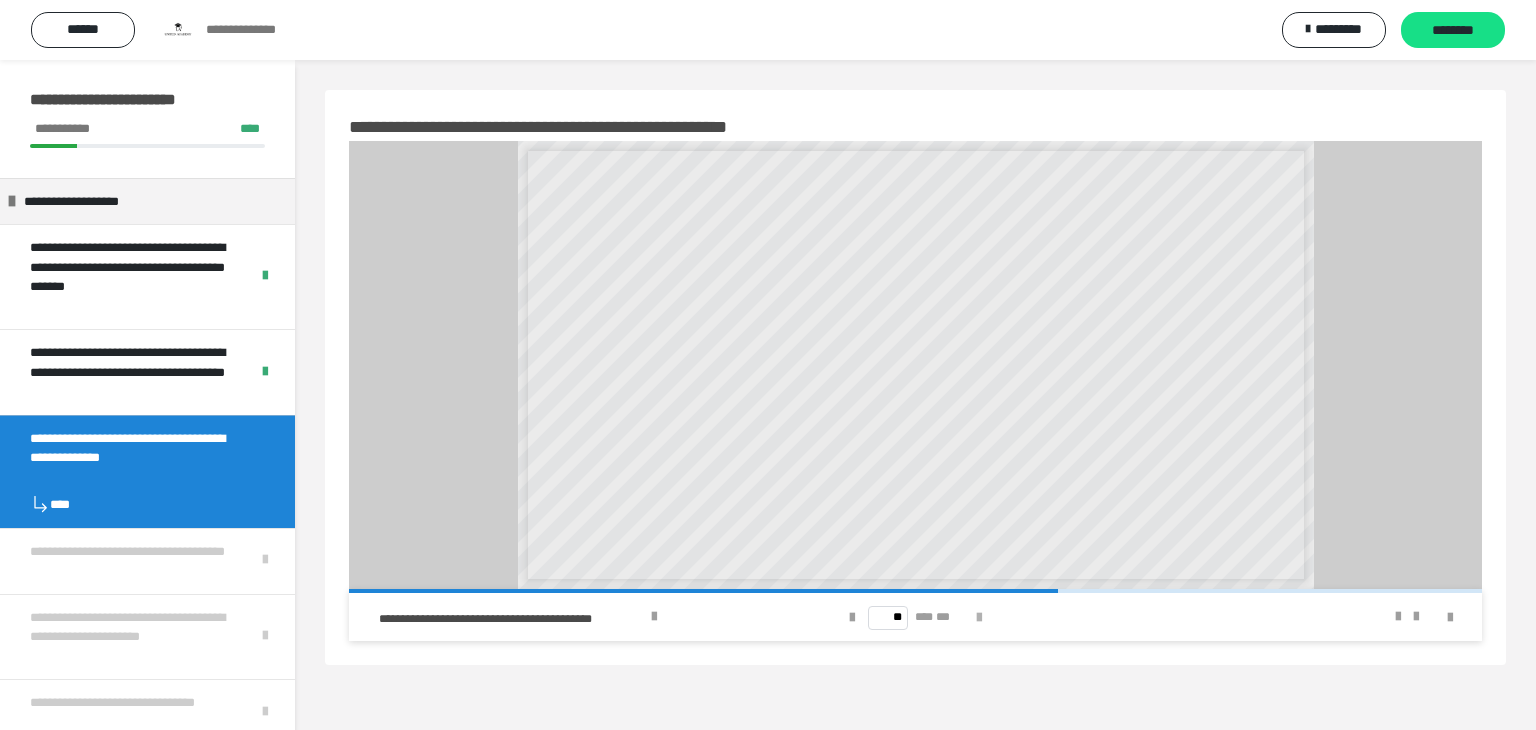 click at bounding box center (979, 618) 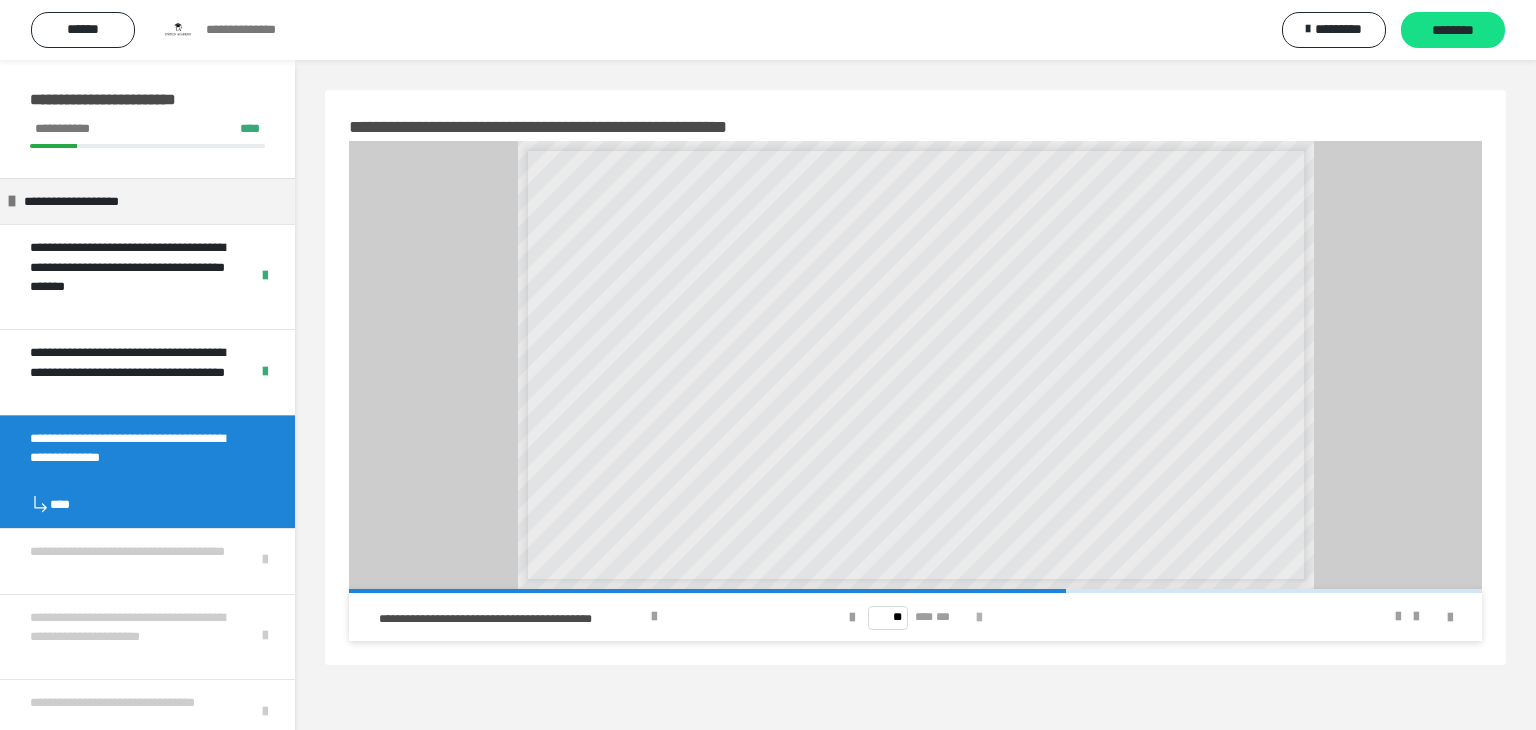 click at bounding box center (979, 618) 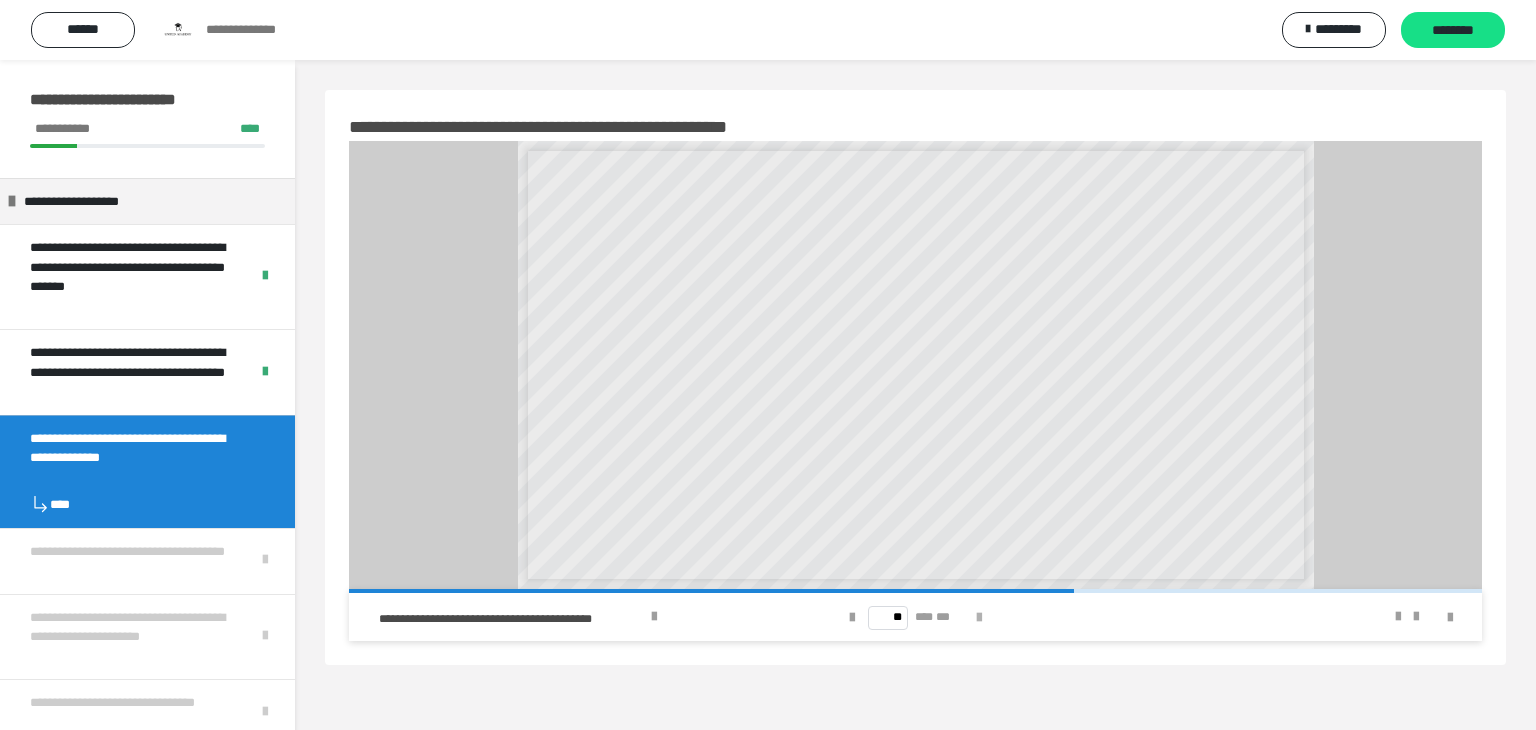 click at bounding box center [979, 618] 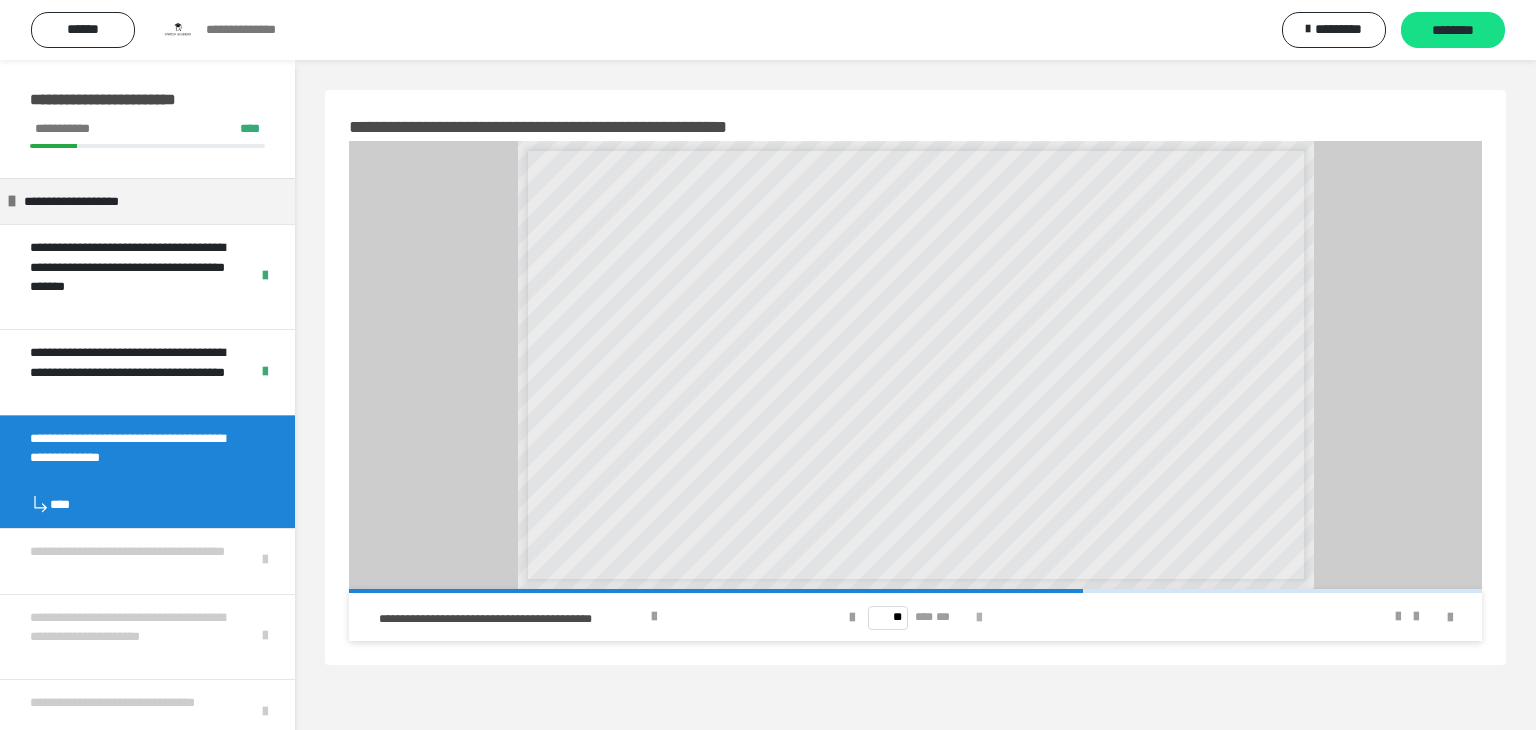 click at bounding box center [979, 618] 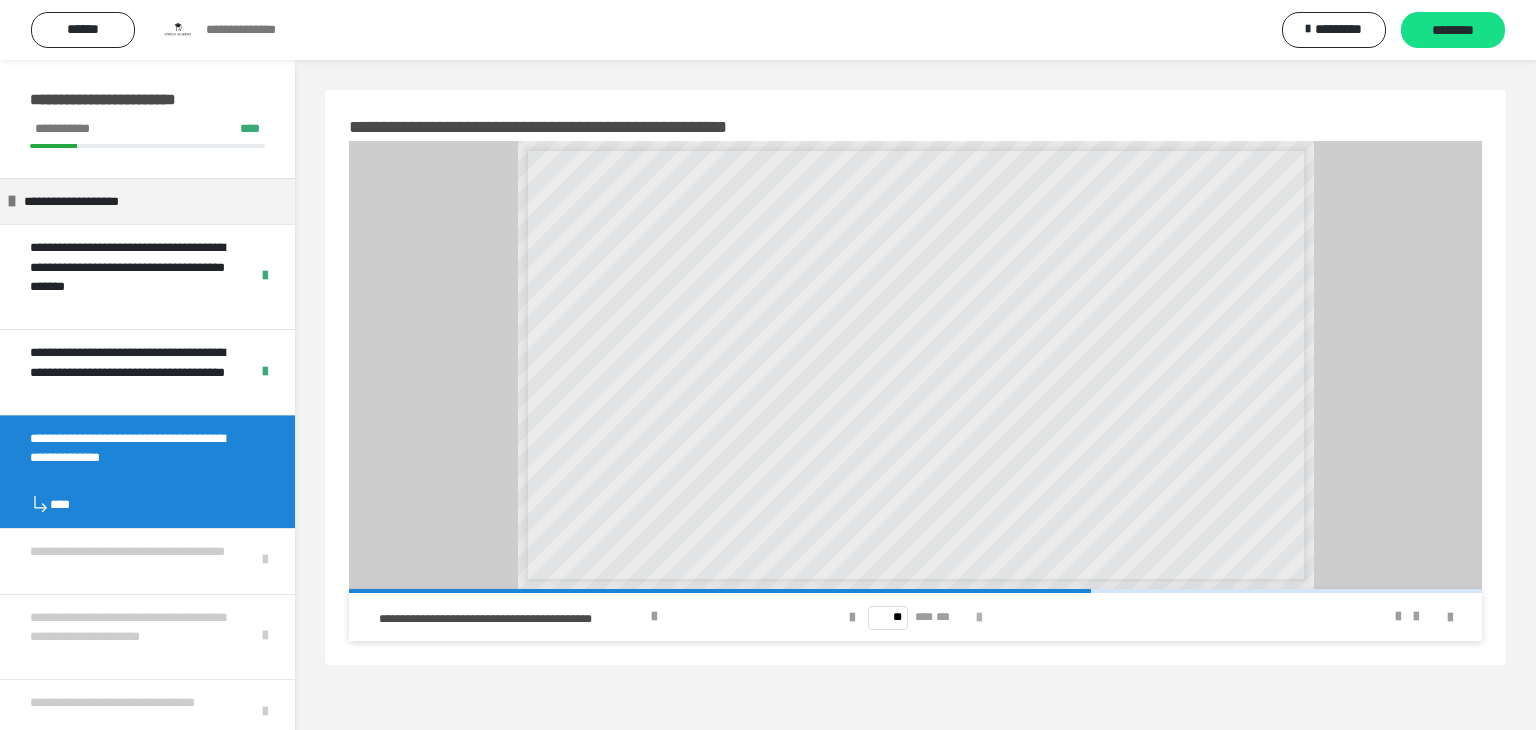 click at bounding box center [979, 618] 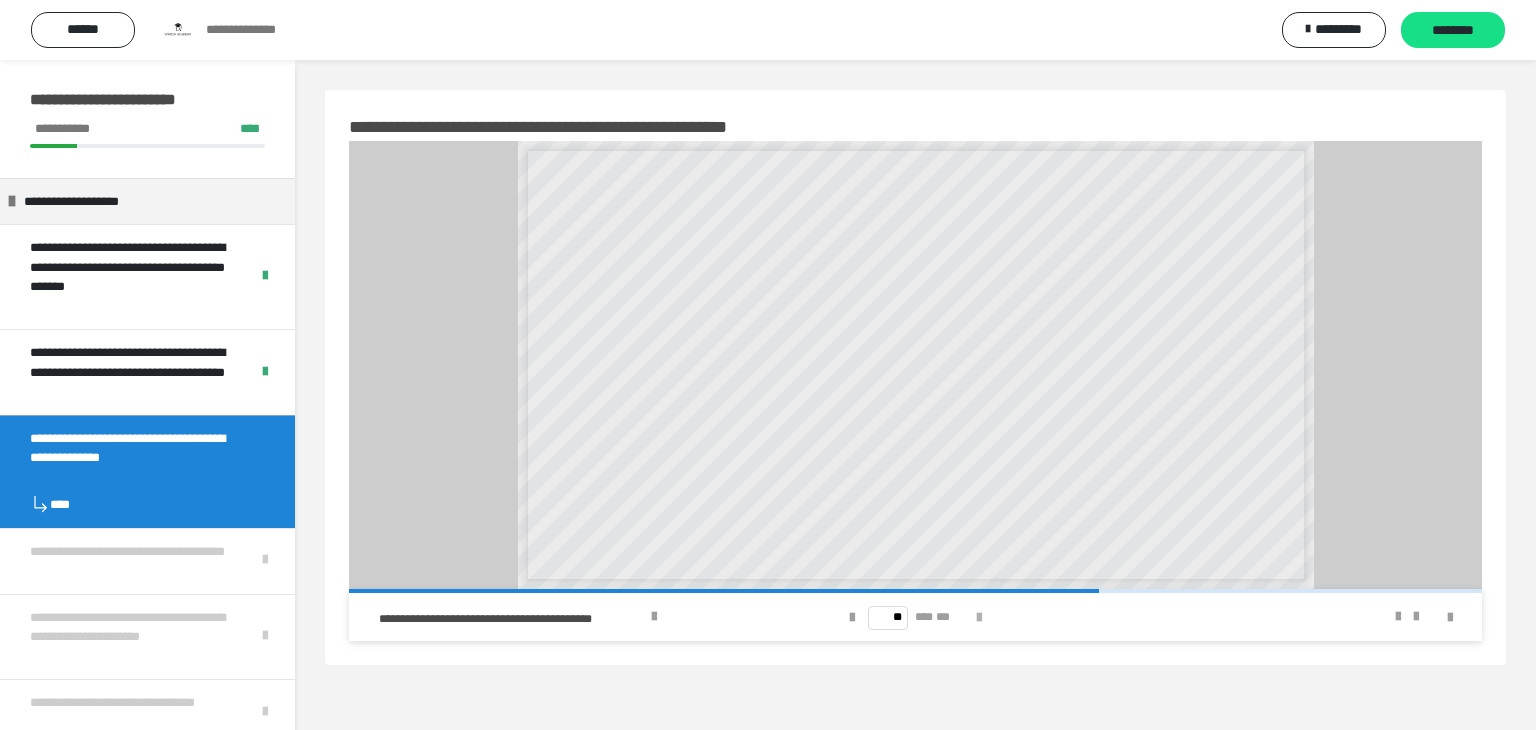 click at bounding box center (979, 618) 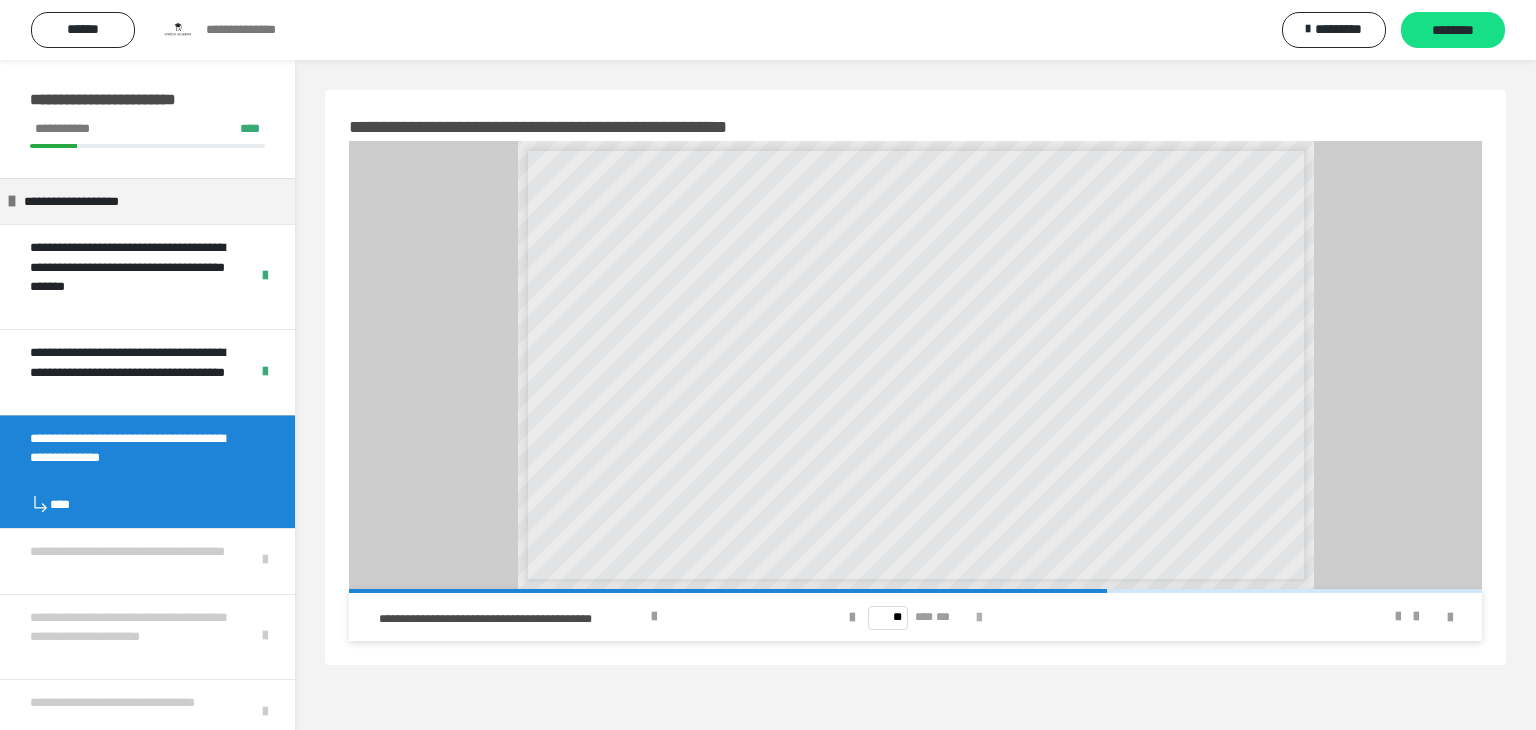 click at bounding box center [979, 618] 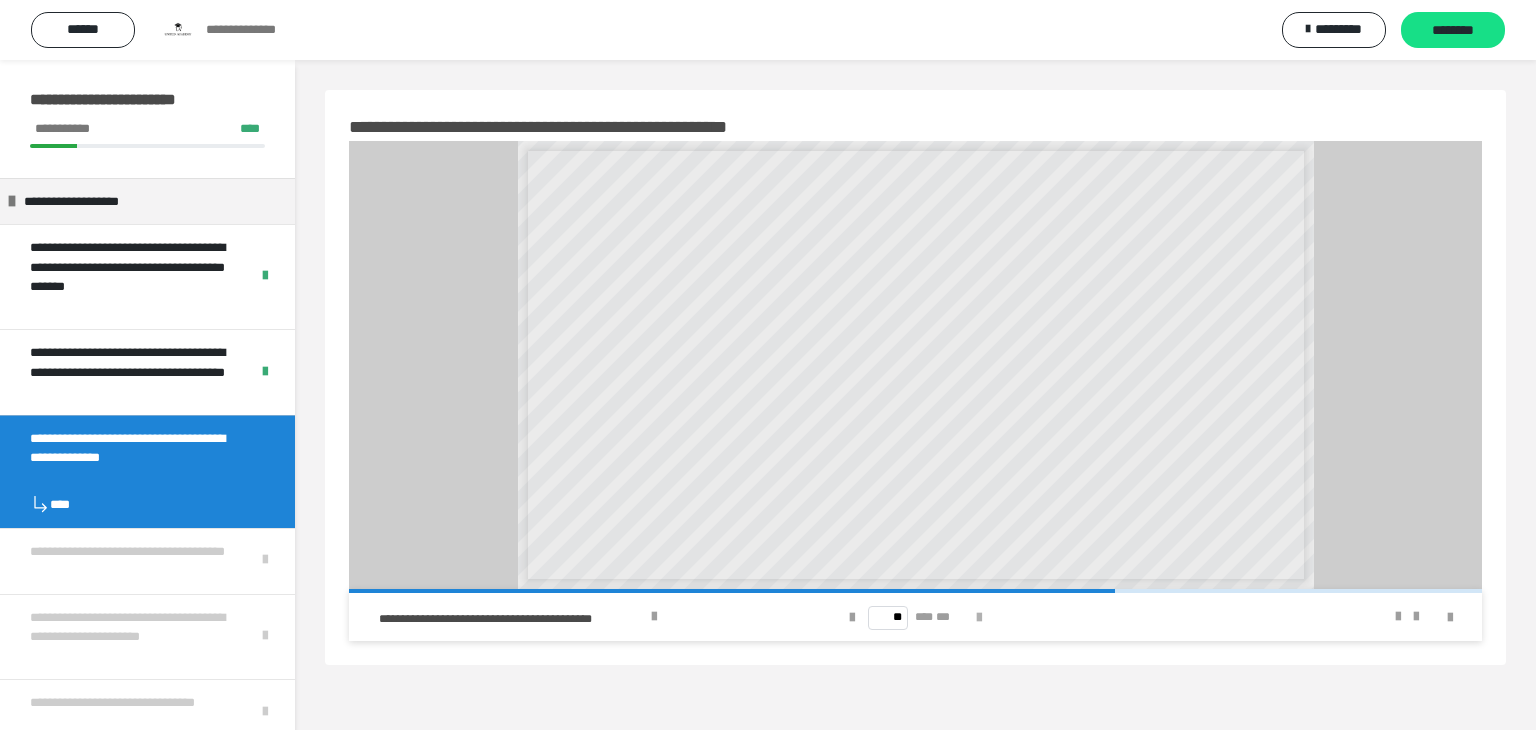 click at bounding box center [979, 618] 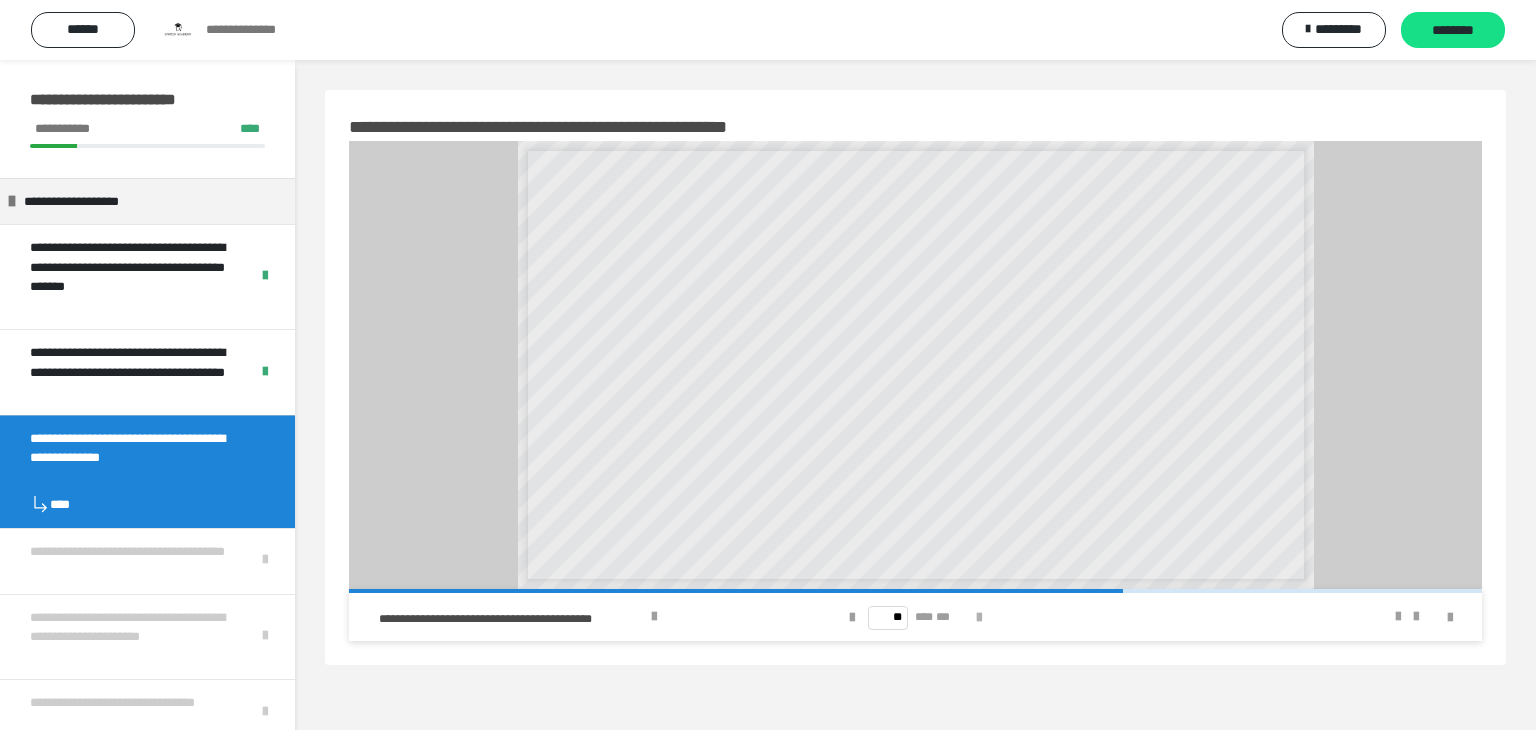 click at bounding box center (979, 618) 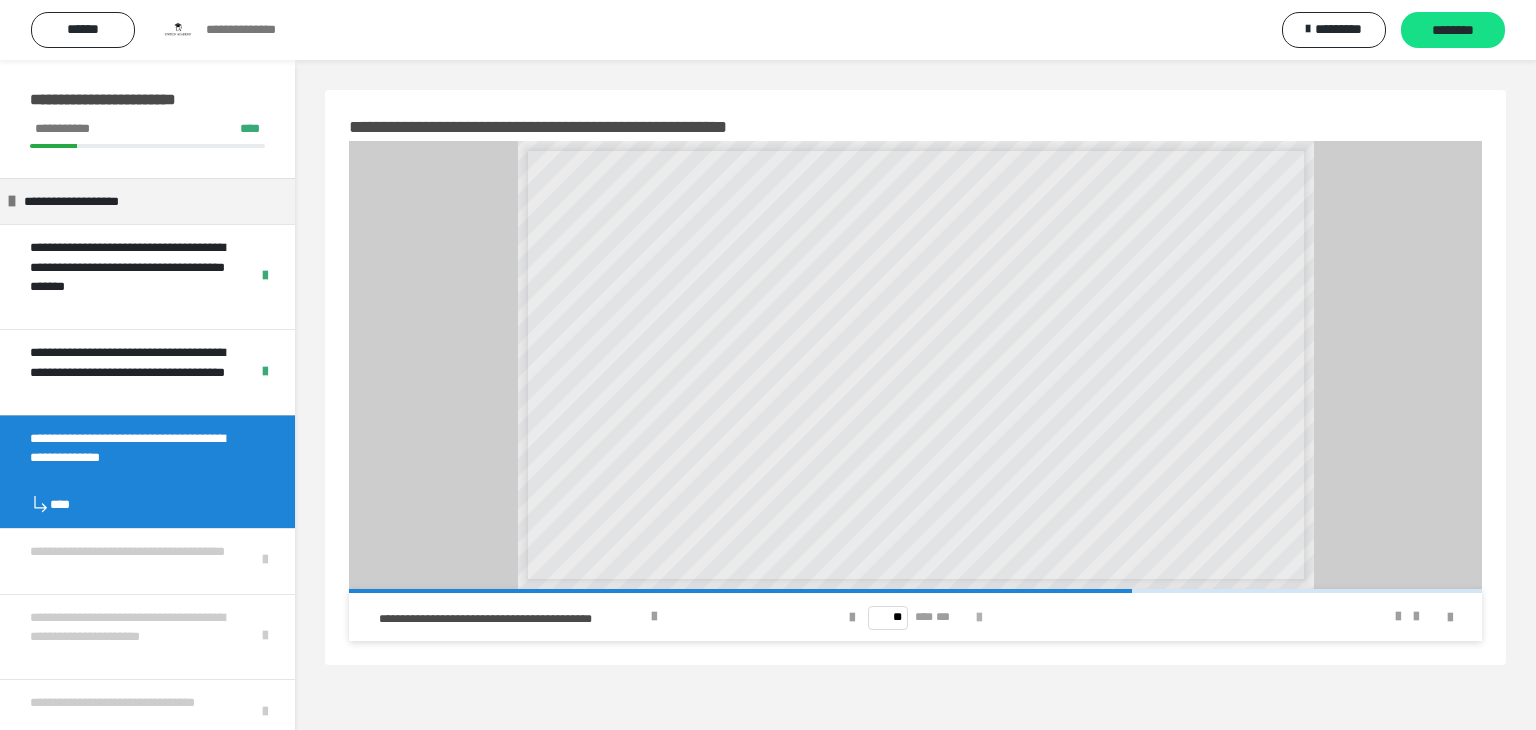 click at bounding box center [979, 618] 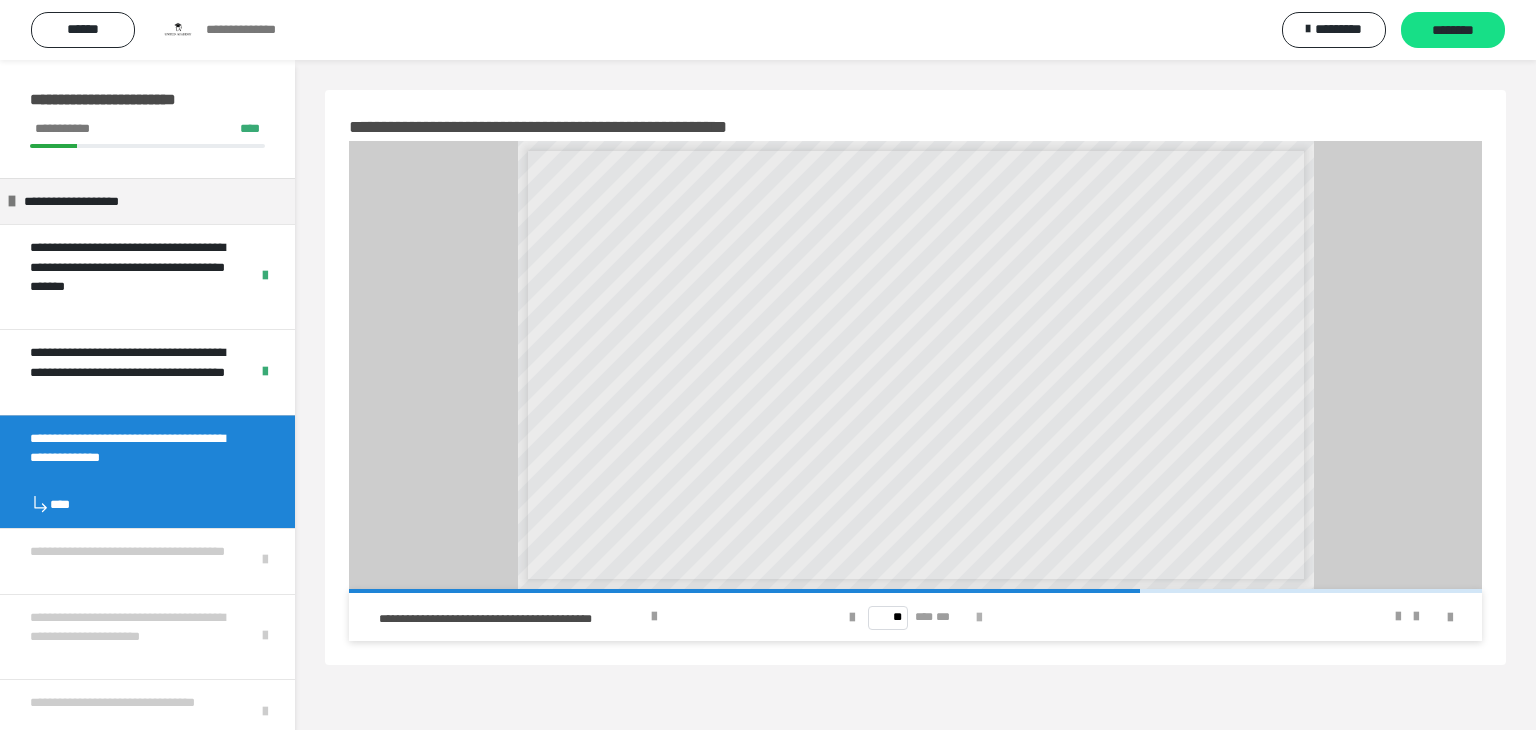 click at bounding box center [979, 618] 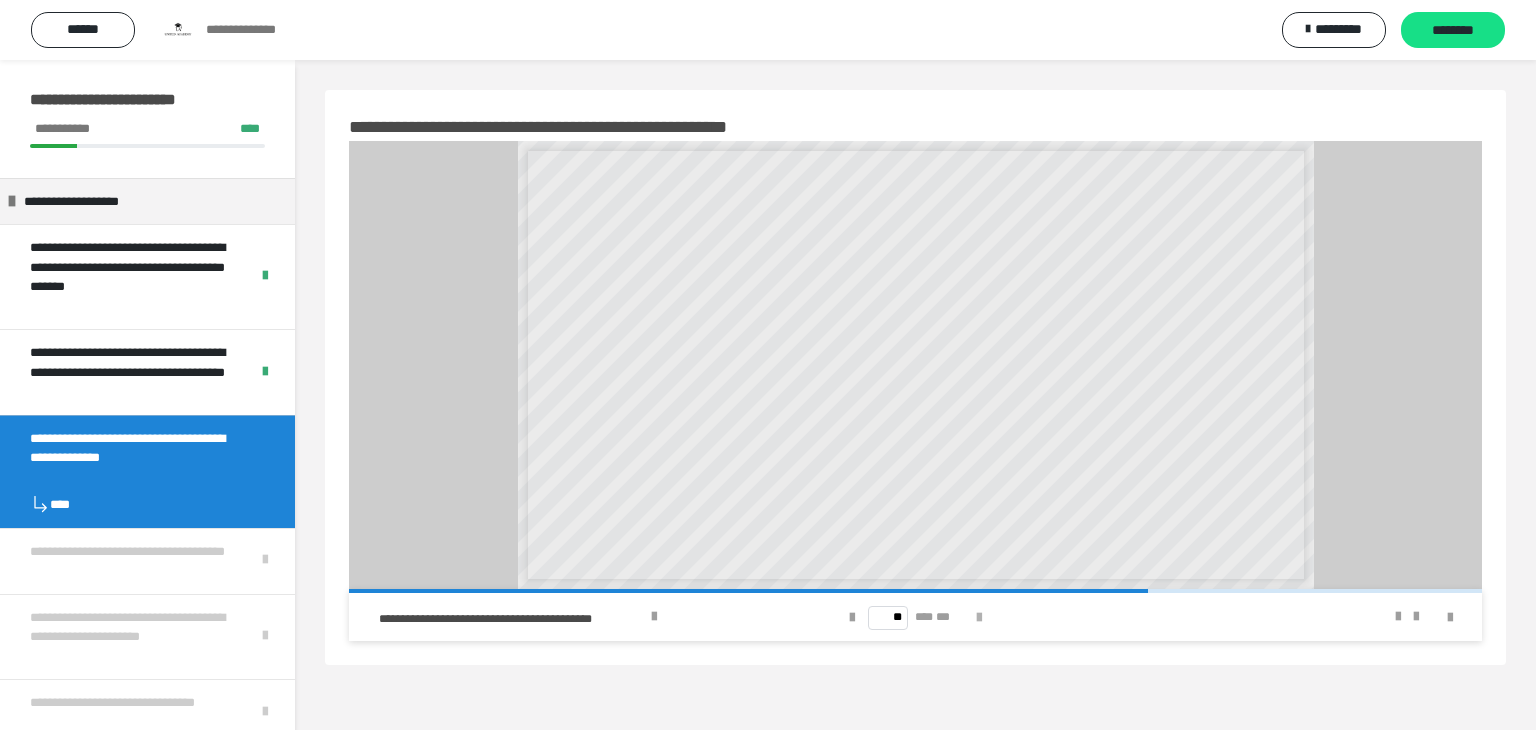 click at bounding box center [979, 618] 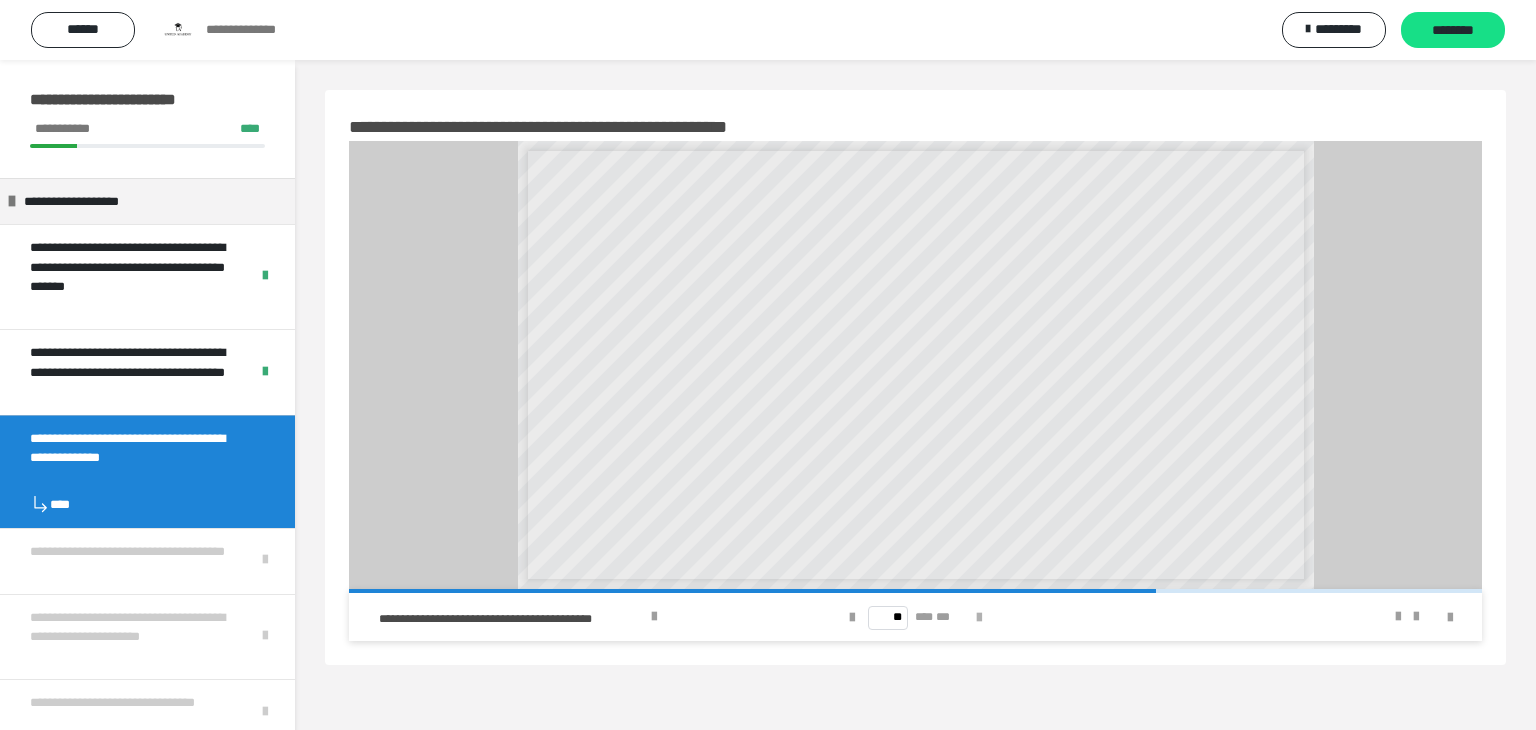 click at bounding box center (979, 618) 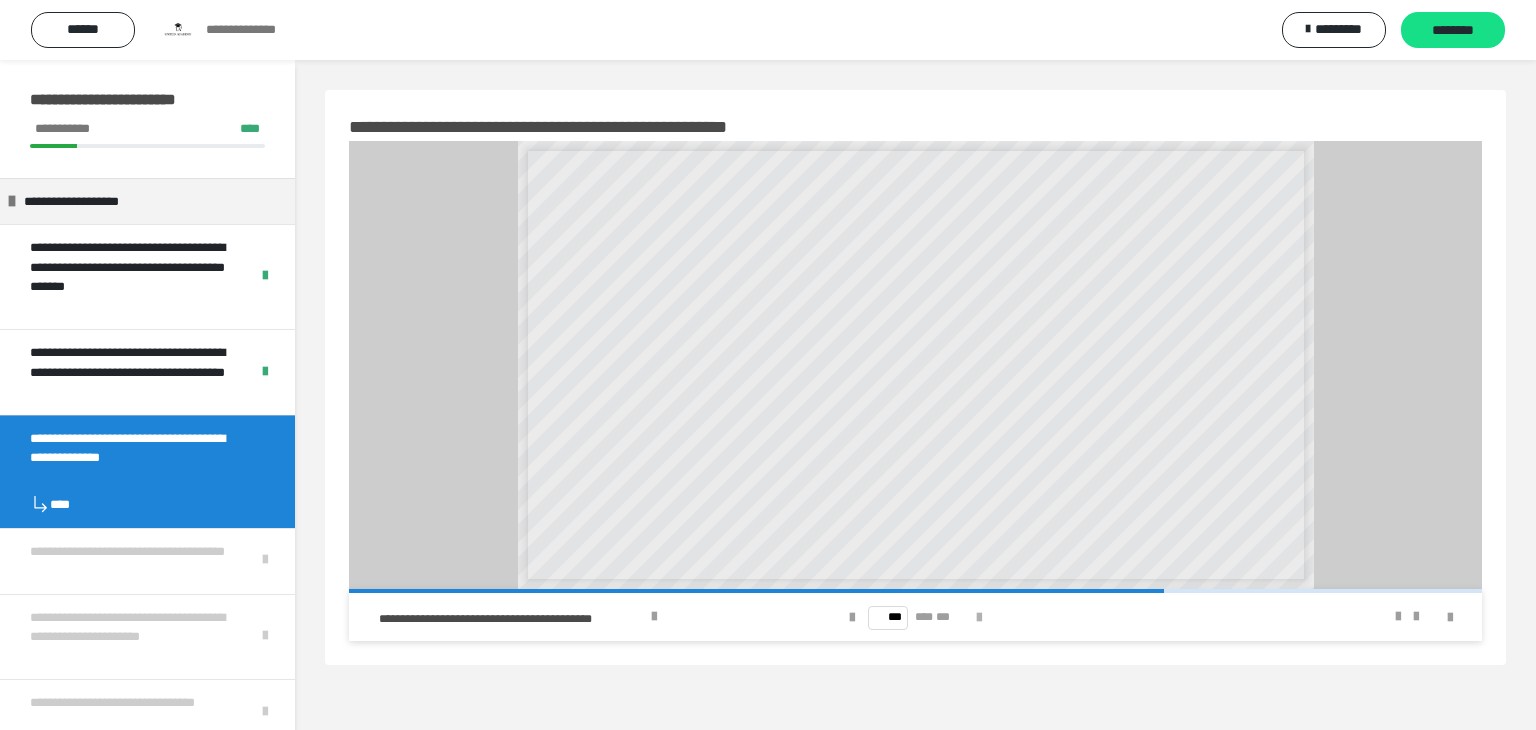 click at bounding box center [979, 618] 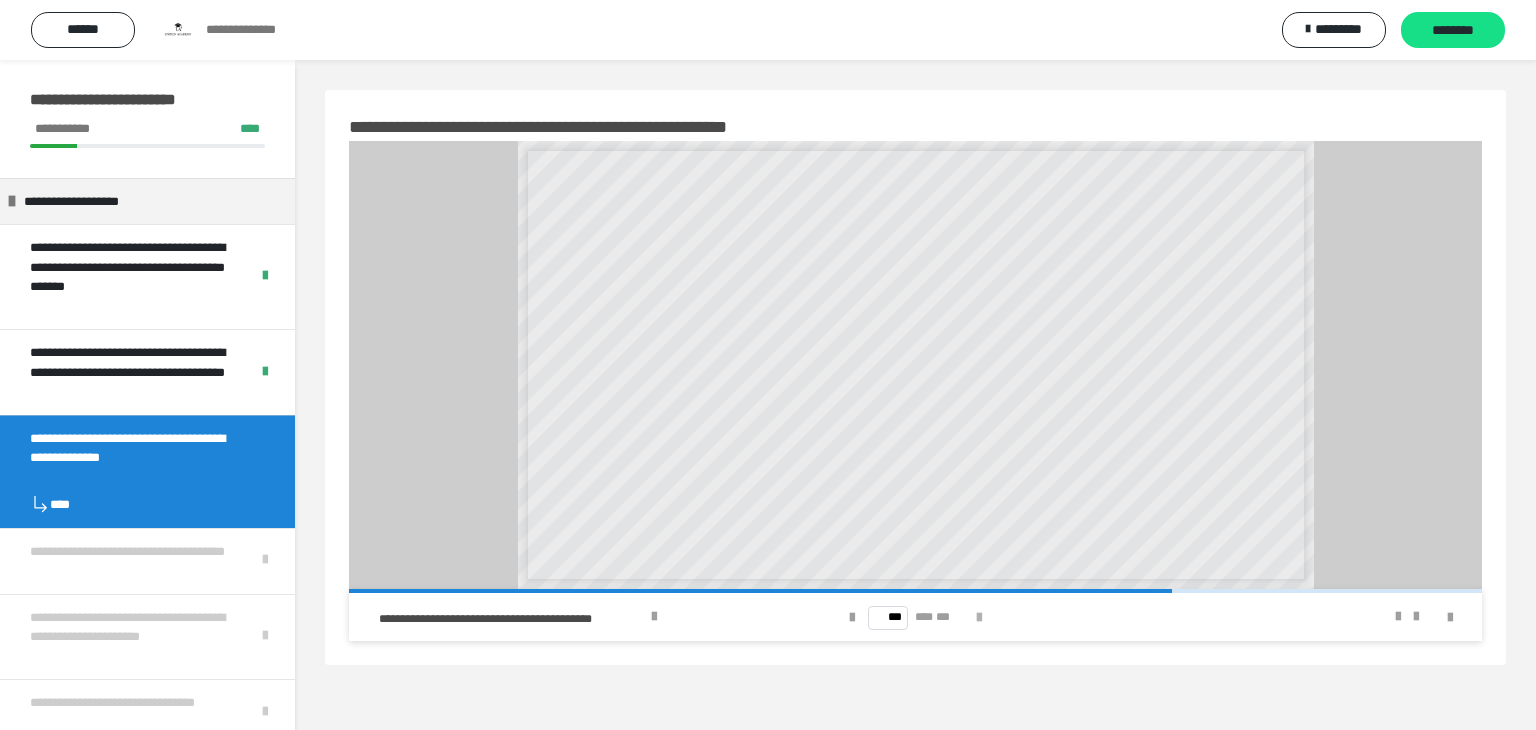 click at bounding box center (979, 618) 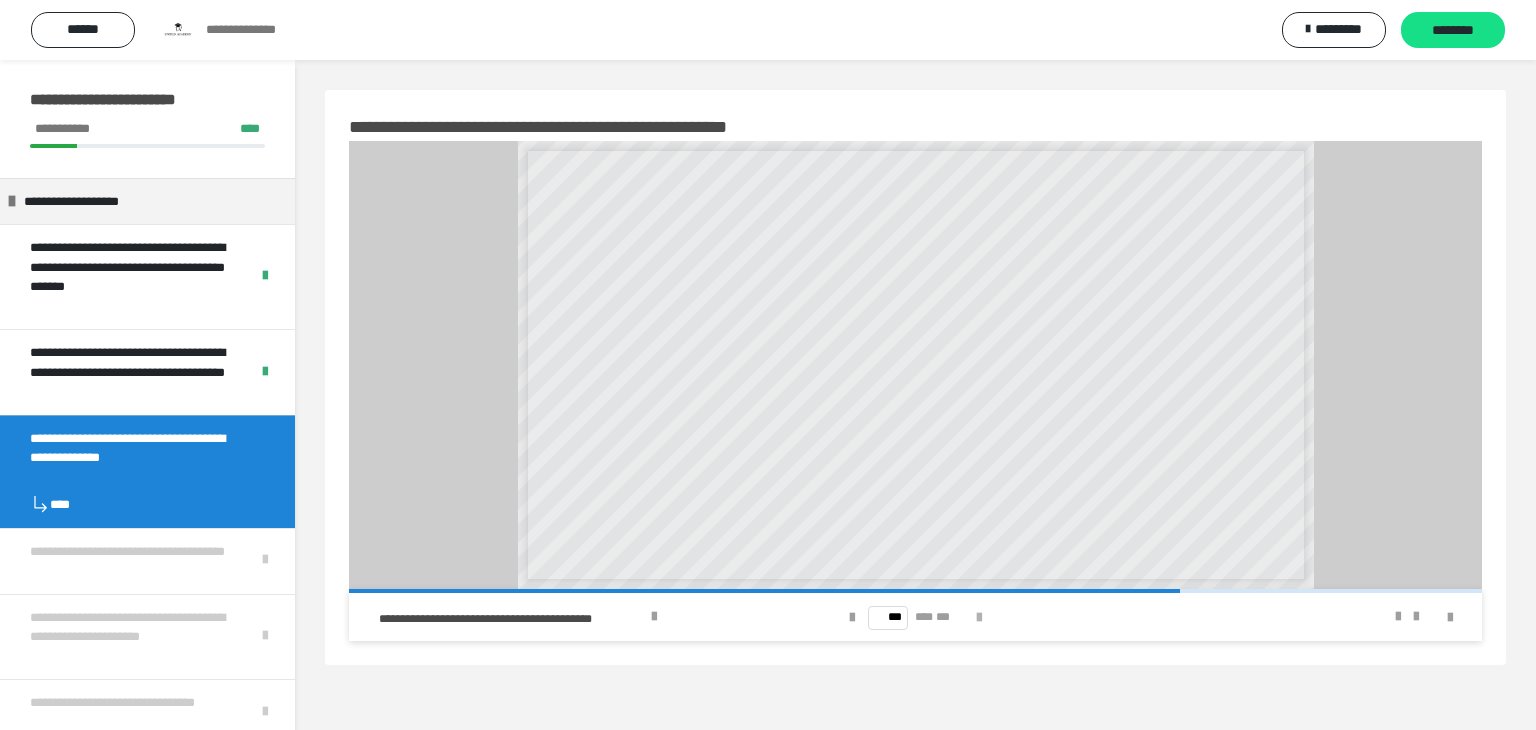 click at bounding box center (979, 618) 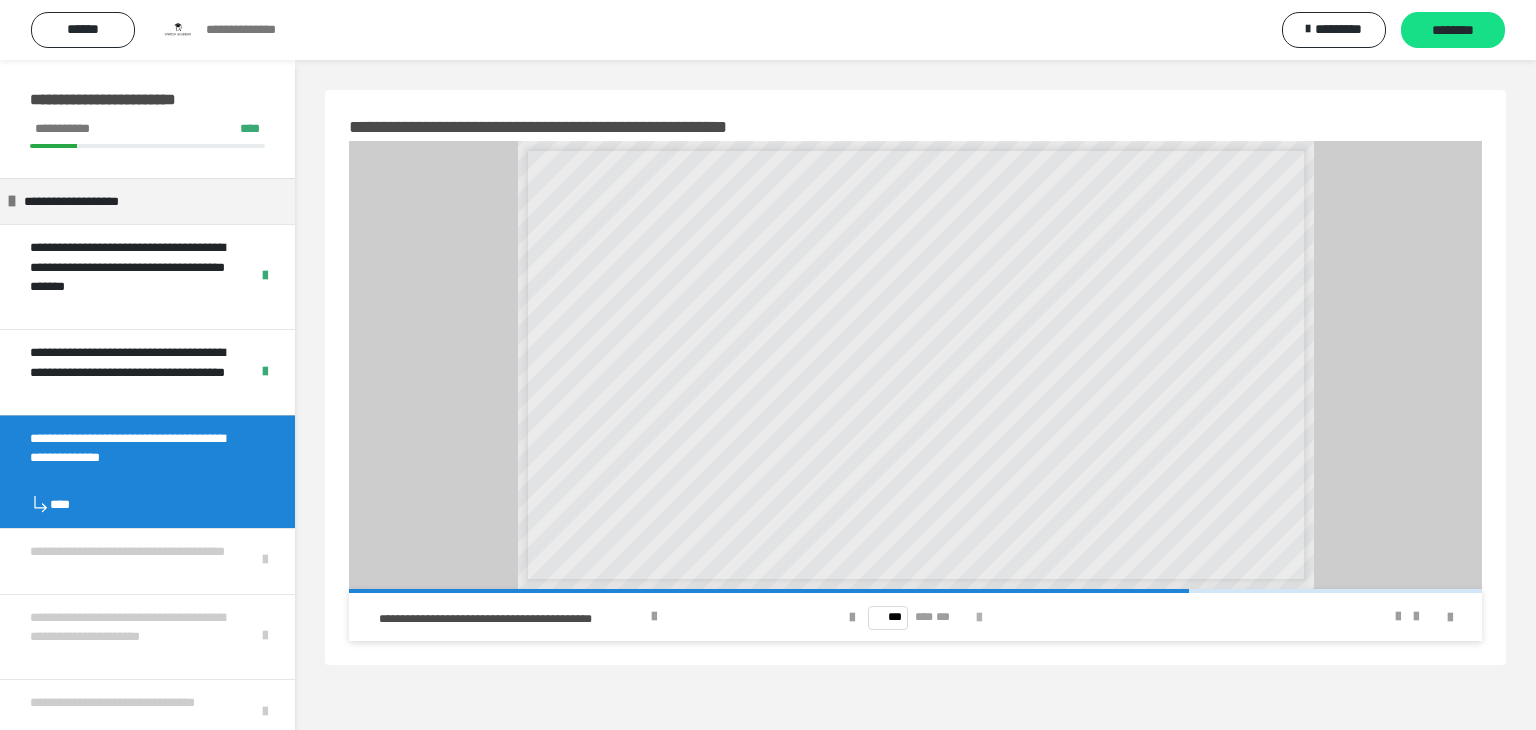 click at bounding box center (979, 618) 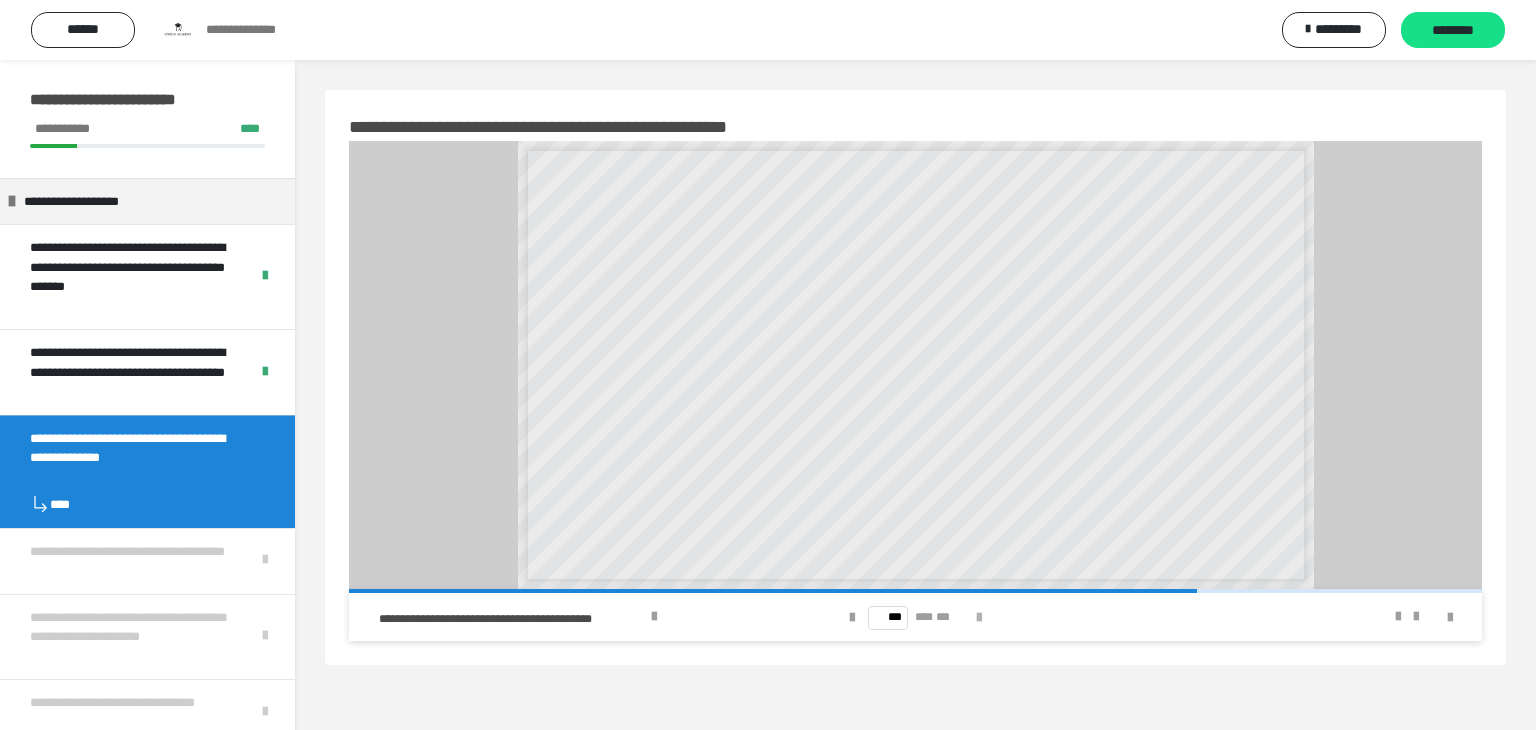 click at bounding box center [979, 618] 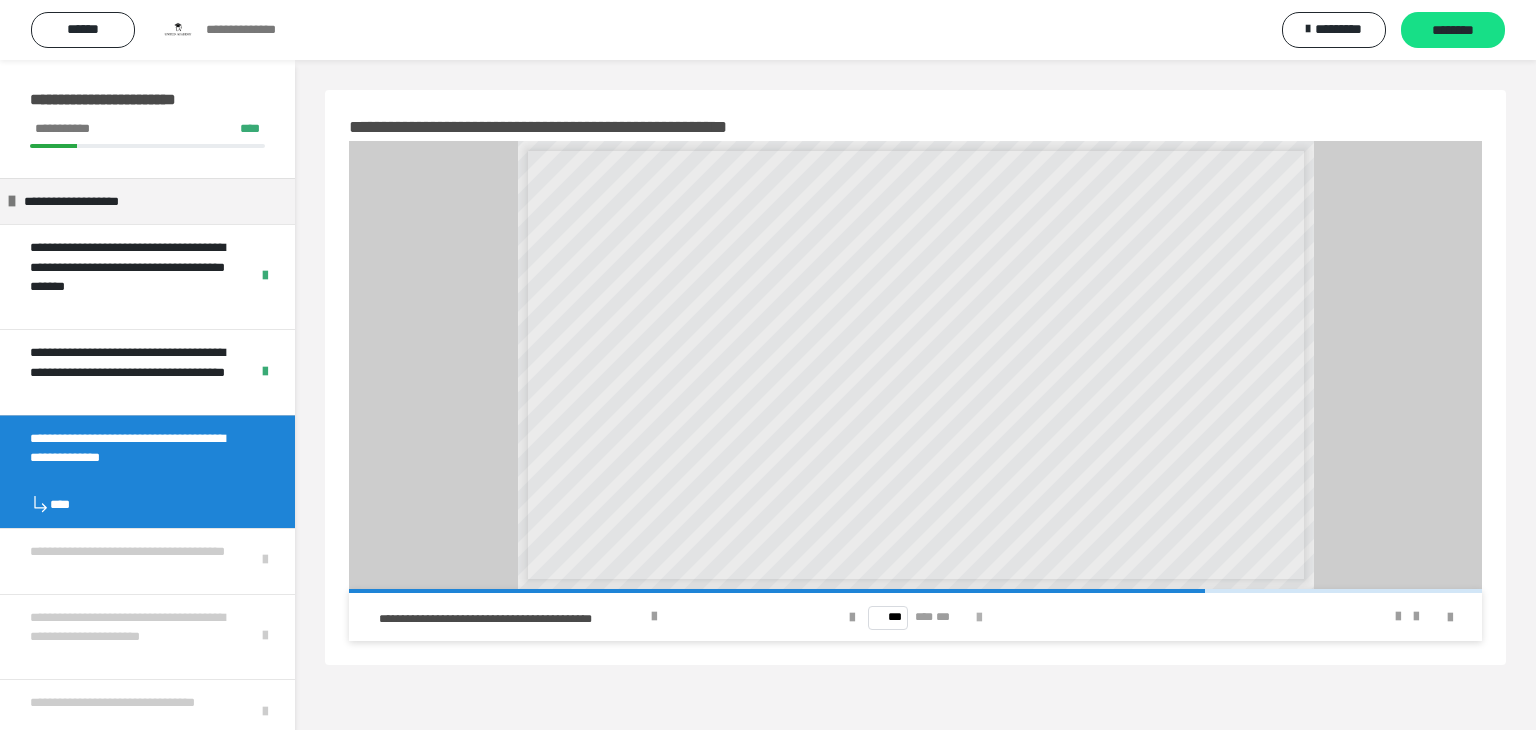 click at bounding box center (979, 618) 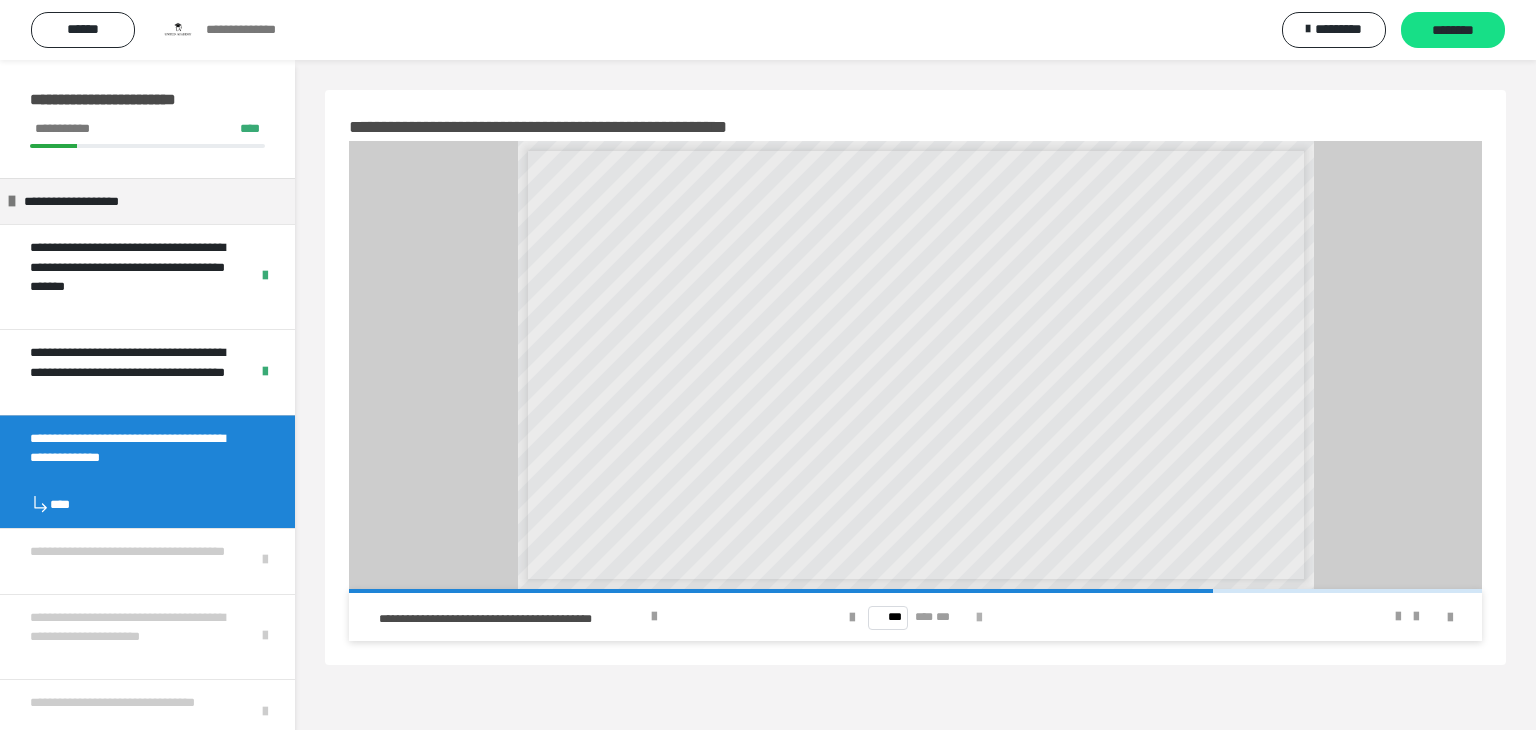 click at bounding box center [979, 618] 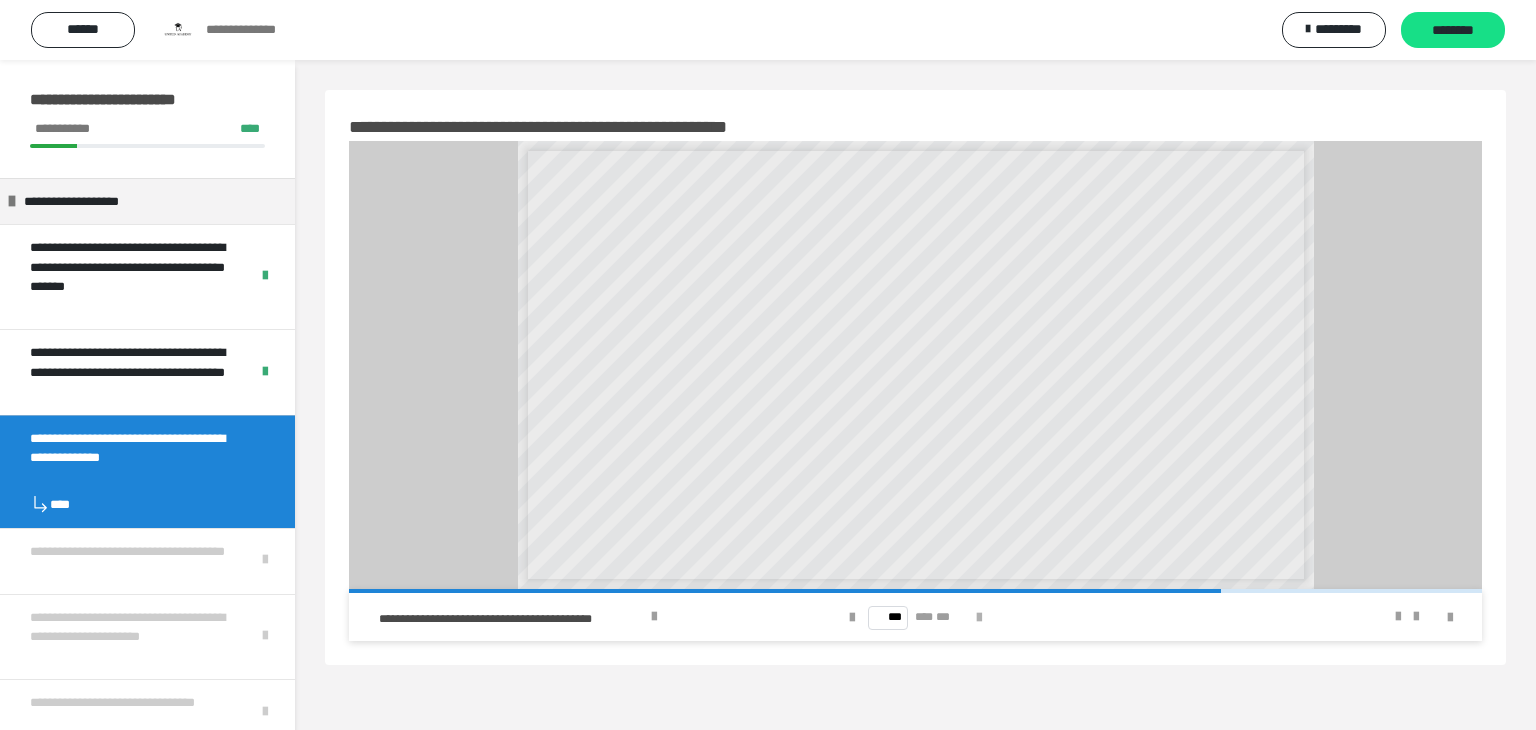 click at bounding box center (979, 618) 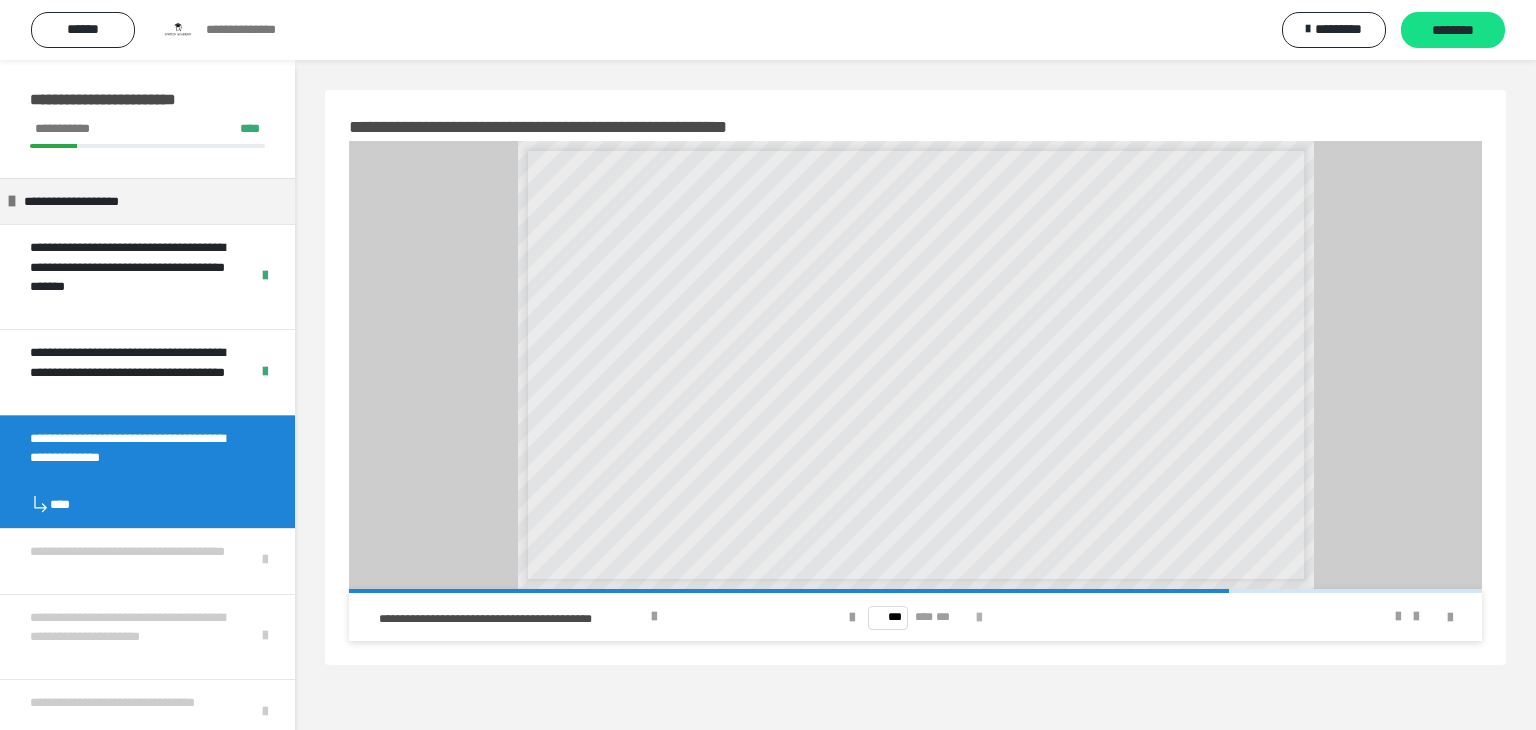 click at bounding box center (979, 618) 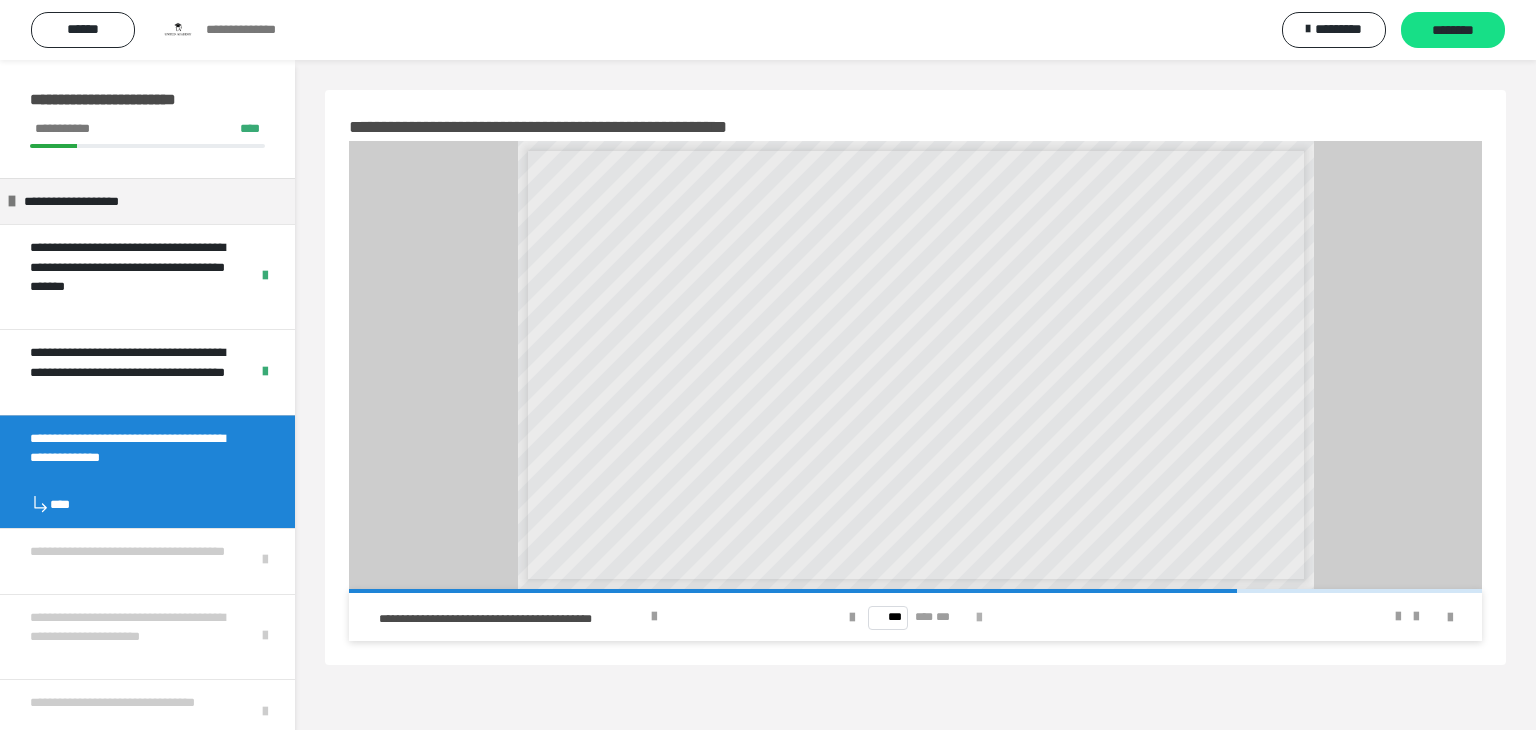 click at bounding box center [979, 618] 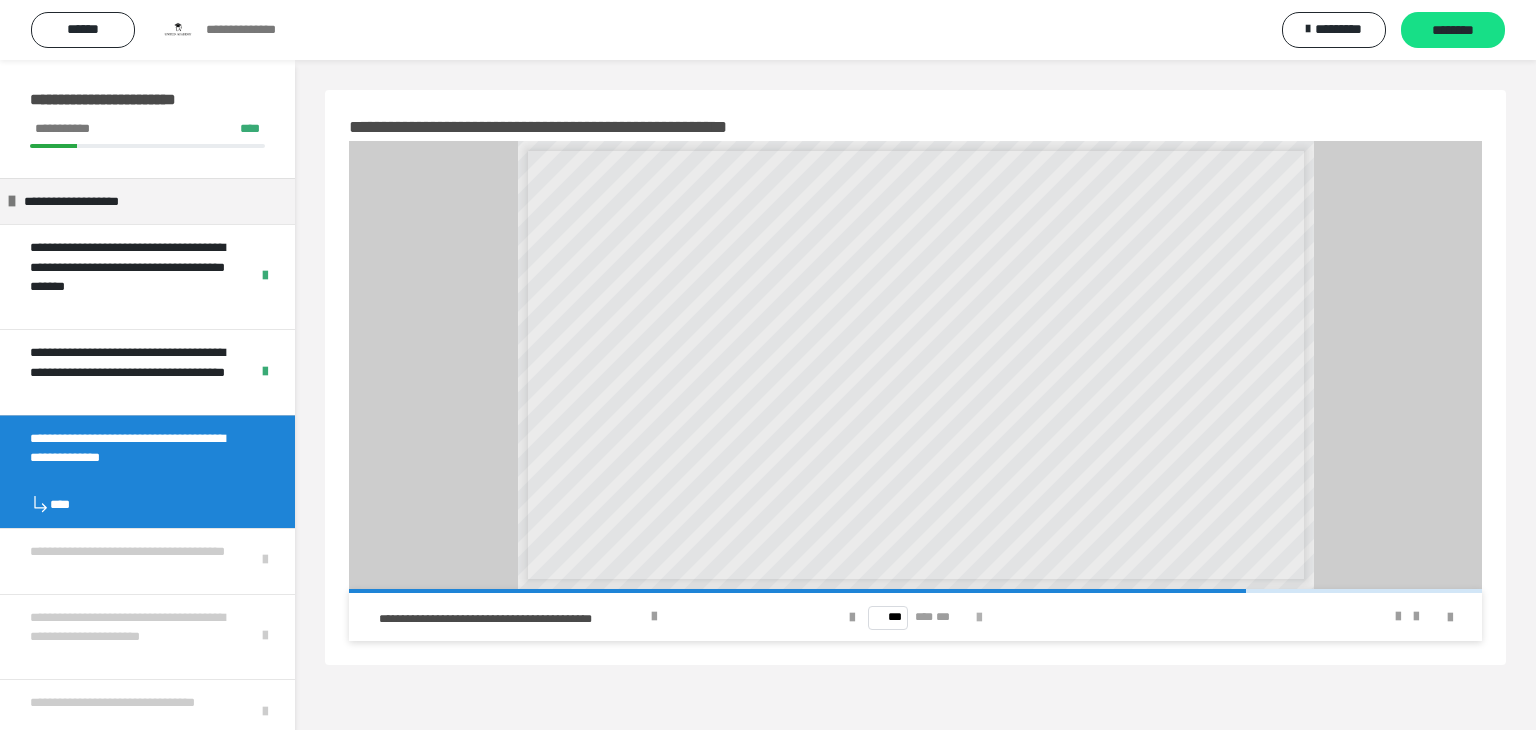 click at bounding box center (979, 618) 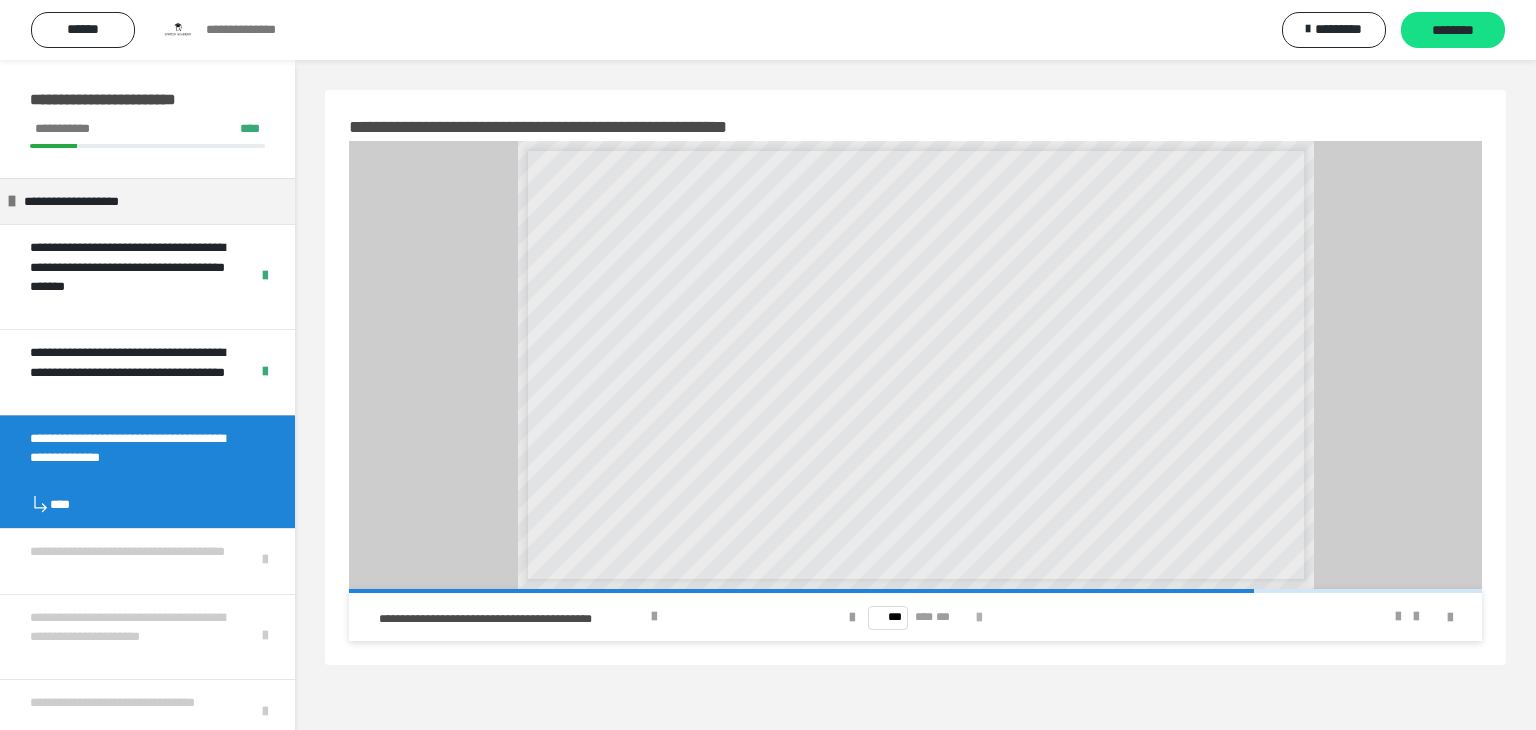 click at bounding box center (979, 618) 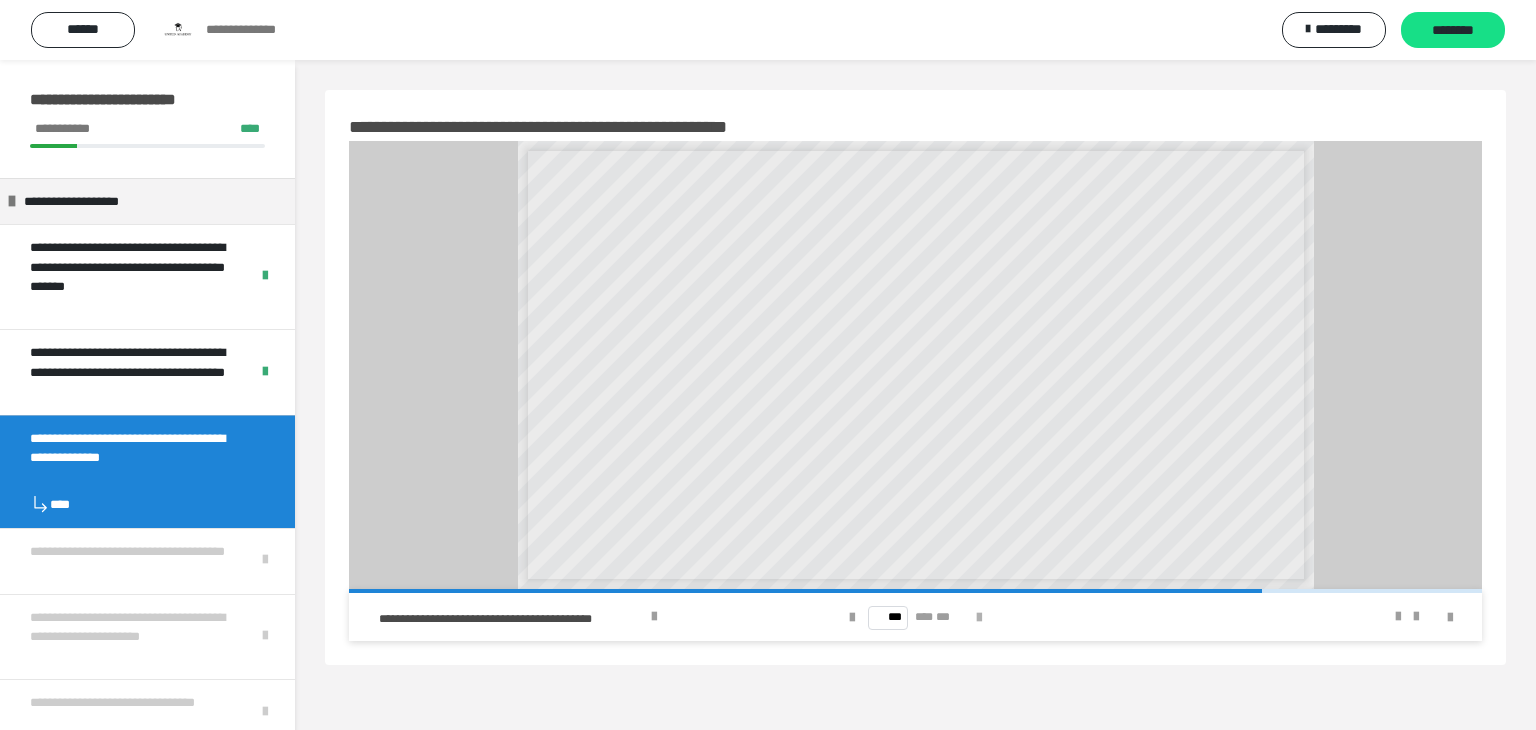 click at bounding box center [979, 618] 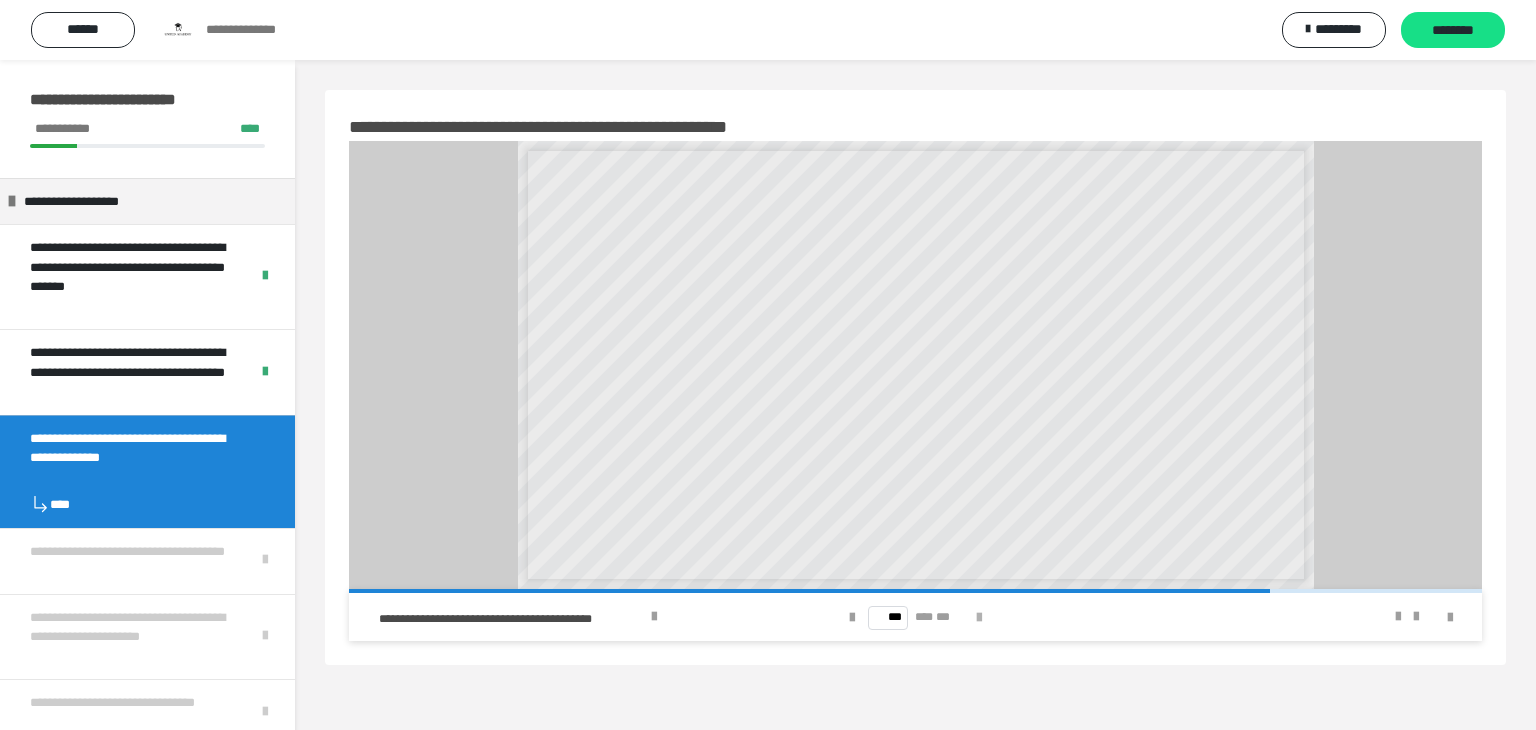 click at bounding box center [979, 618] 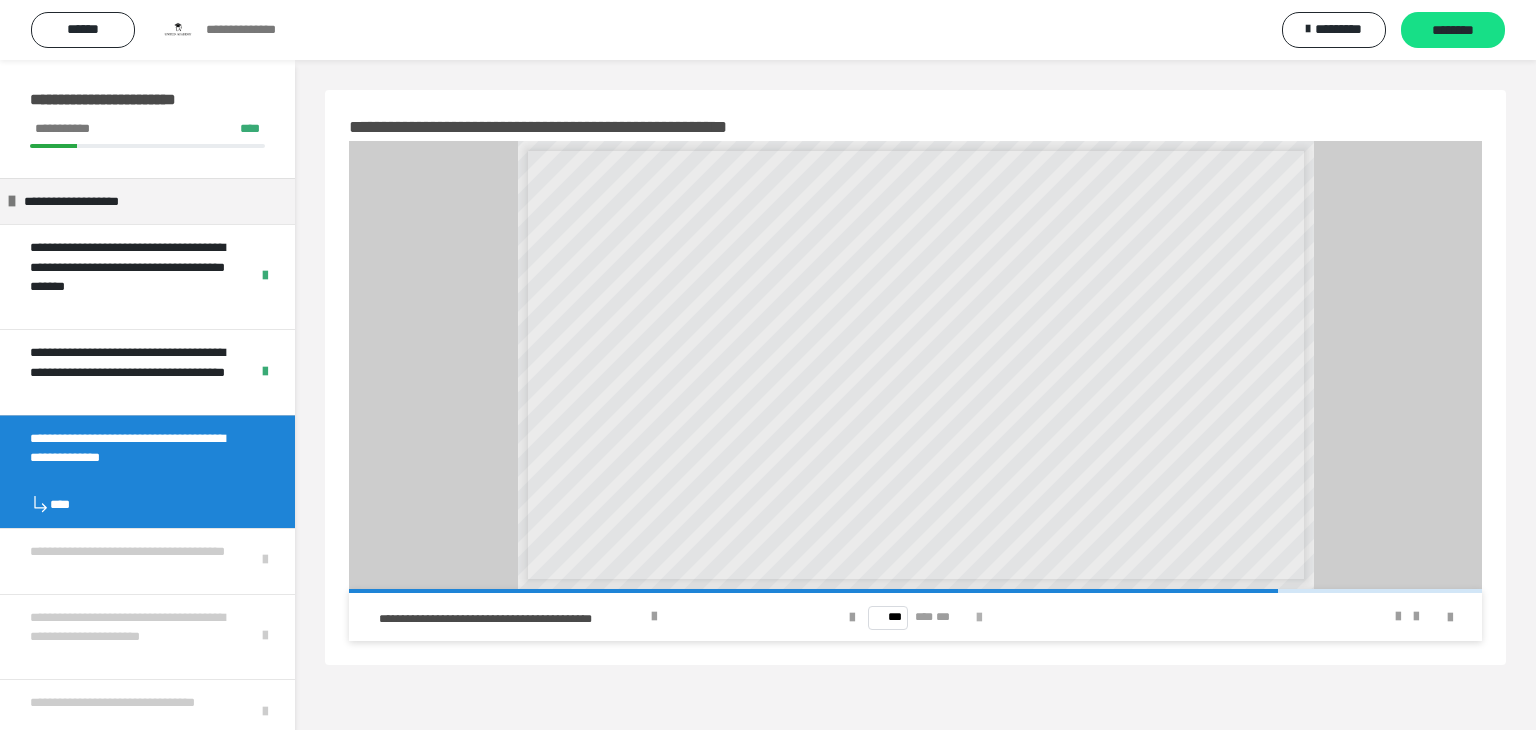 click at bounding box center [979, 618] 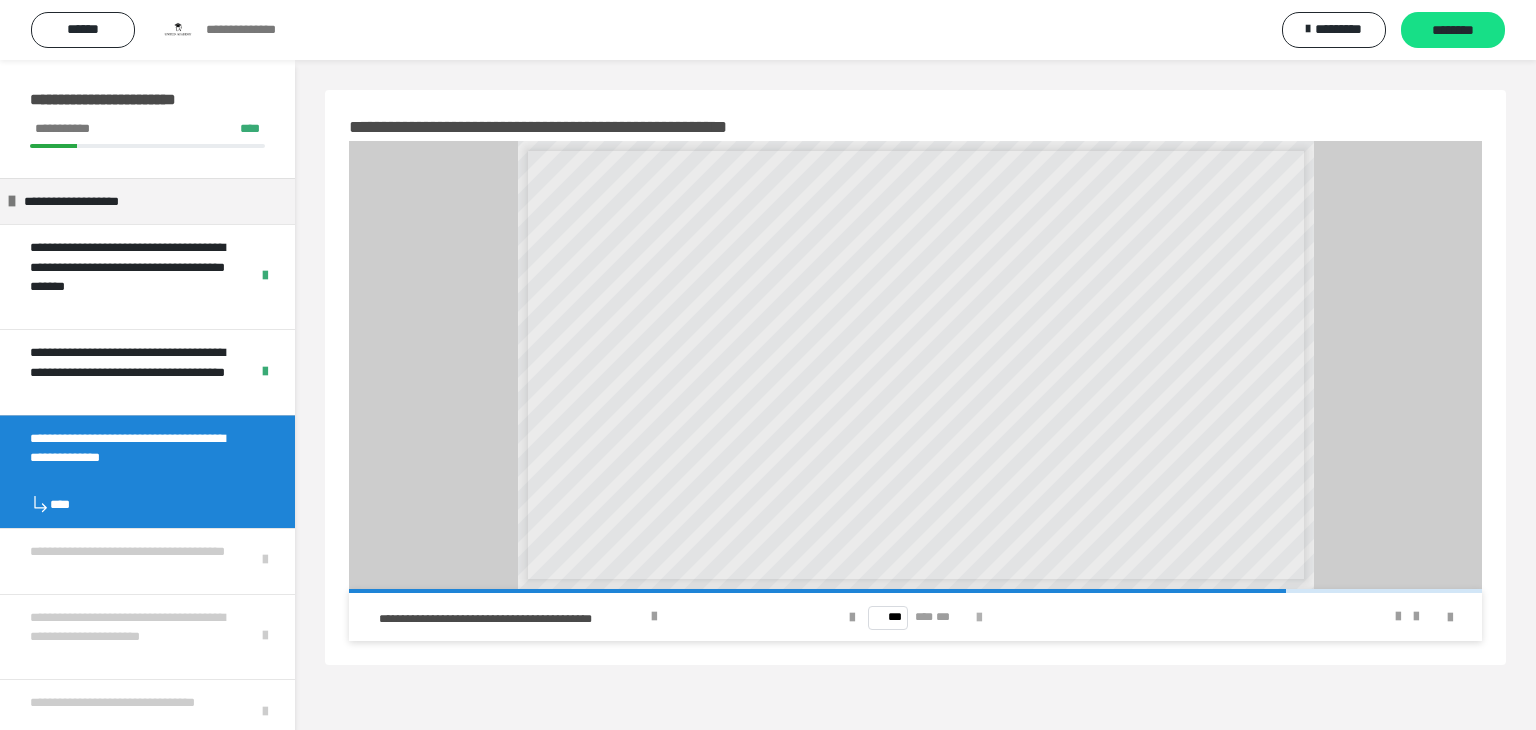 click at bounding box center (979, 618) 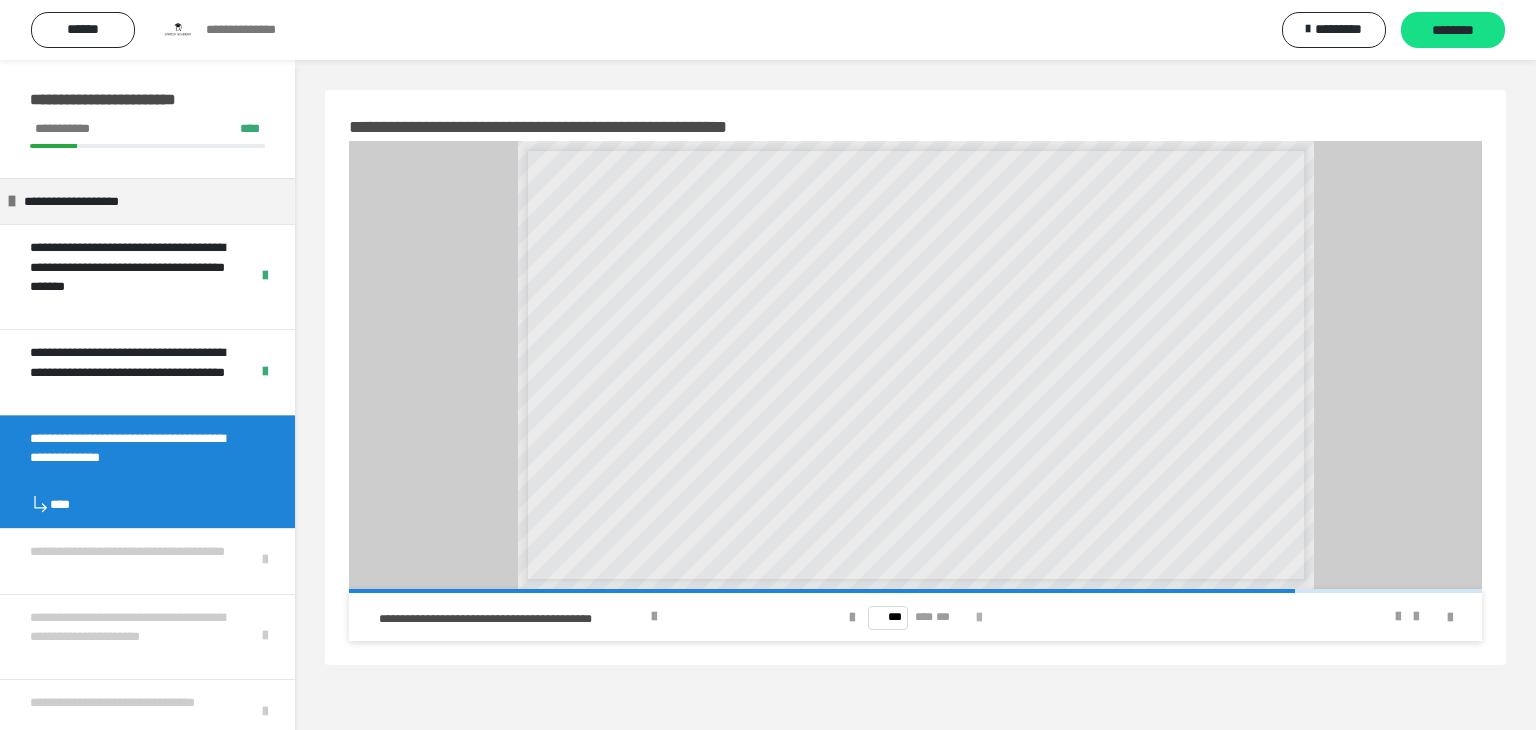 click at bounding box center (979, 618) 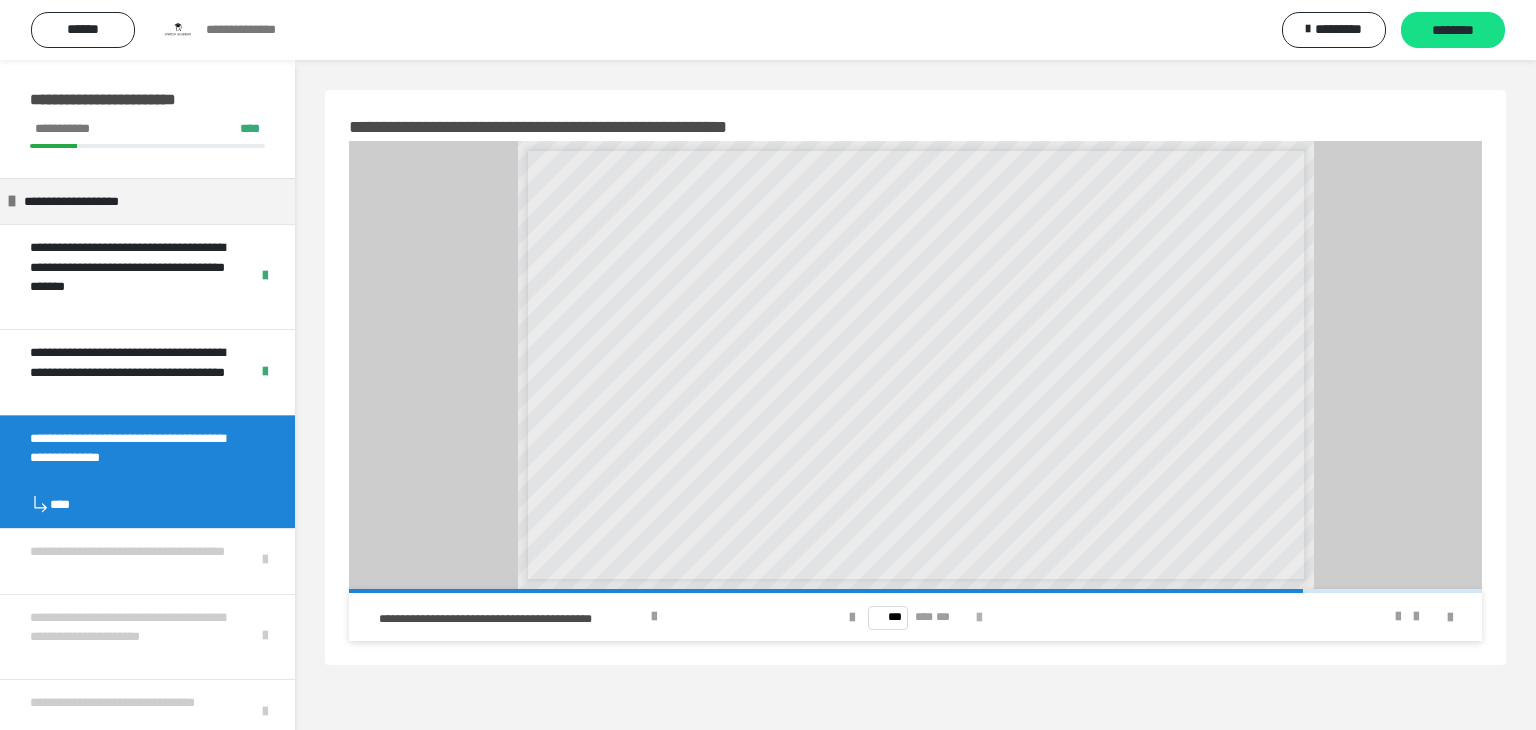 click at bounding box center (979, 618) 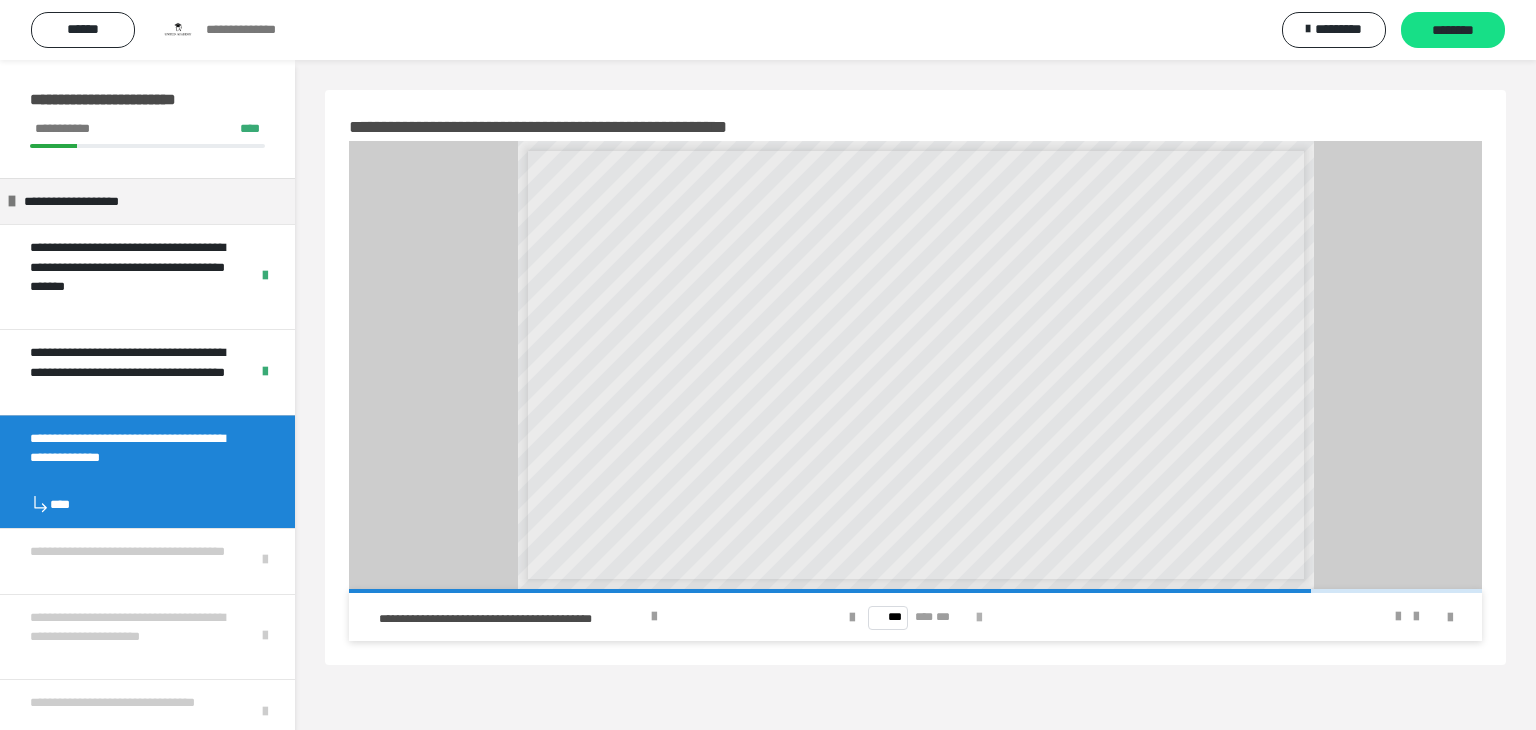 click at bounding box center (979, 618) 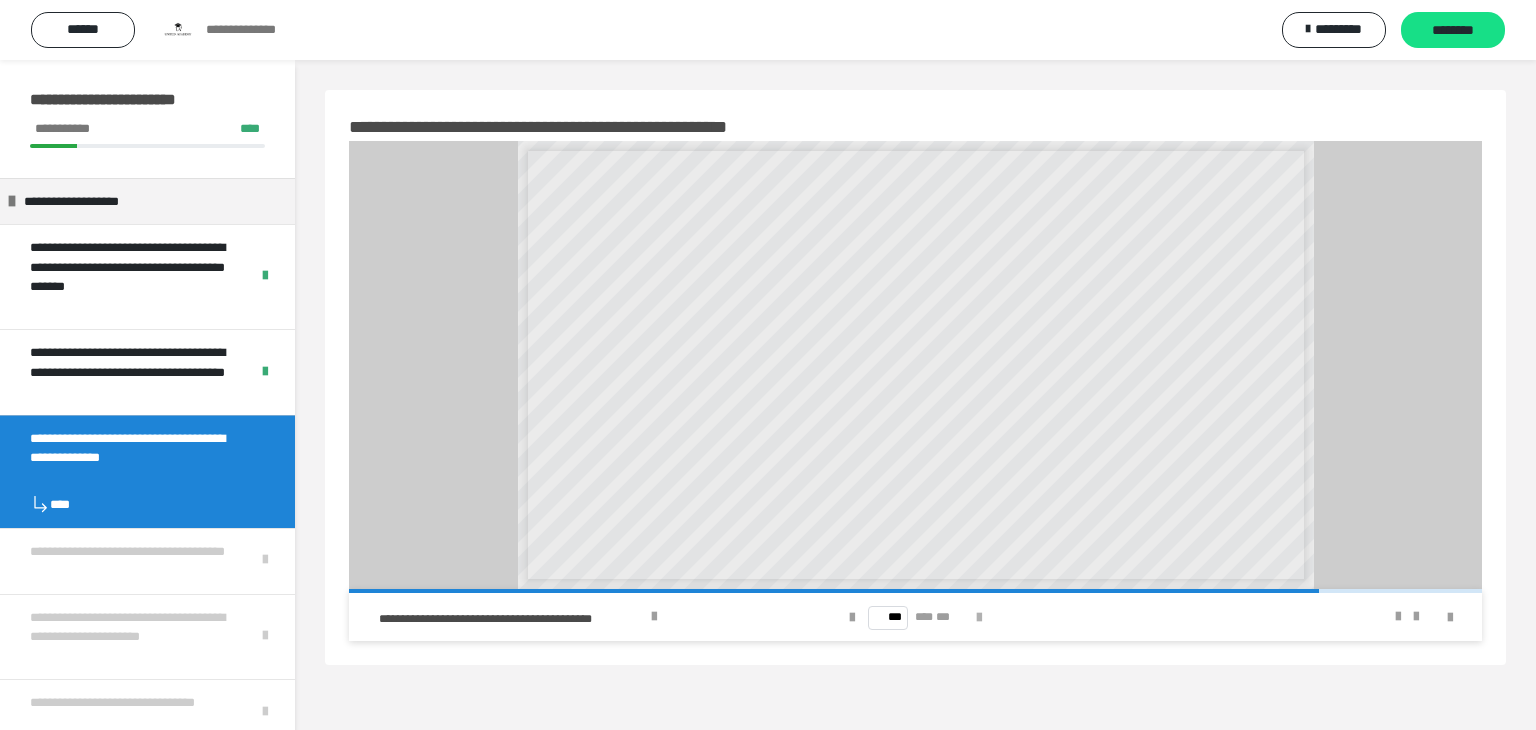click at bounding box center (979, 618) 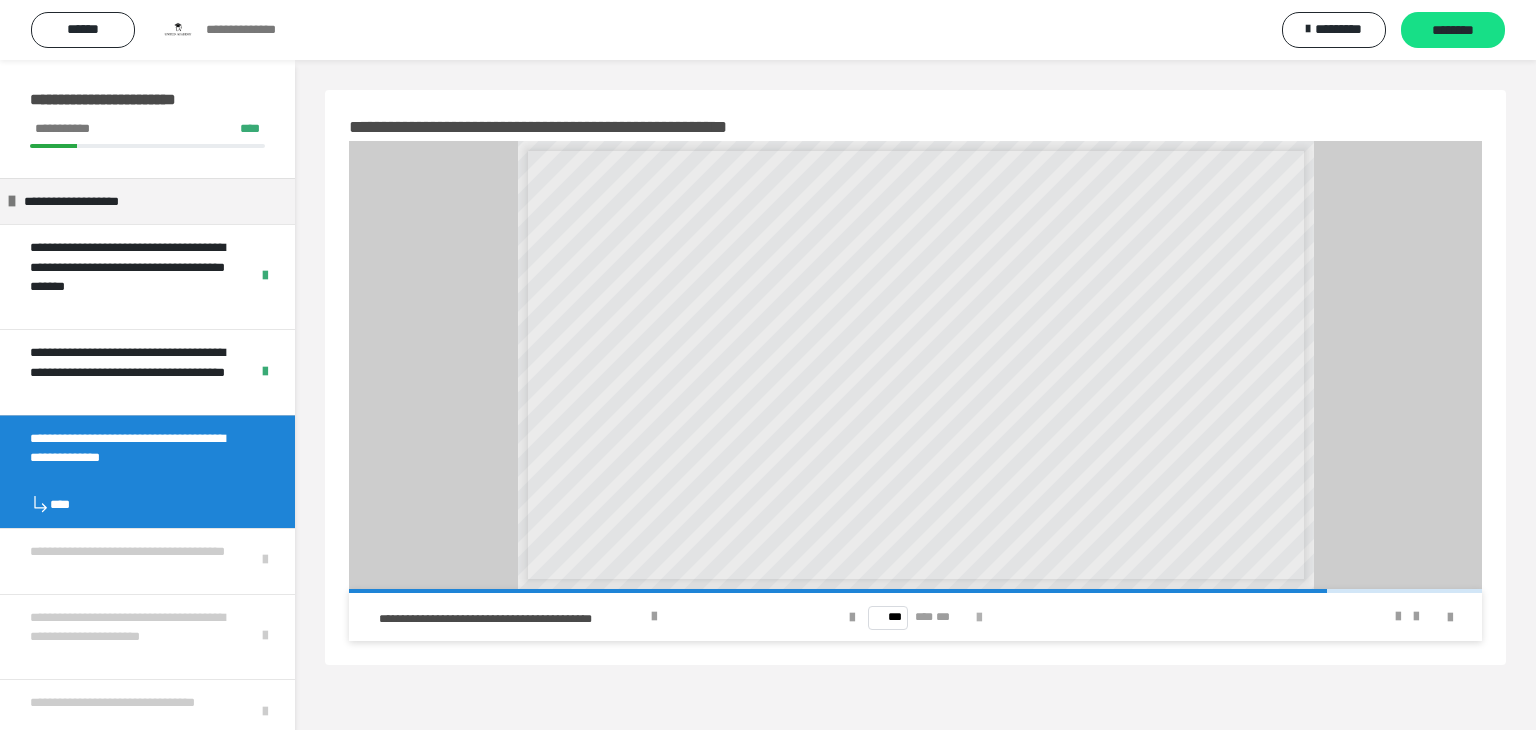 click at bounding box center [979, 618] 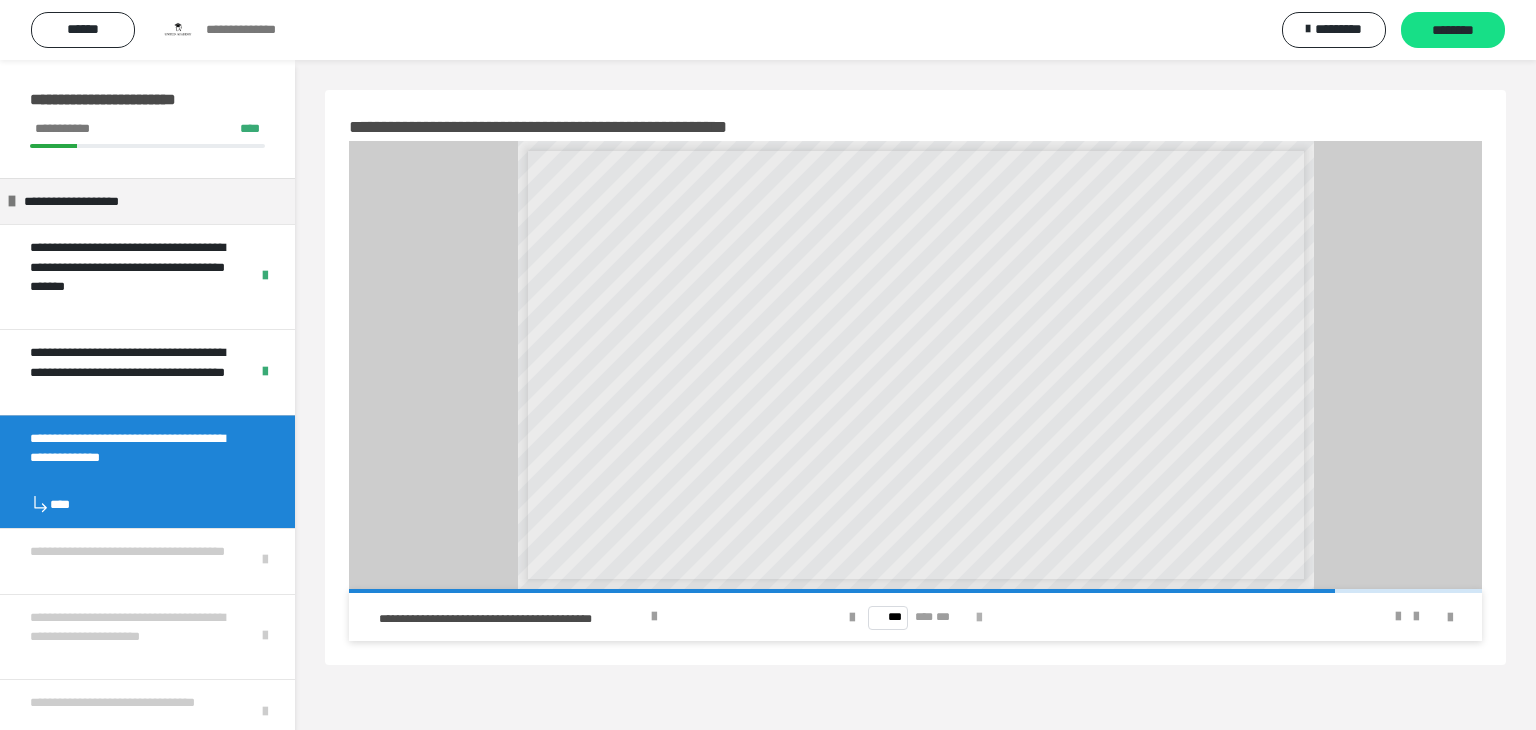 click at bounding box center [979, 618] 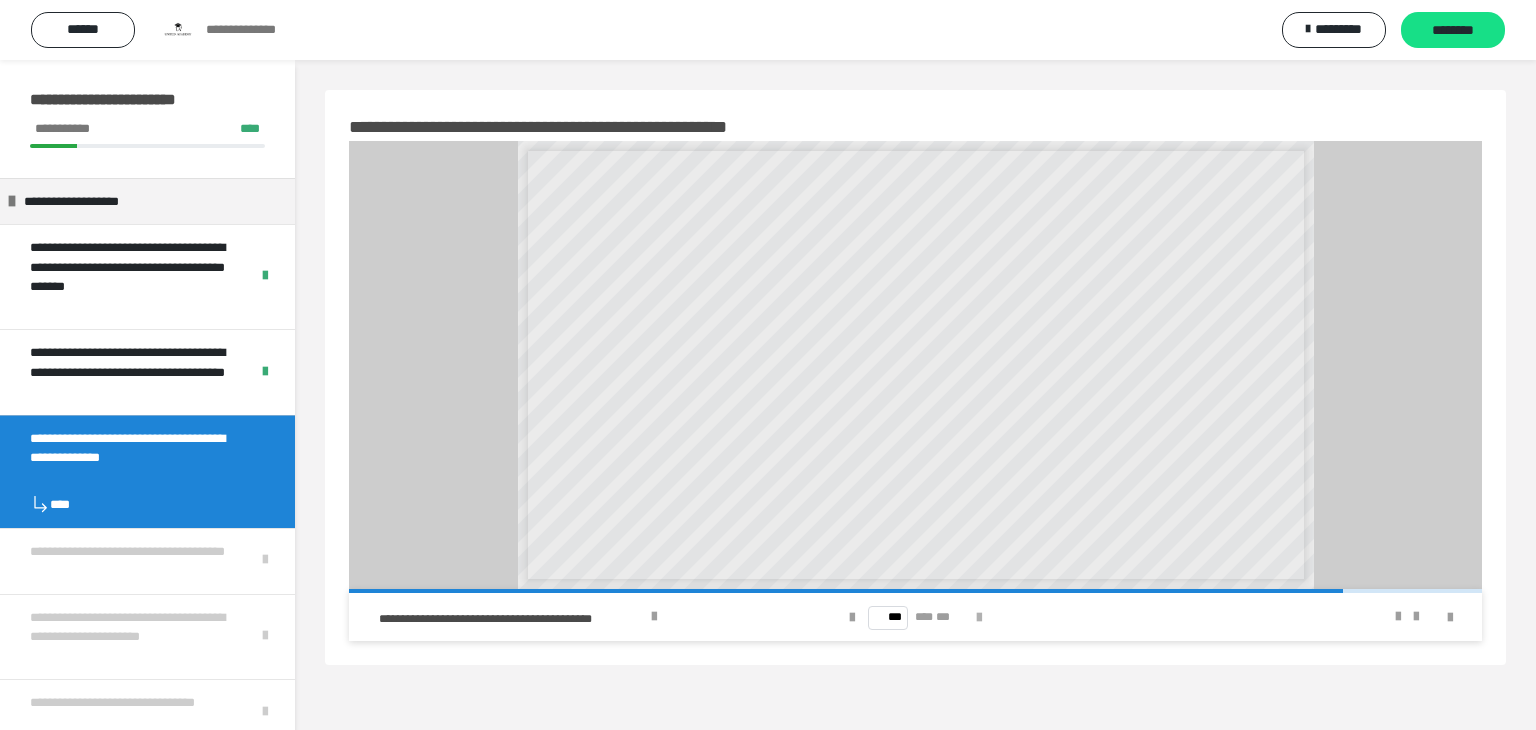 click at bounding box center (979, 618) 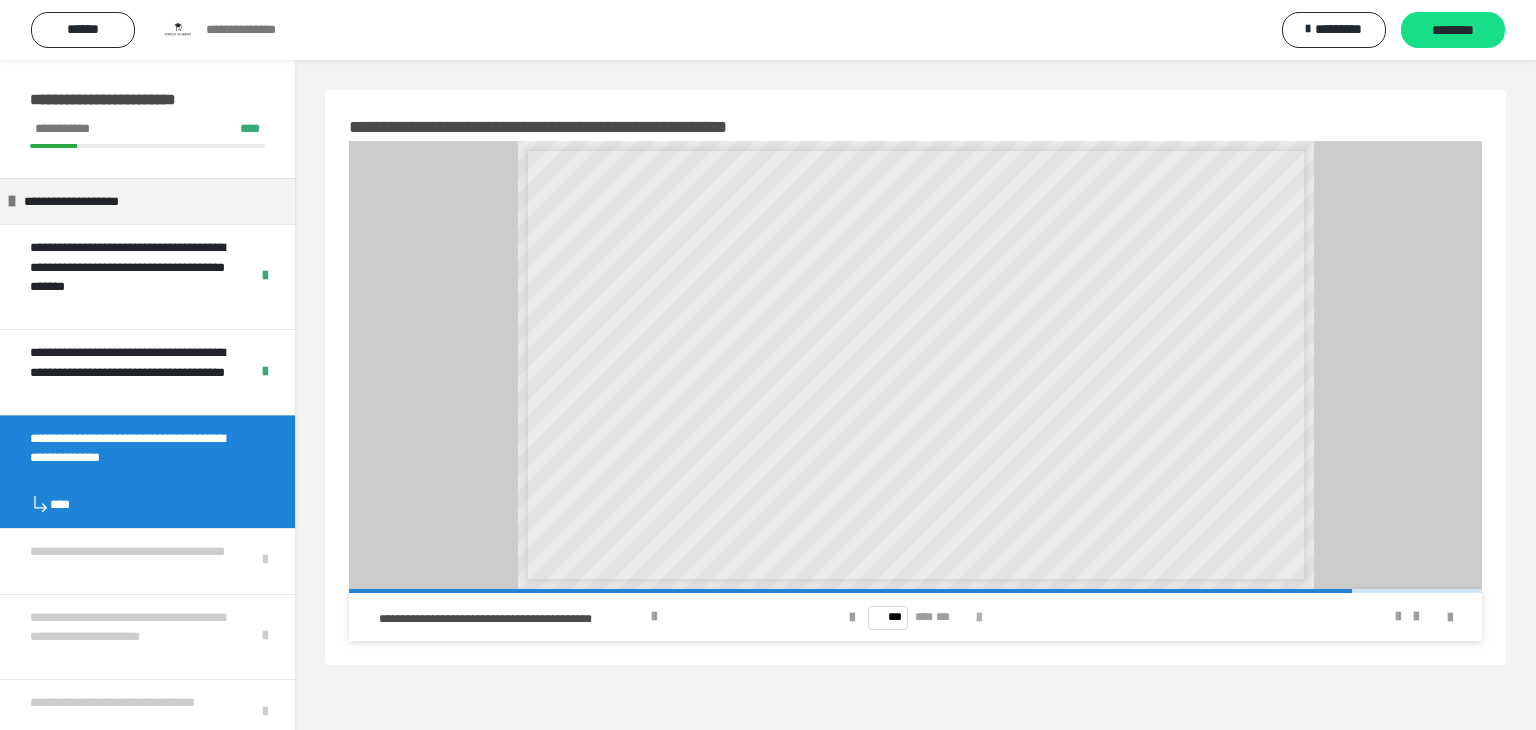 click at bounding box center (979, 618) 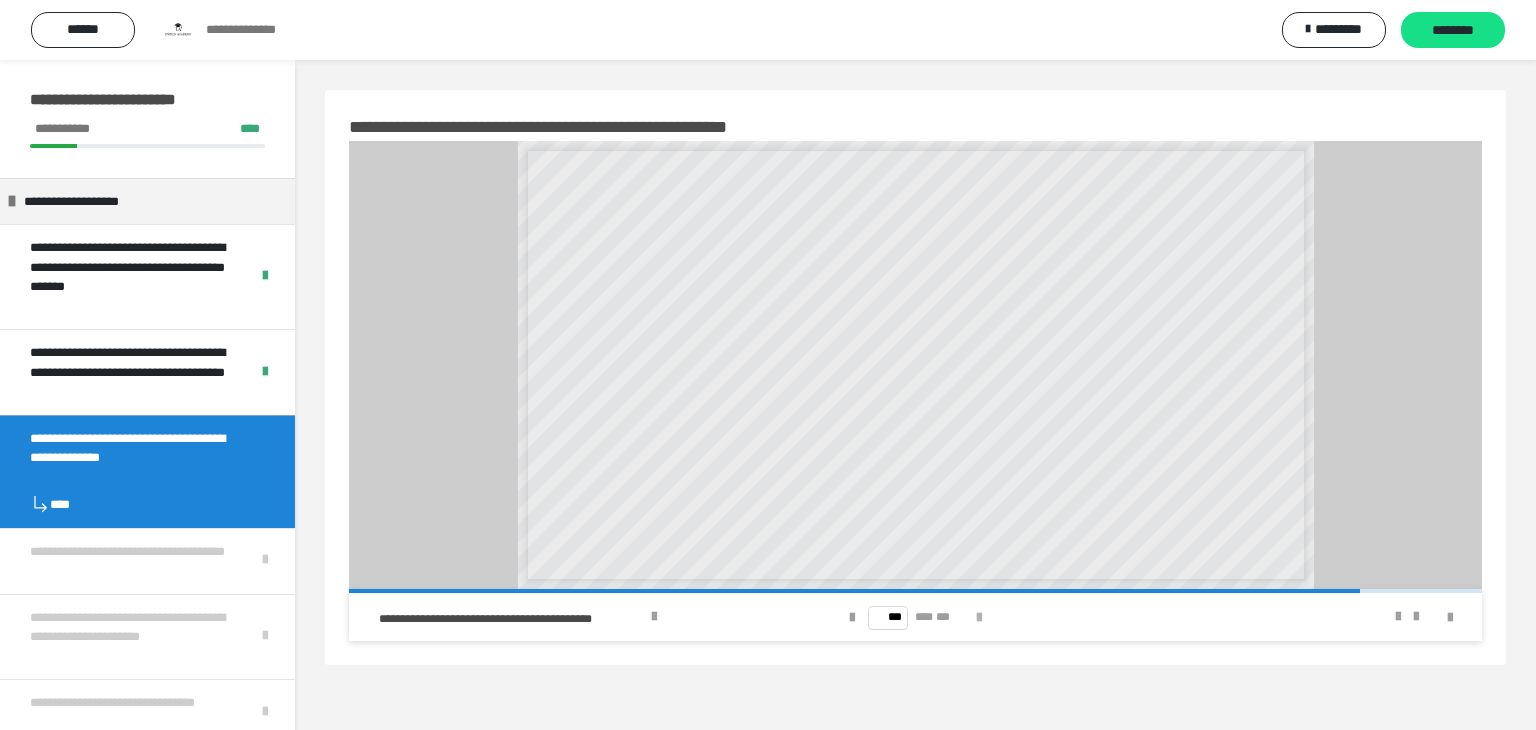 click at bounding box center (979, 618) 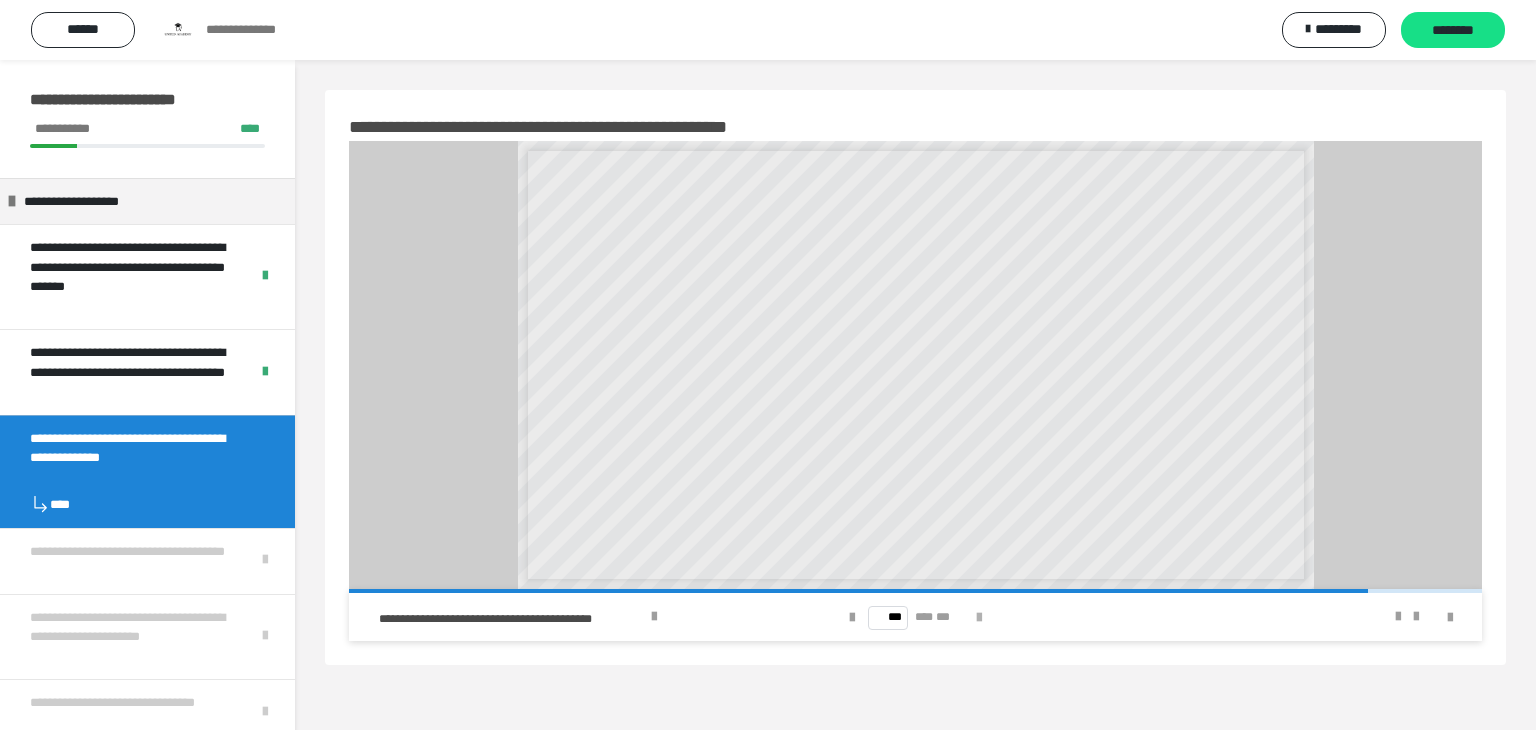 click at bounding box center [979, 618] 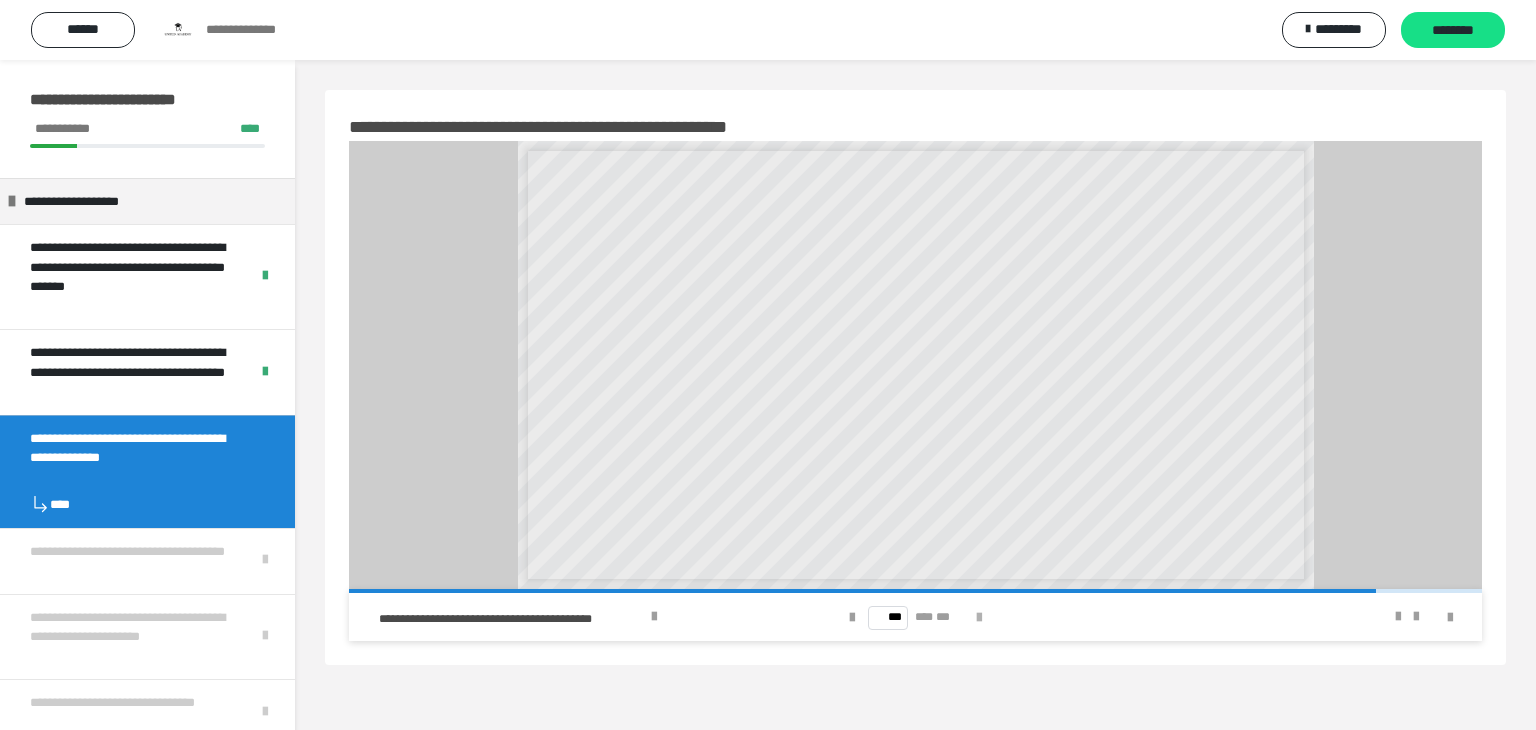click at bounding box center (979, 618) 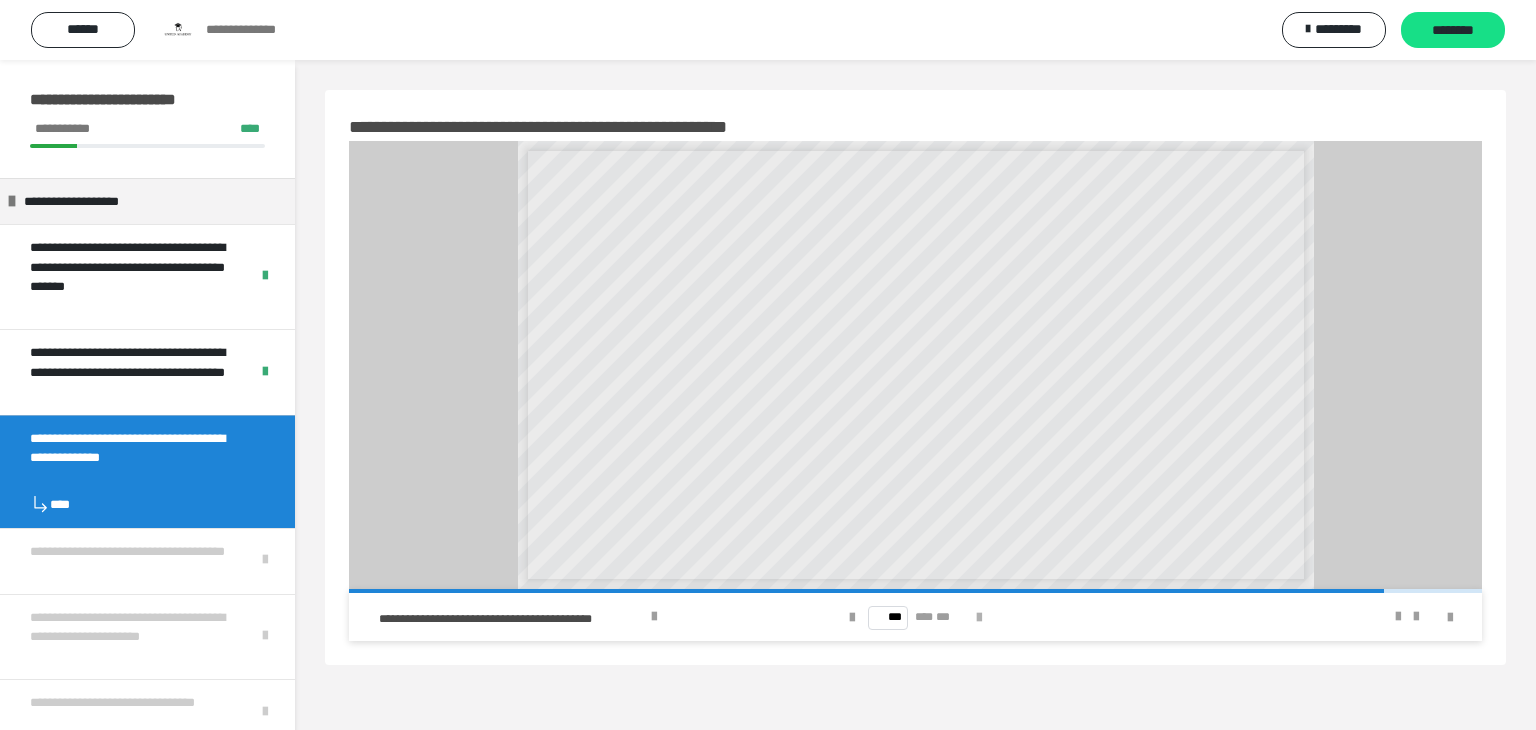 click at bounding box center [979, 618] 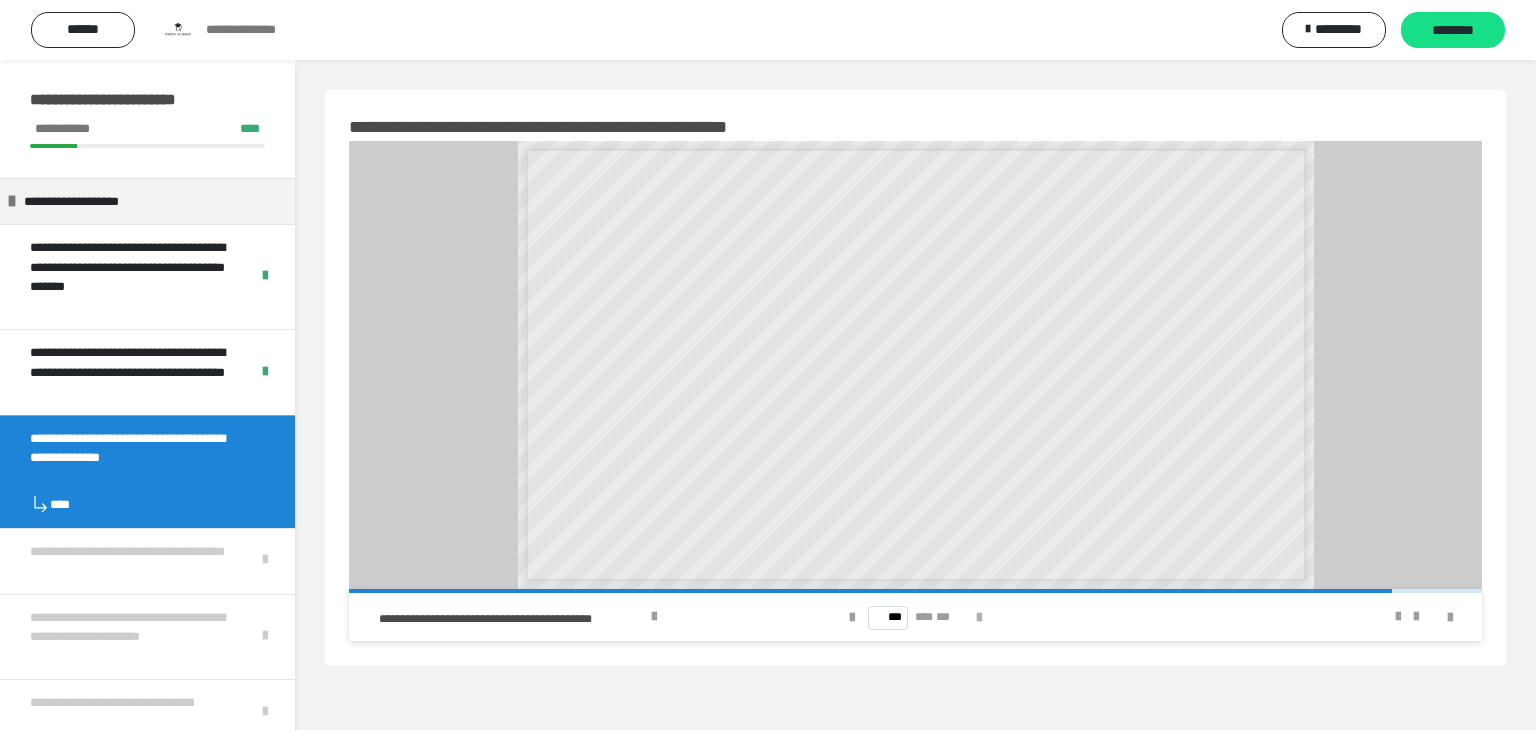 click at bounding box center [979, 618] 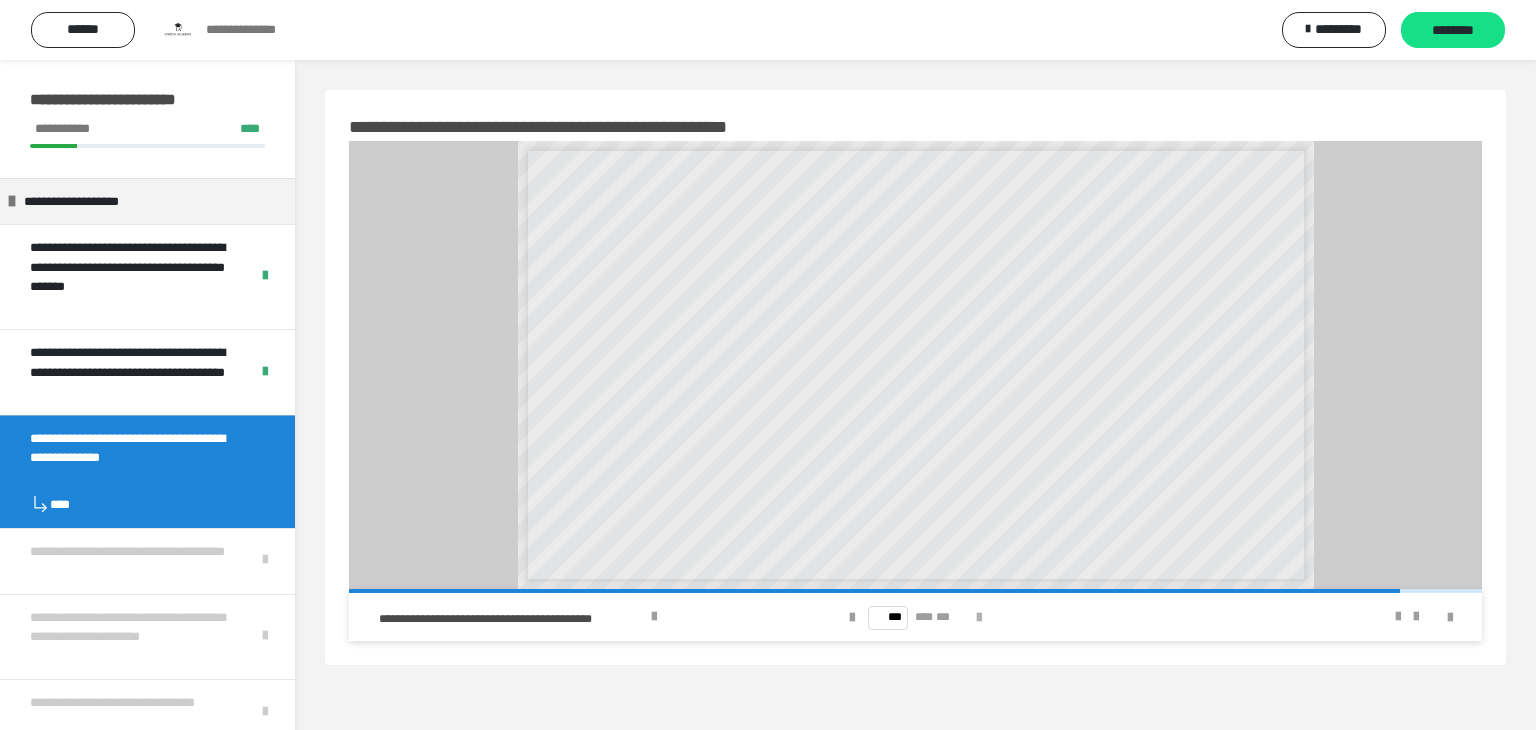 click at bounding box center (979, 618) 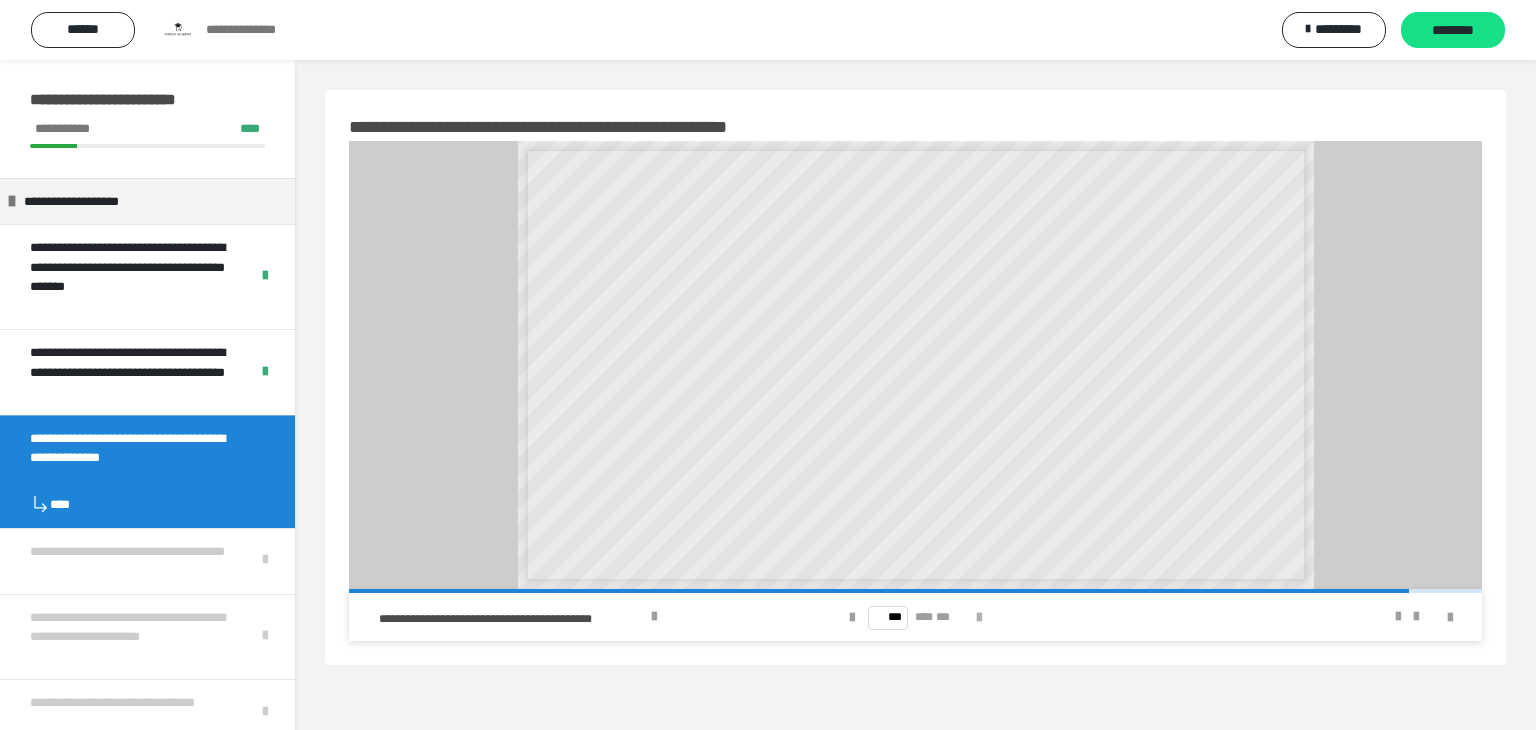click at bounding box center [979, 618] 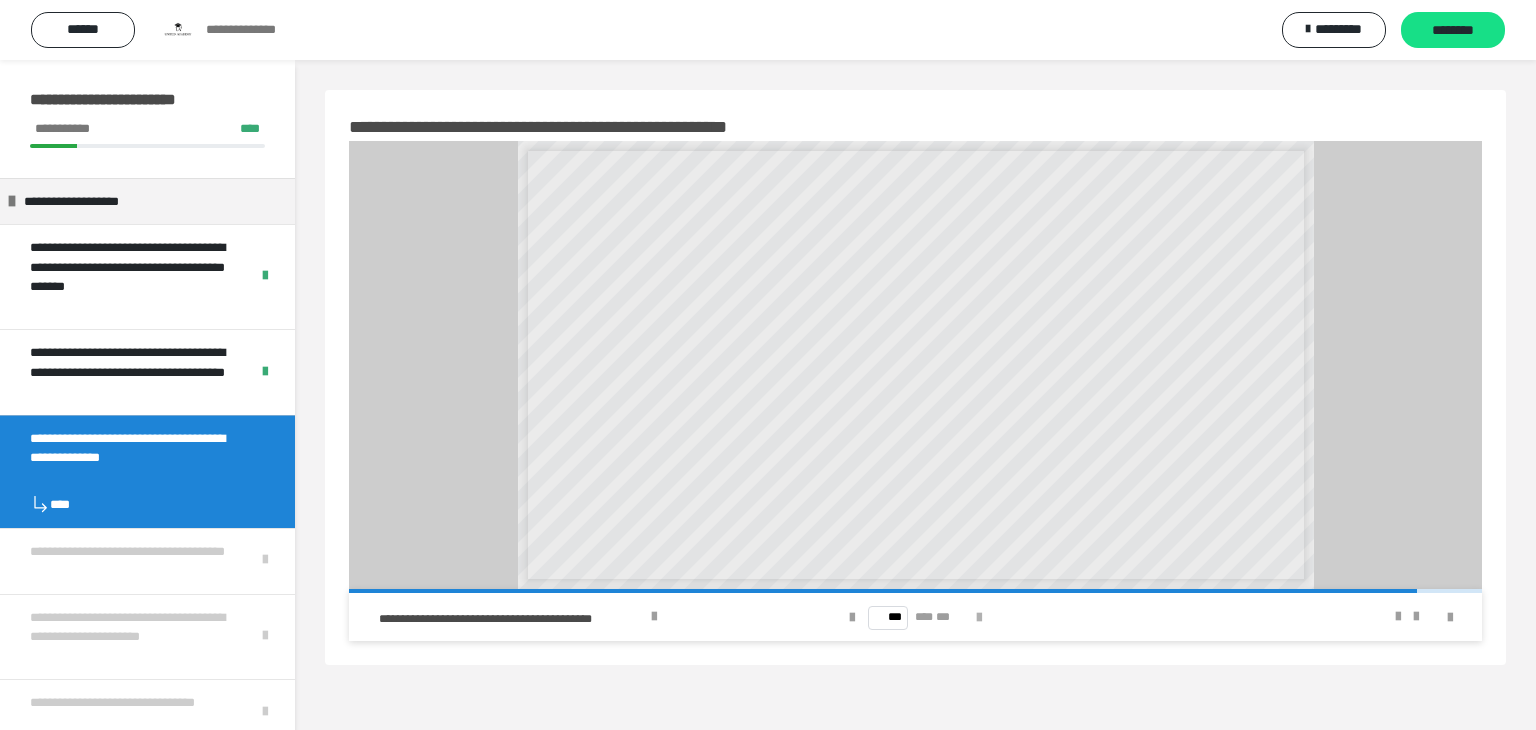 click at bounding box center [979, 618] 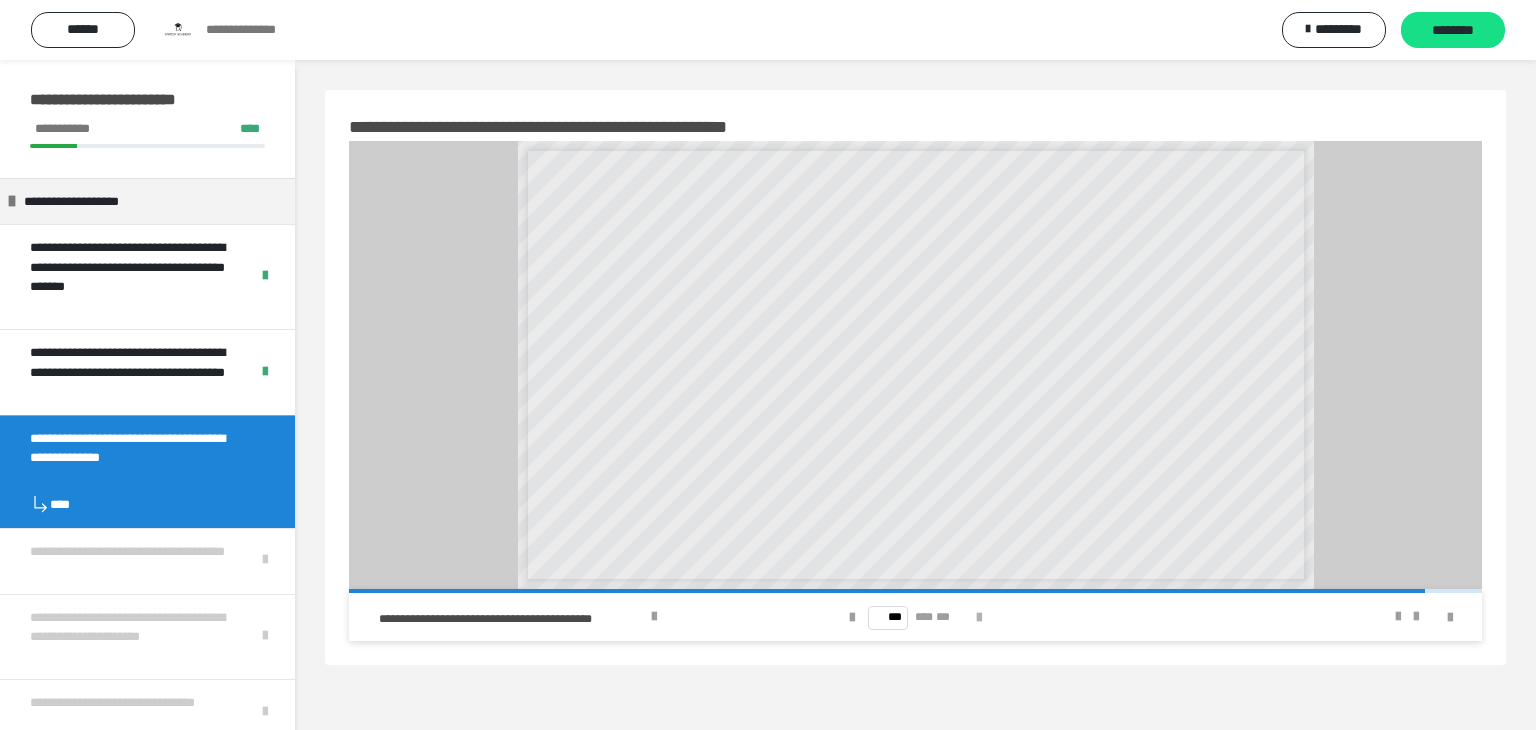click at bounding box center [979, 618] 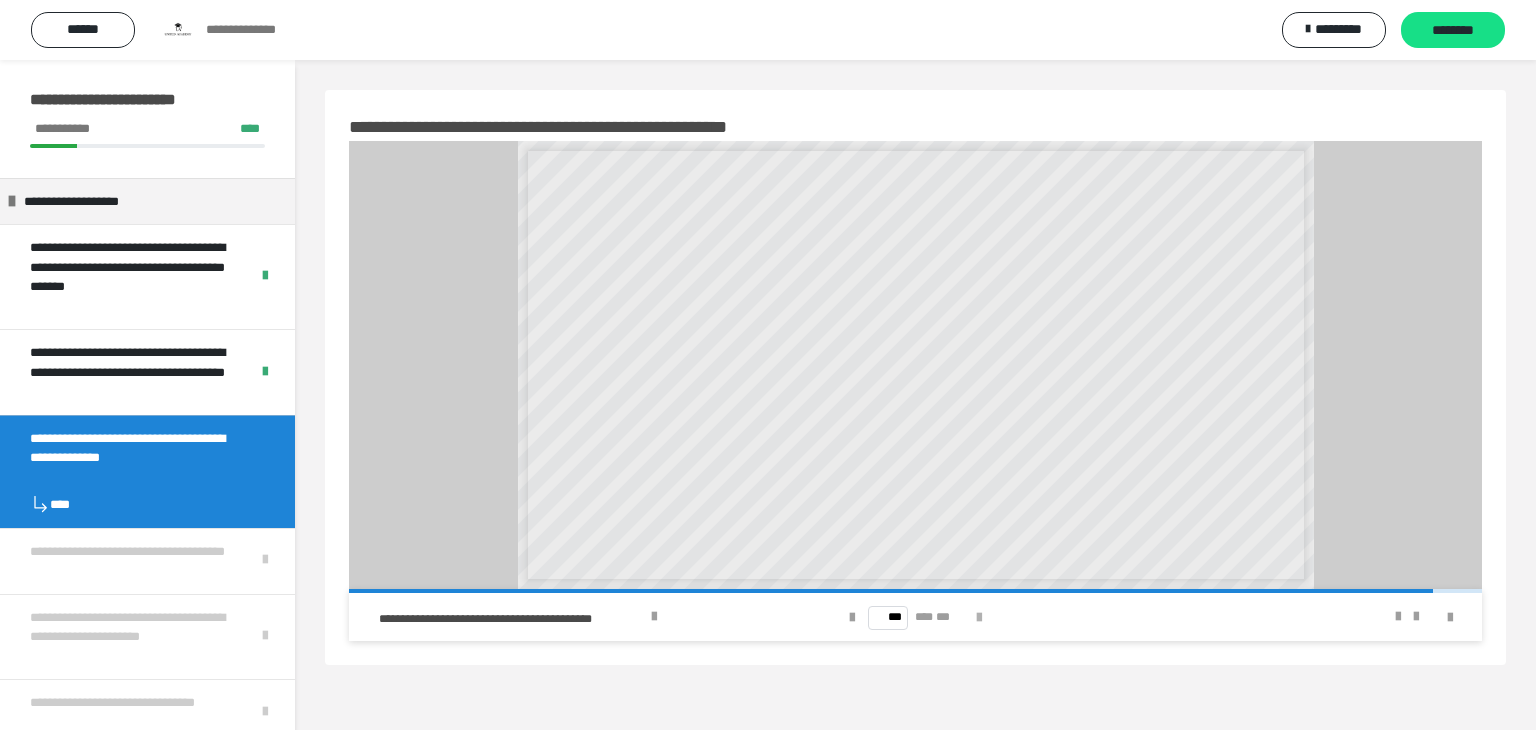 click at bounding box center [979, 618] 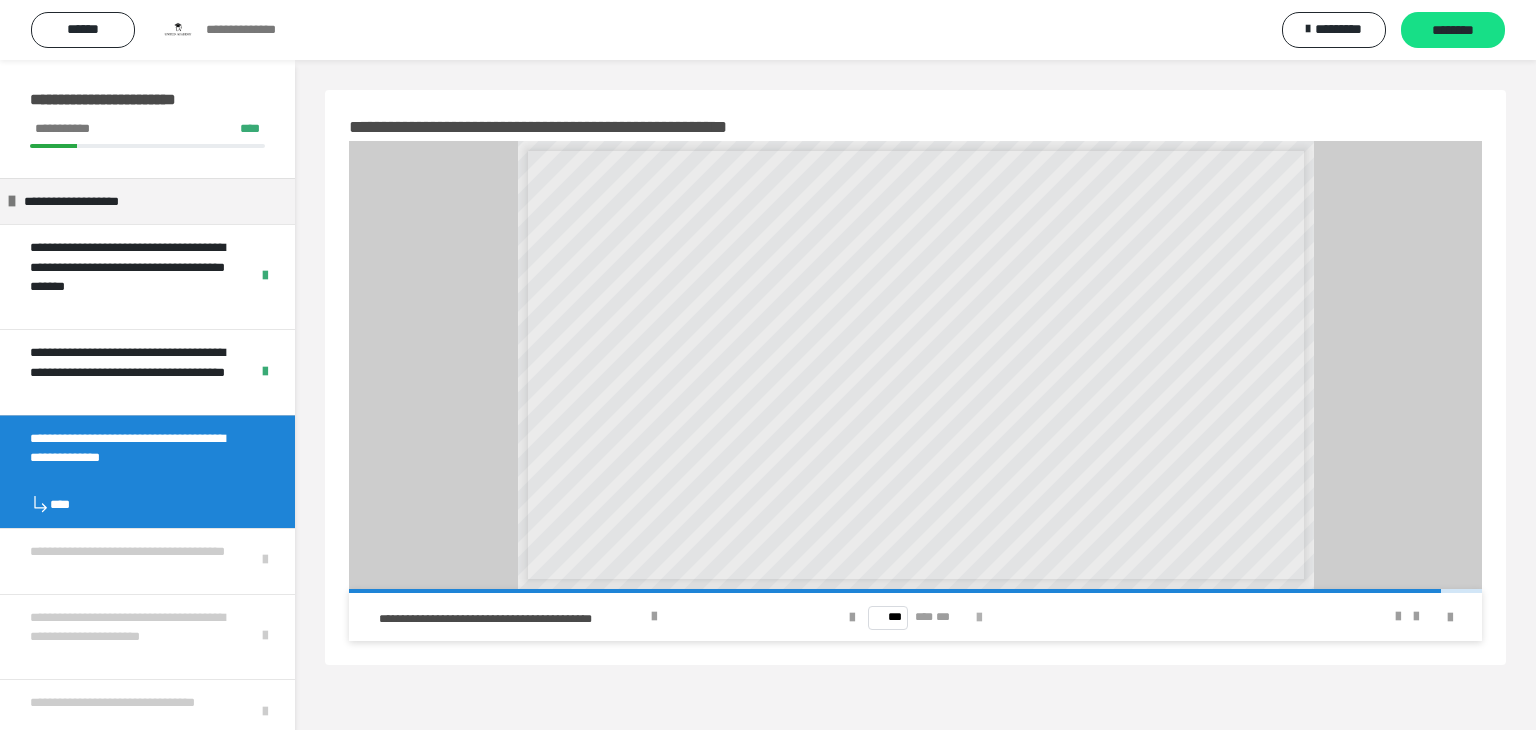click at bounding box center [979, 618] 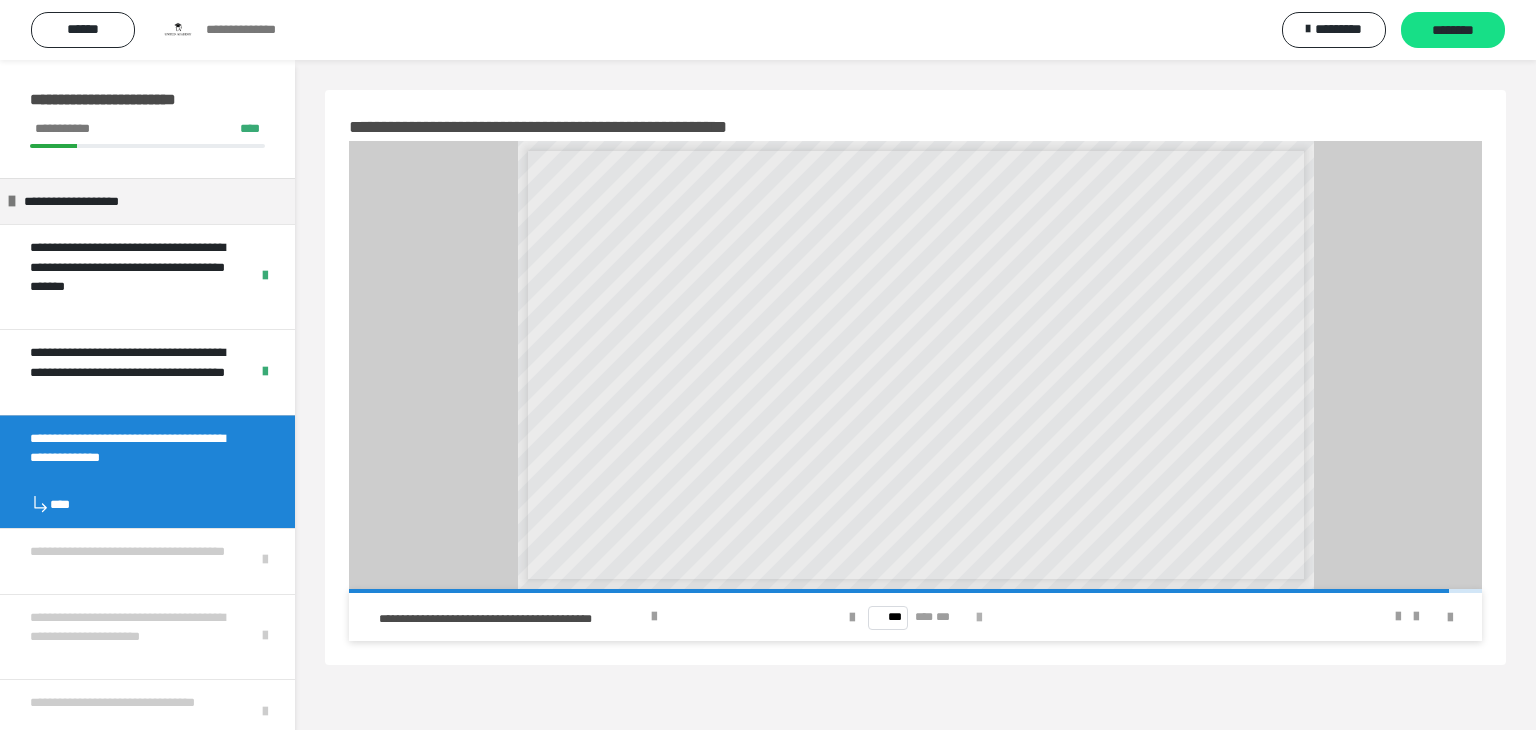 click at bounding box center [979, 618] 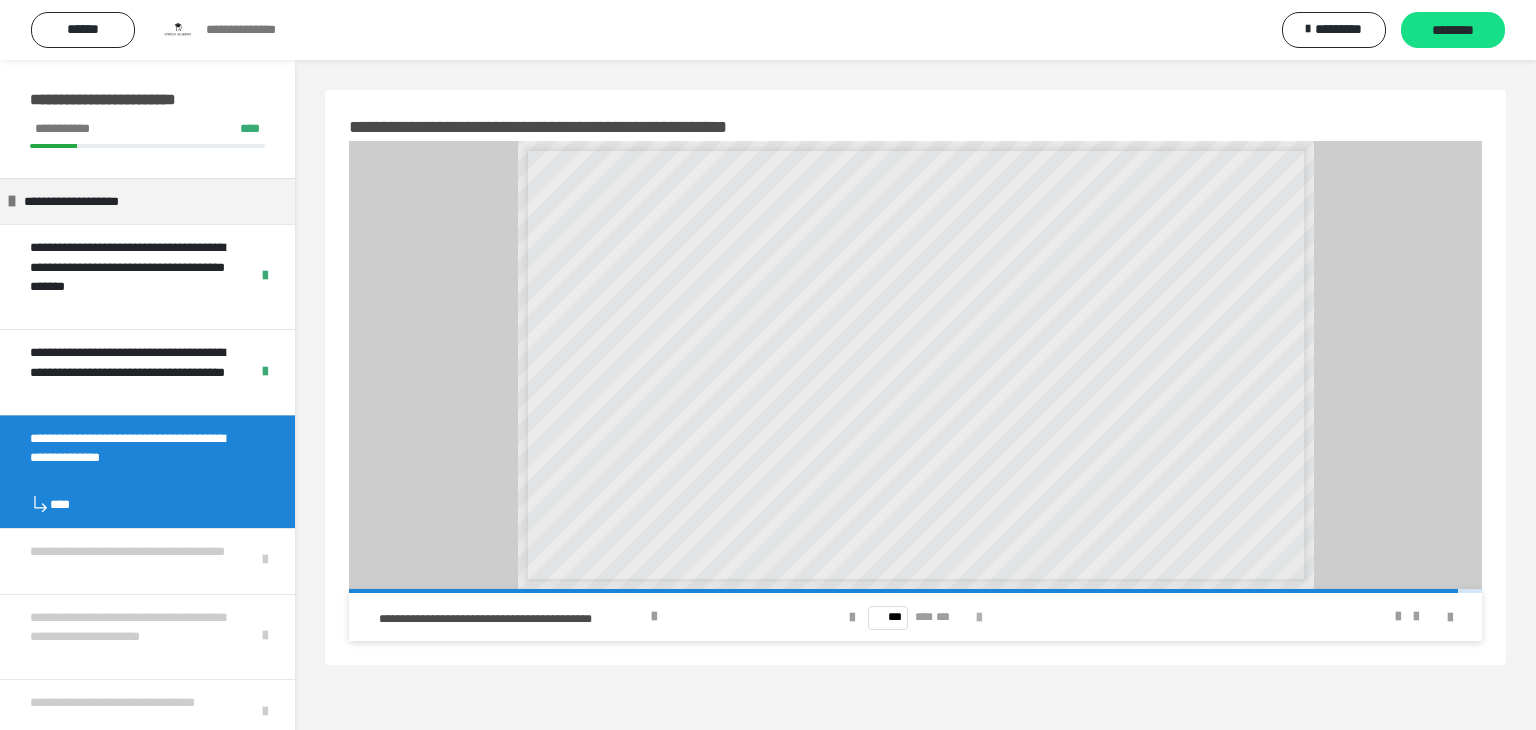 click at bounding box center [979, 618] 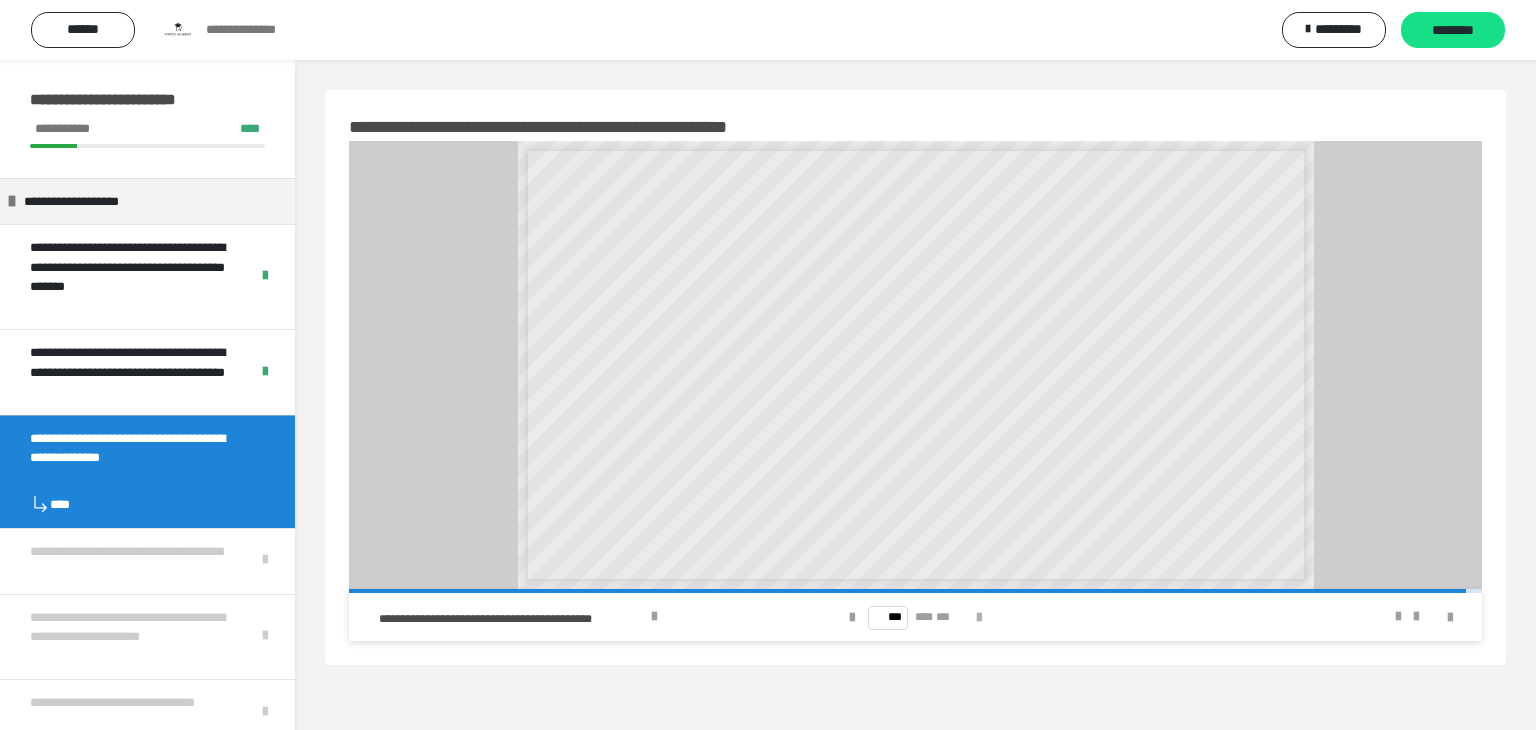 click at bounding box center (979, 618) 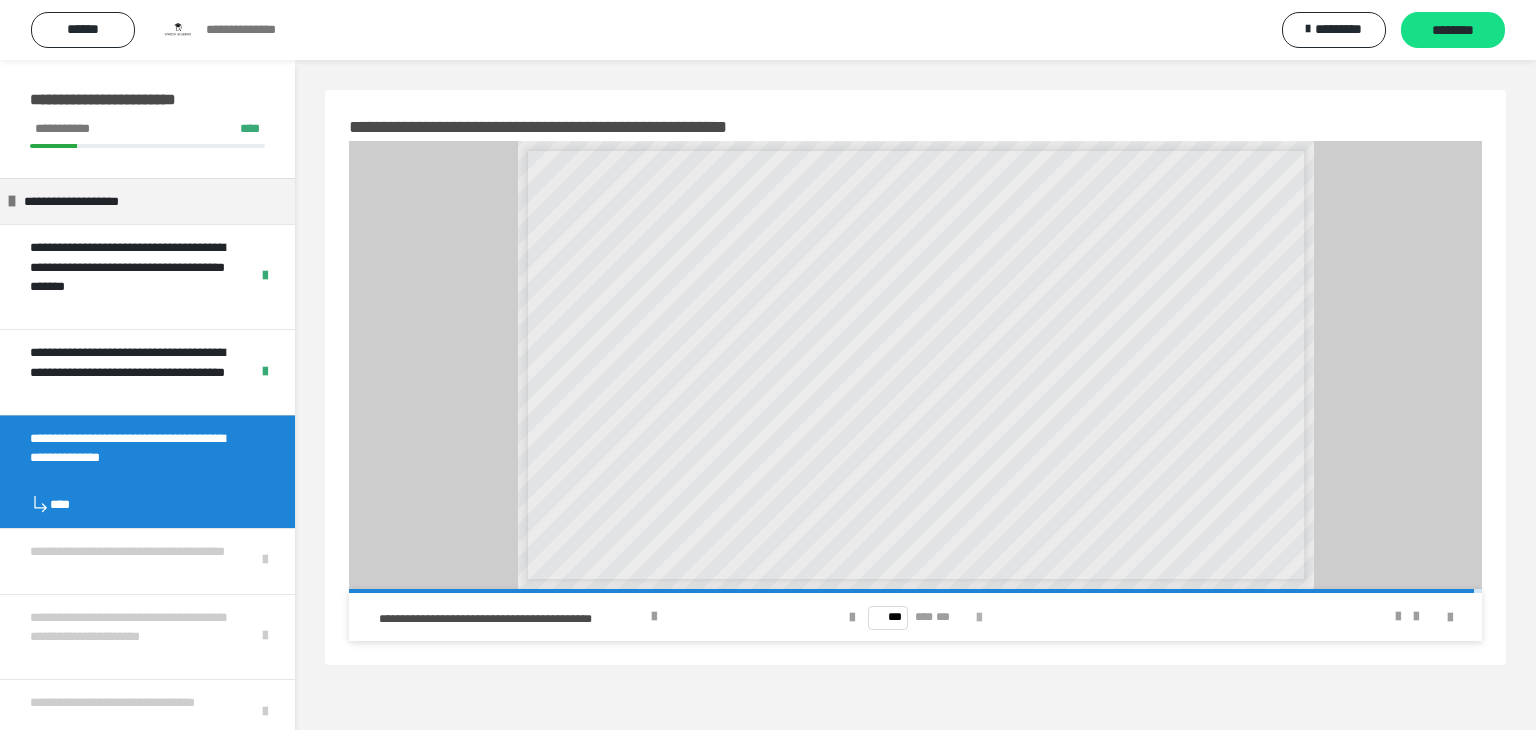 click at bounding box center [979, 618] 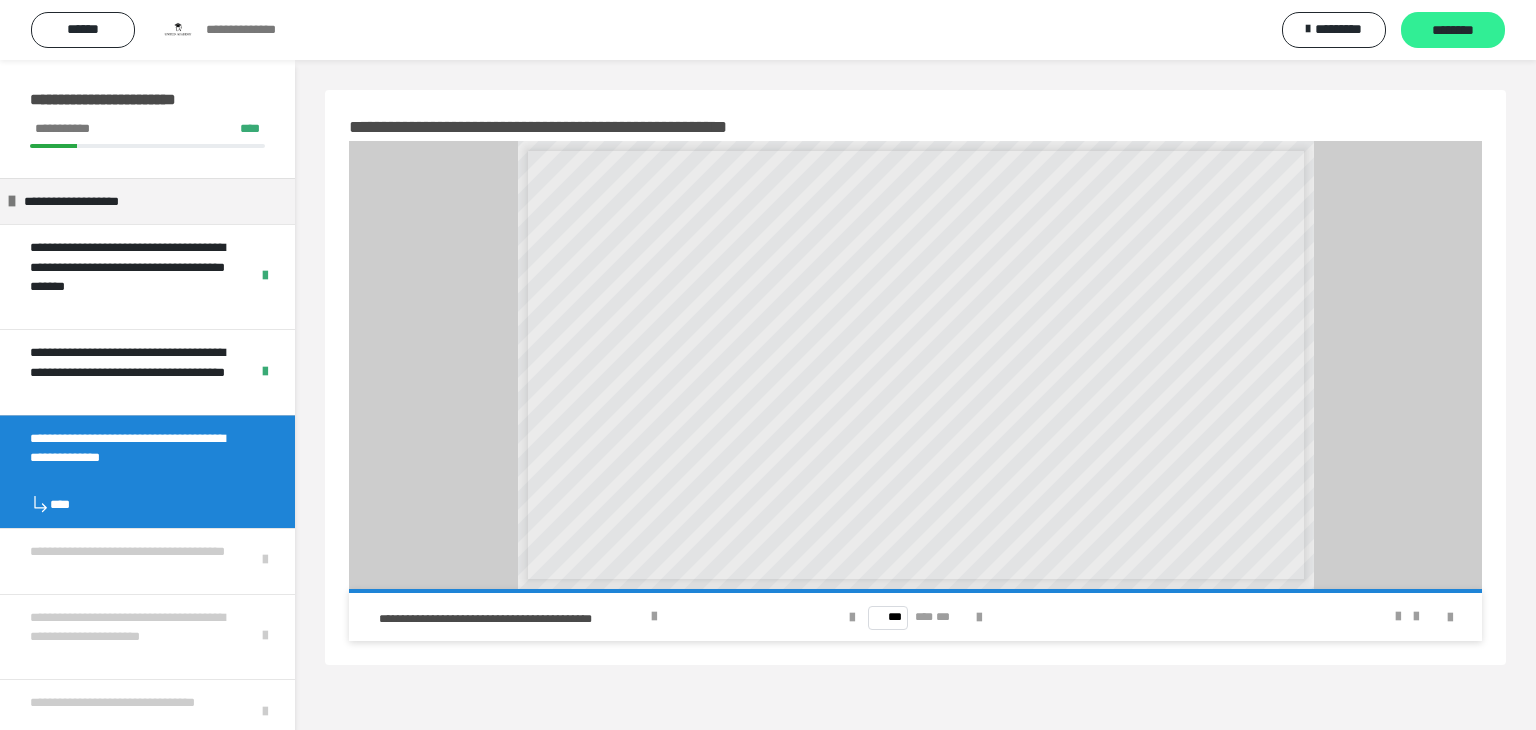click on "********" at bounding box center (1453, 31) 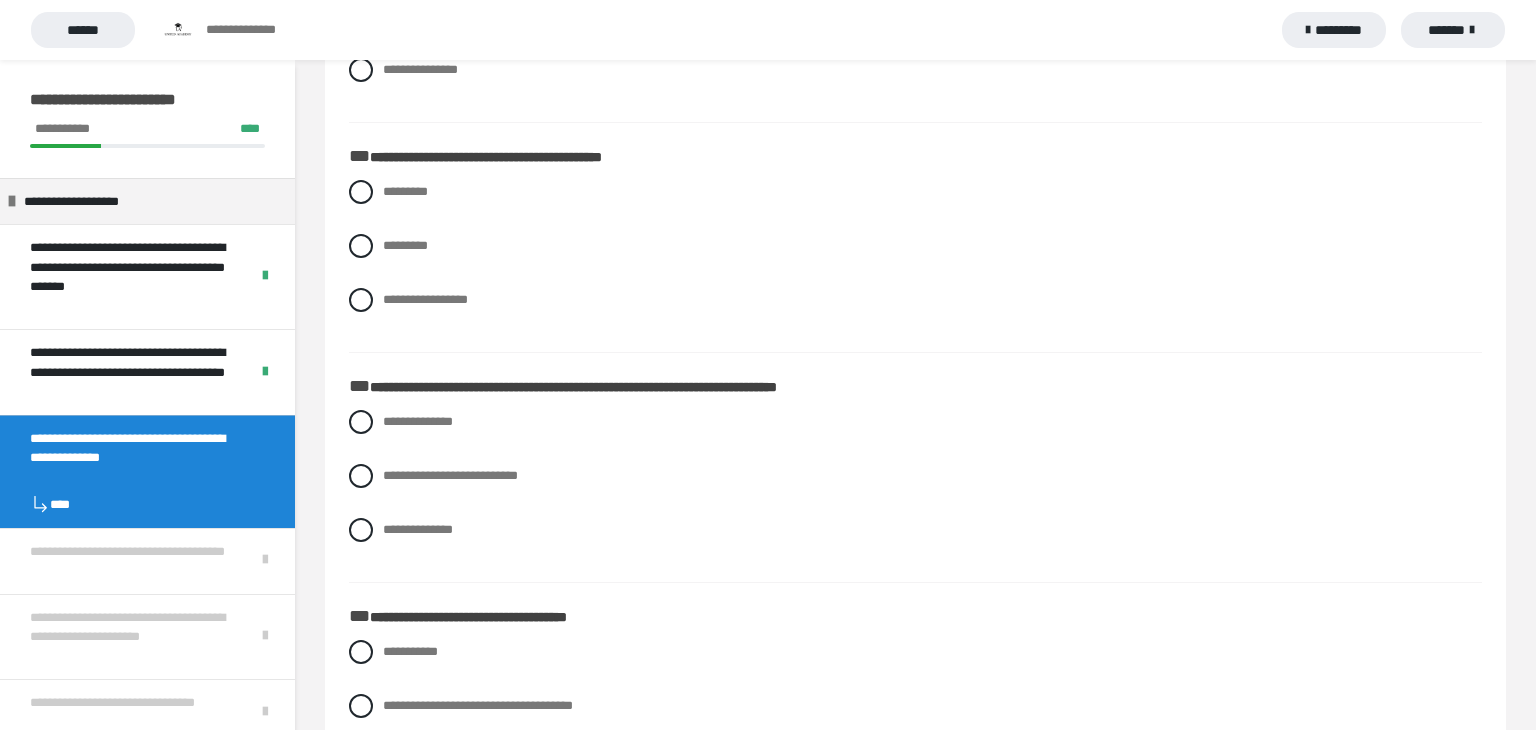 scroll, scrollTop: 0, scrollLeft: 0, axis: both 